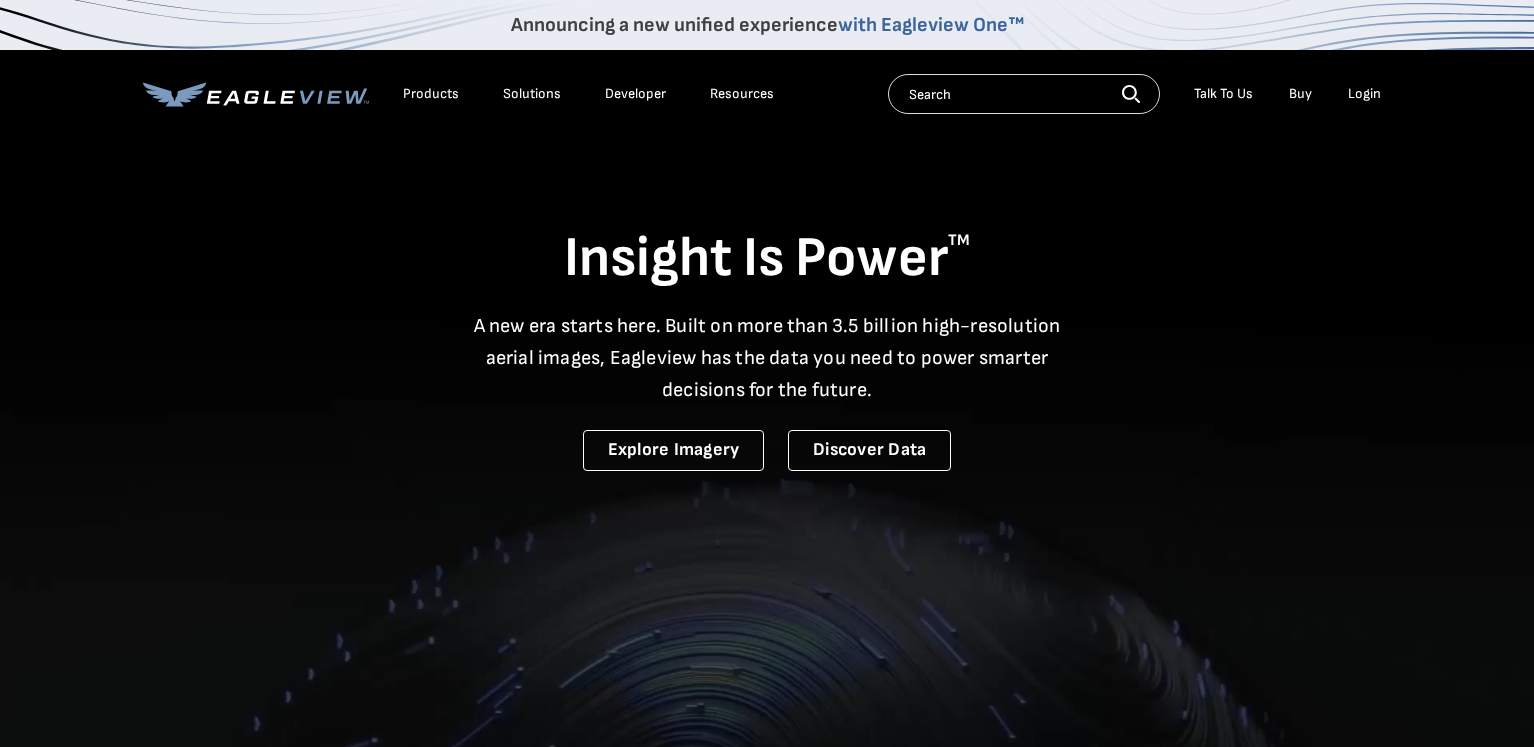 scroll, scrollTop: 0, scrollLeft: 0, axis: both 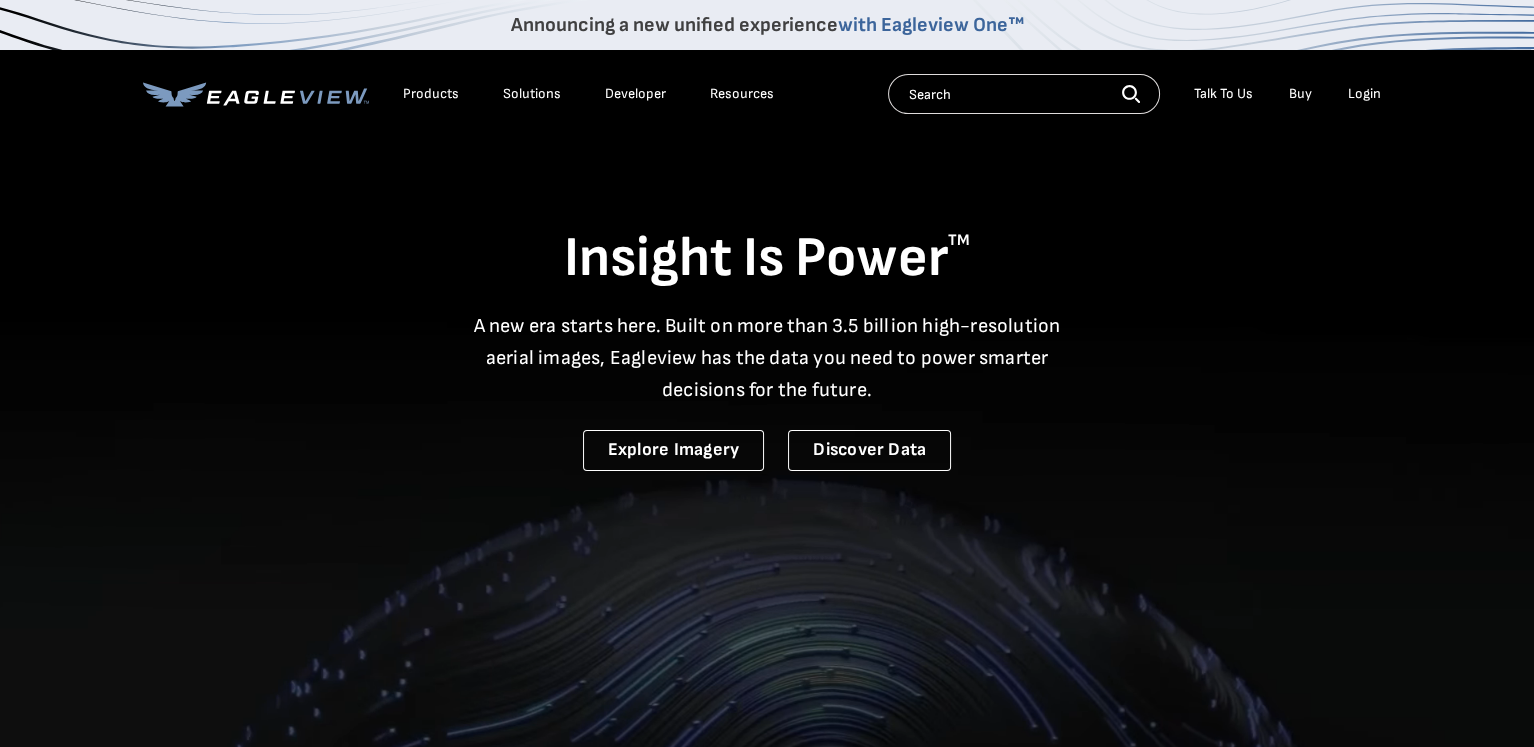 click on "Login" at bounding box center (1364, 94) 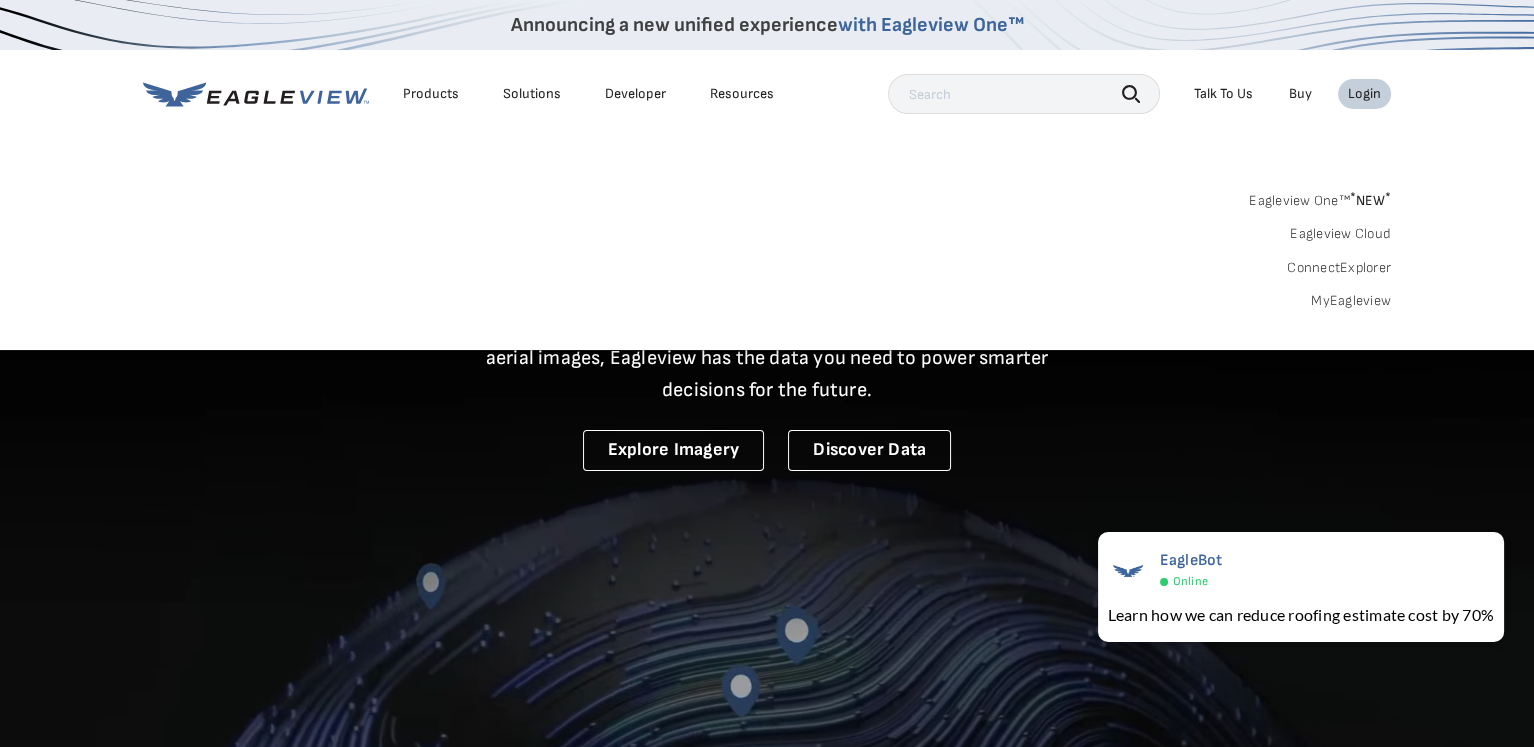 click on "MyEagleview" at bounding box center (1351, 301) 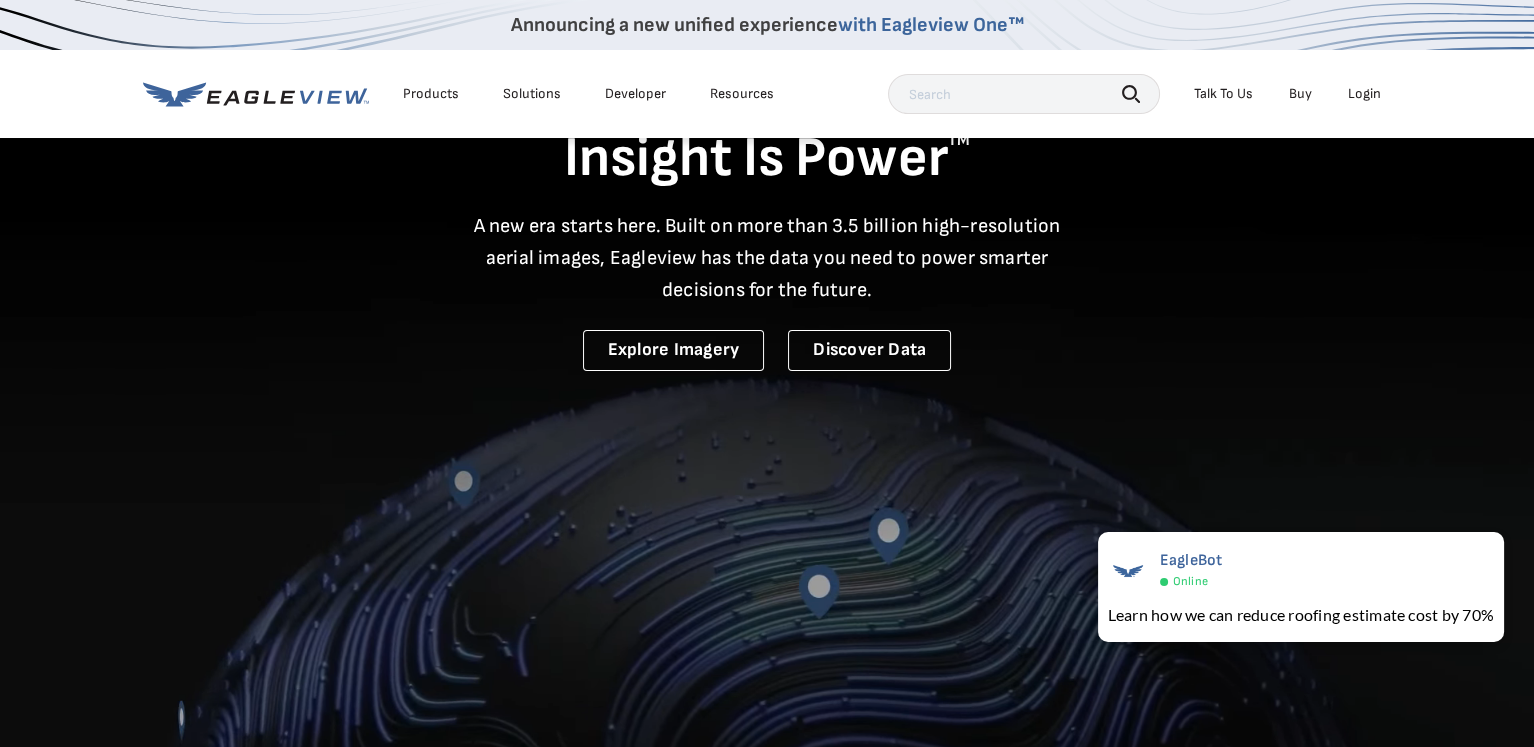 scroll, scrollTop: 100, scrollLeft: 0, axis: vertical 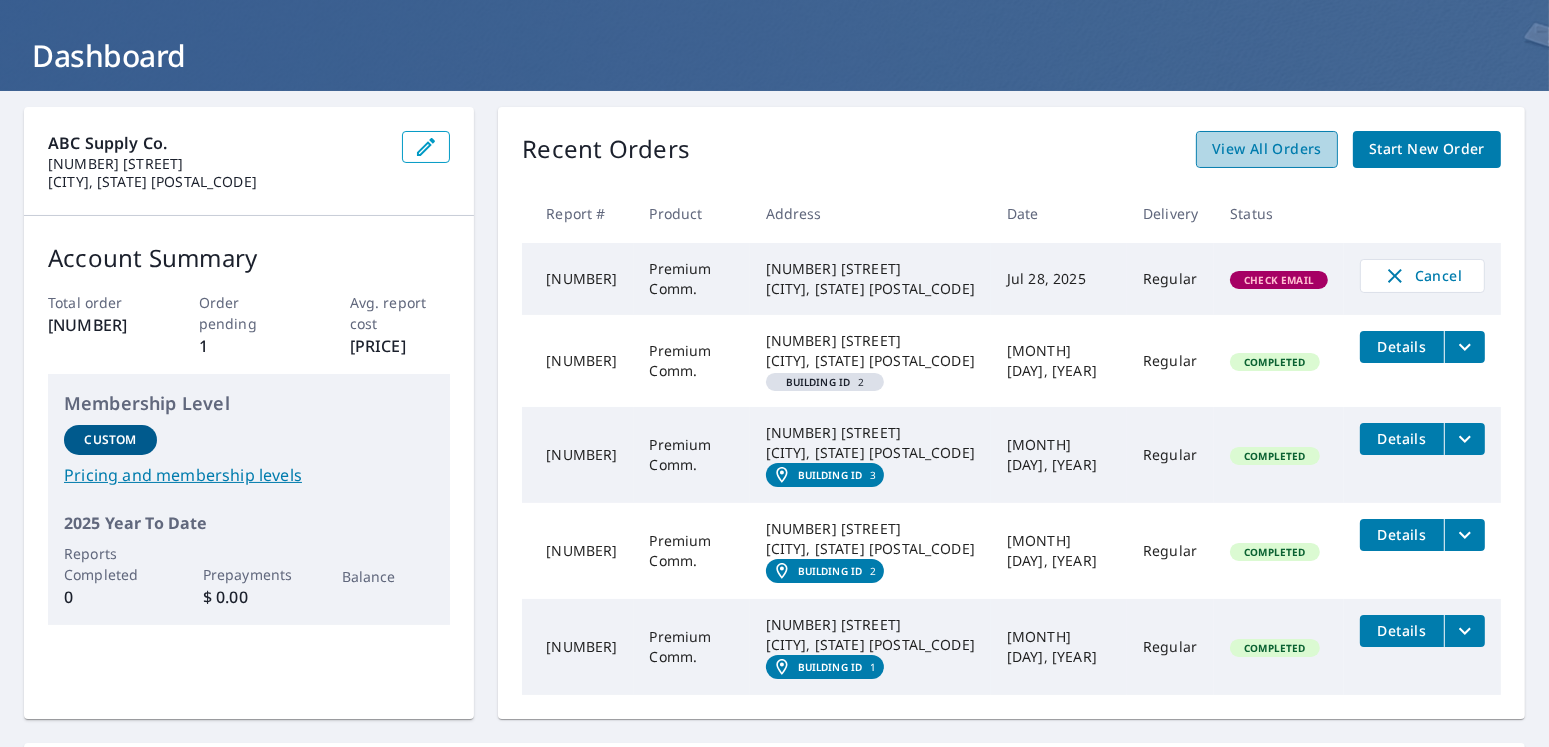 click on "View All Orders" at bounding box center [1267, 149] 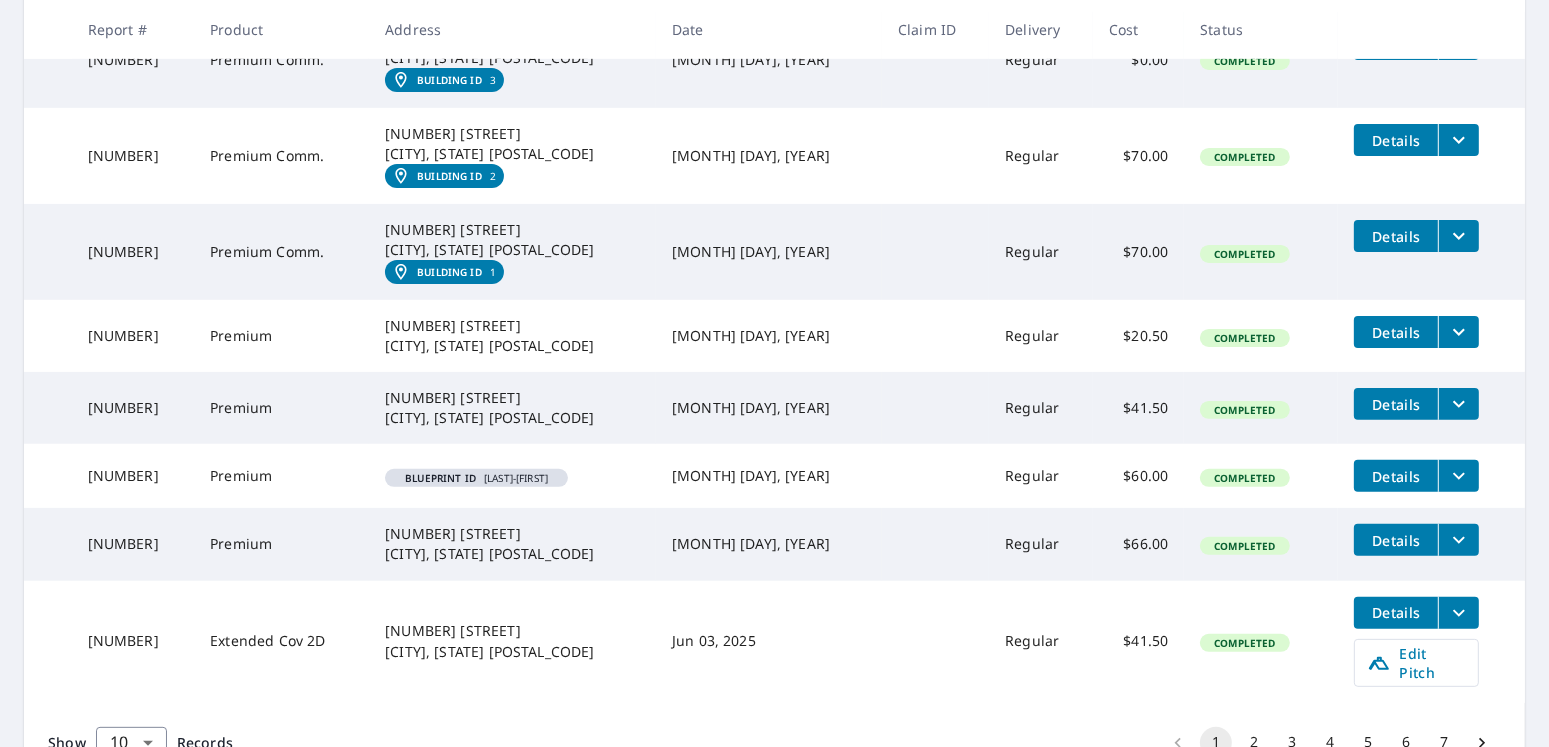 scroll, scrollTop: 683, scrollLeft: 0, axis: vertical 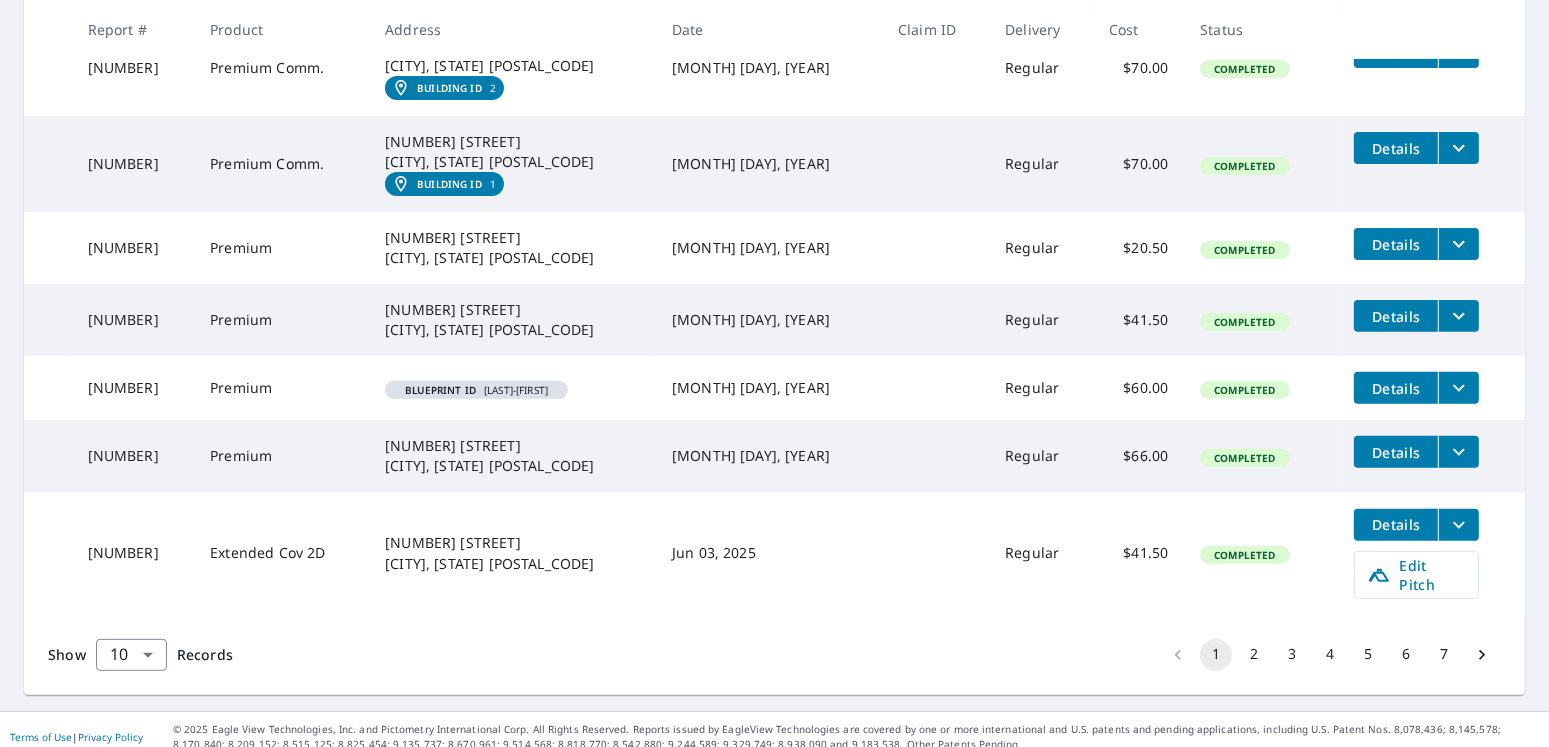 click on "2" at bounding box center [1254, 655] 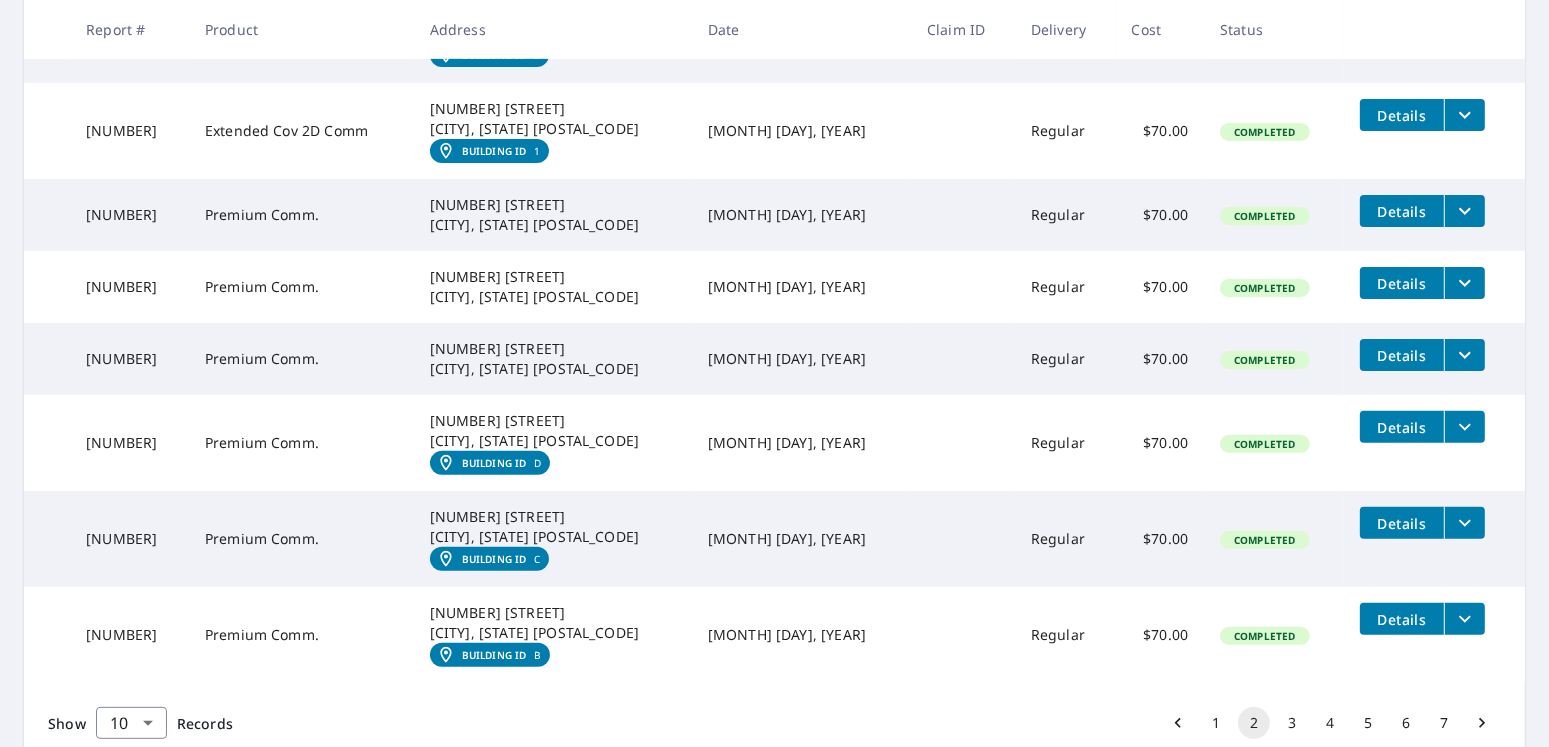 scroll, scrollTop: 682, scrollLeft: 0, axis: vertical 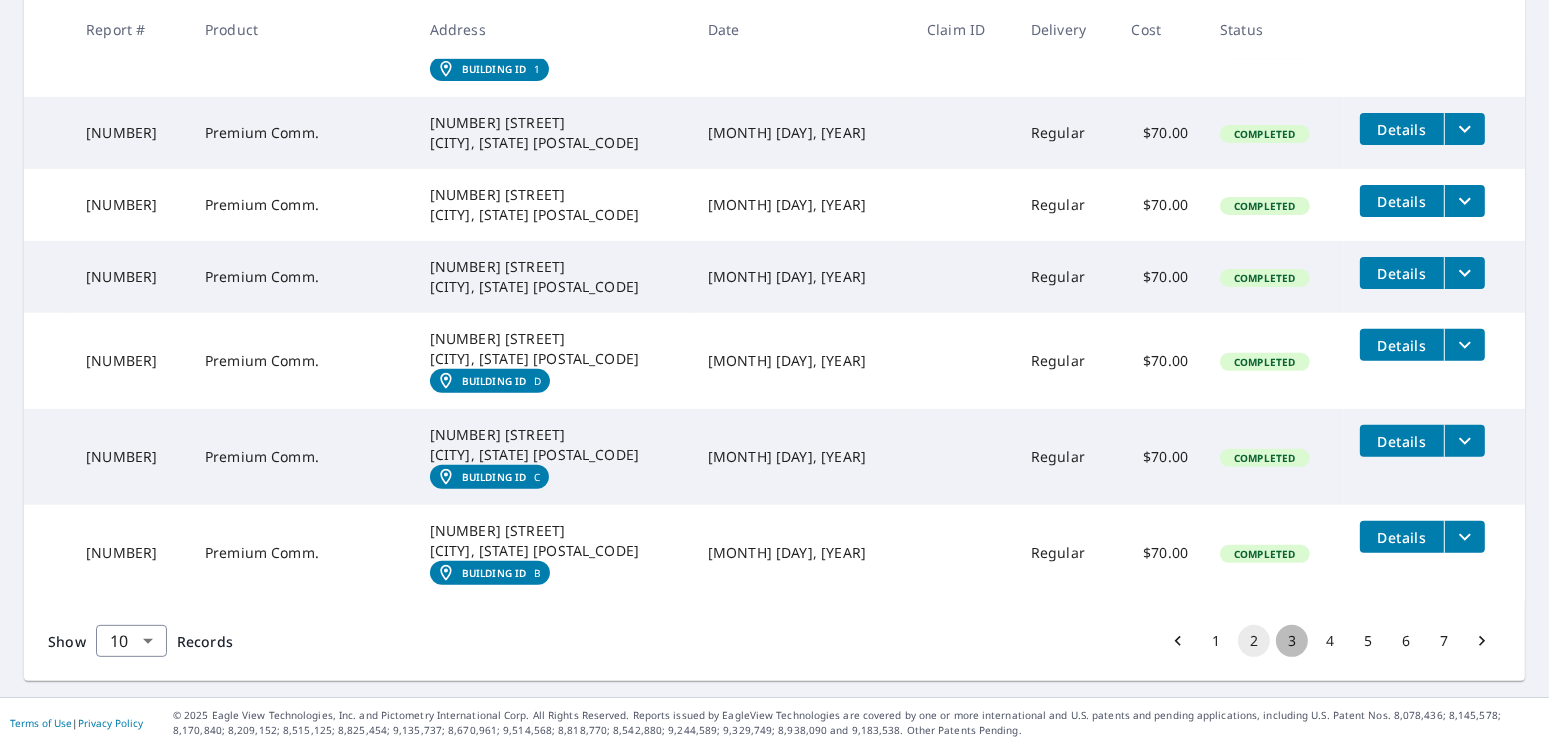 click on "3" at bounding box center (1292, 641) 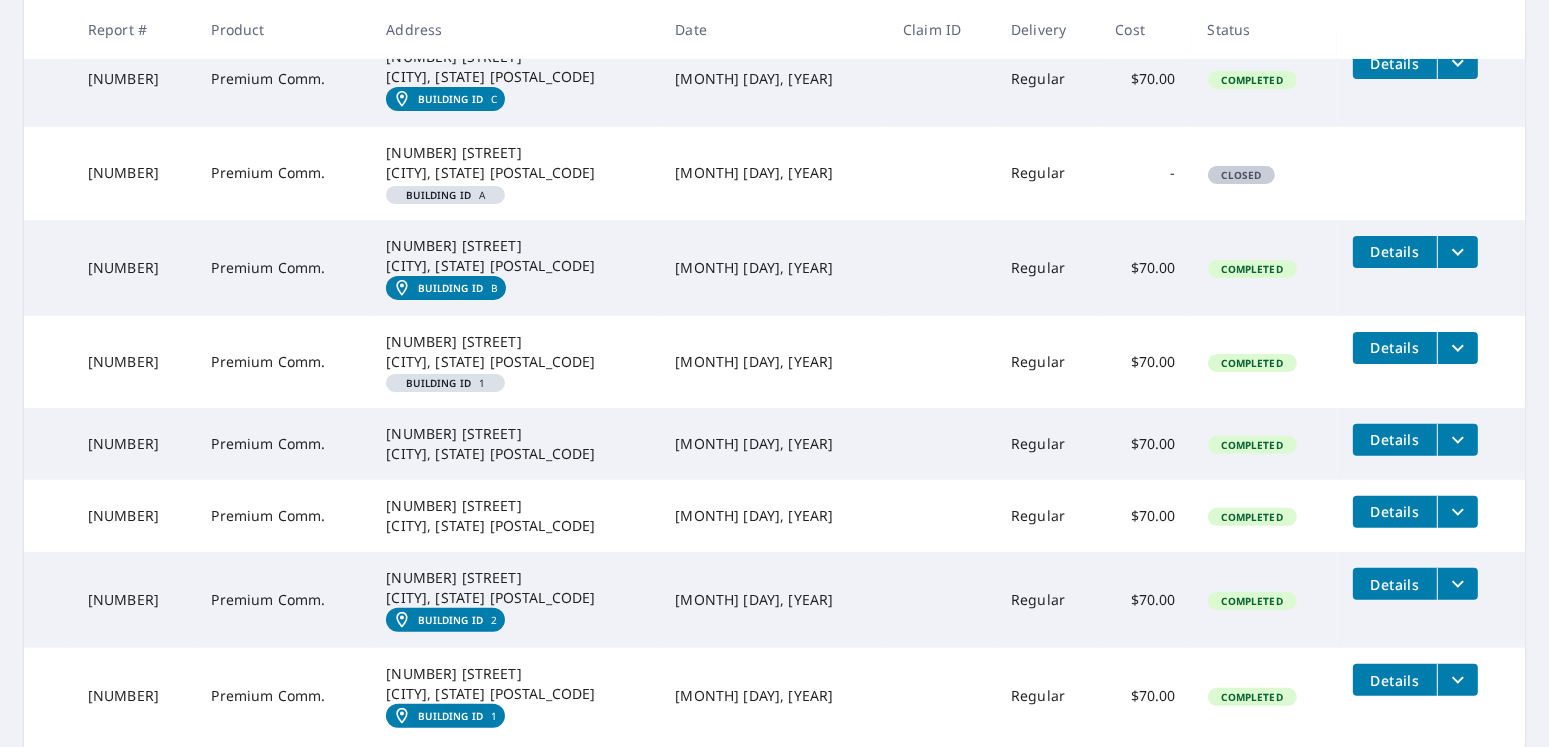 scroll, scrollTop: 700, scrollLeft: 0, axis: vertical 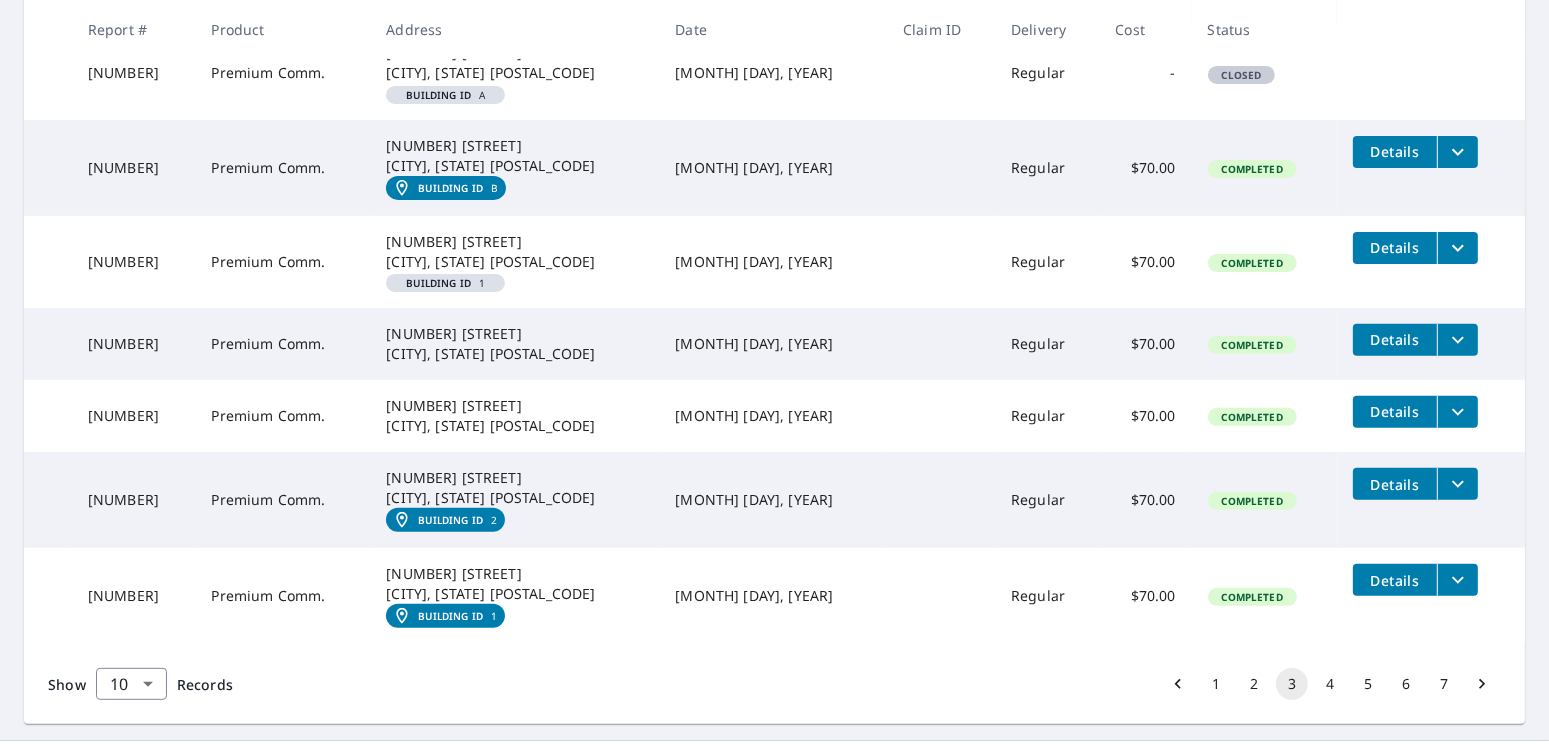 click on "4" at bounding box center (1330, 684) 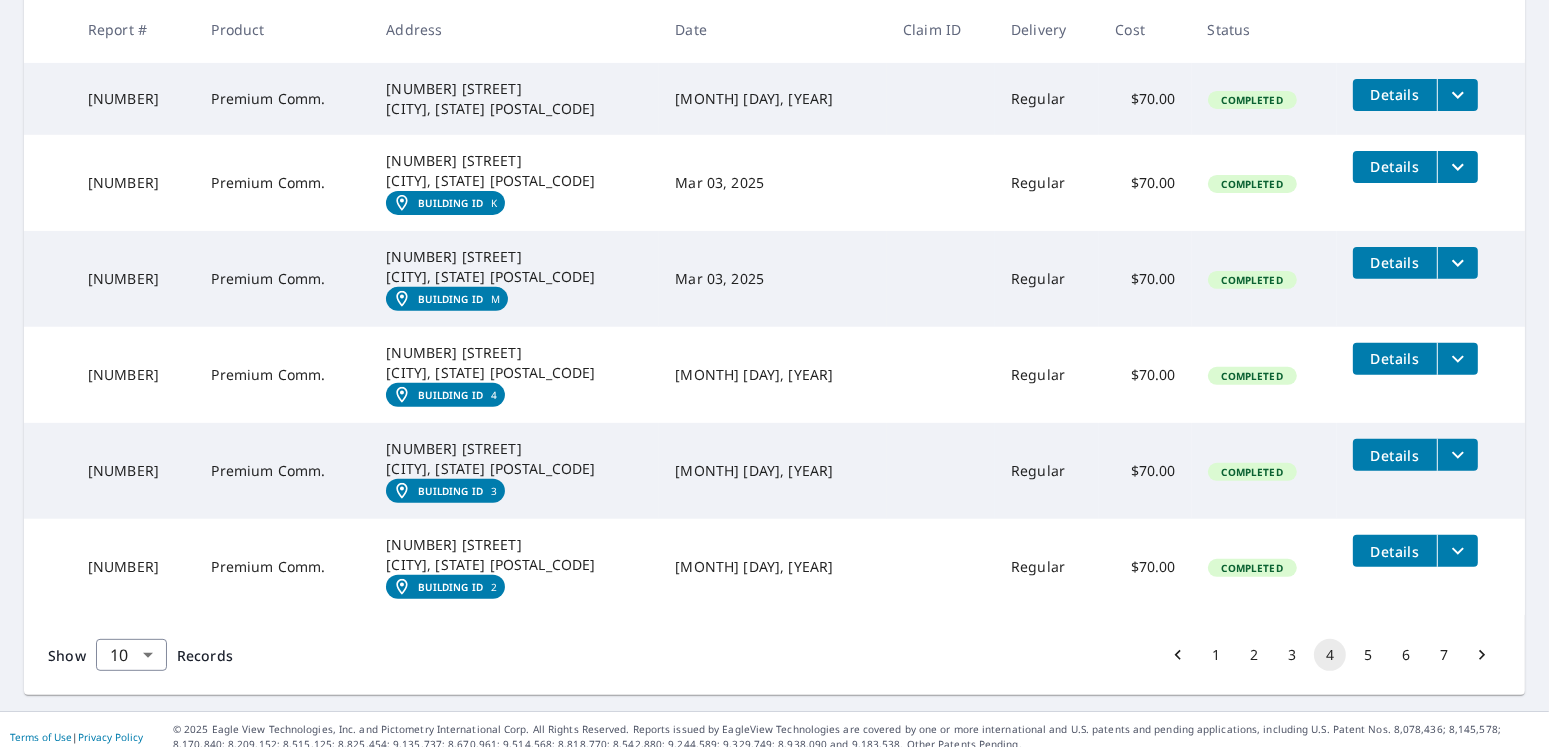 scroll, scrollTop: 744, scrollLeft: 0, axis: vertical 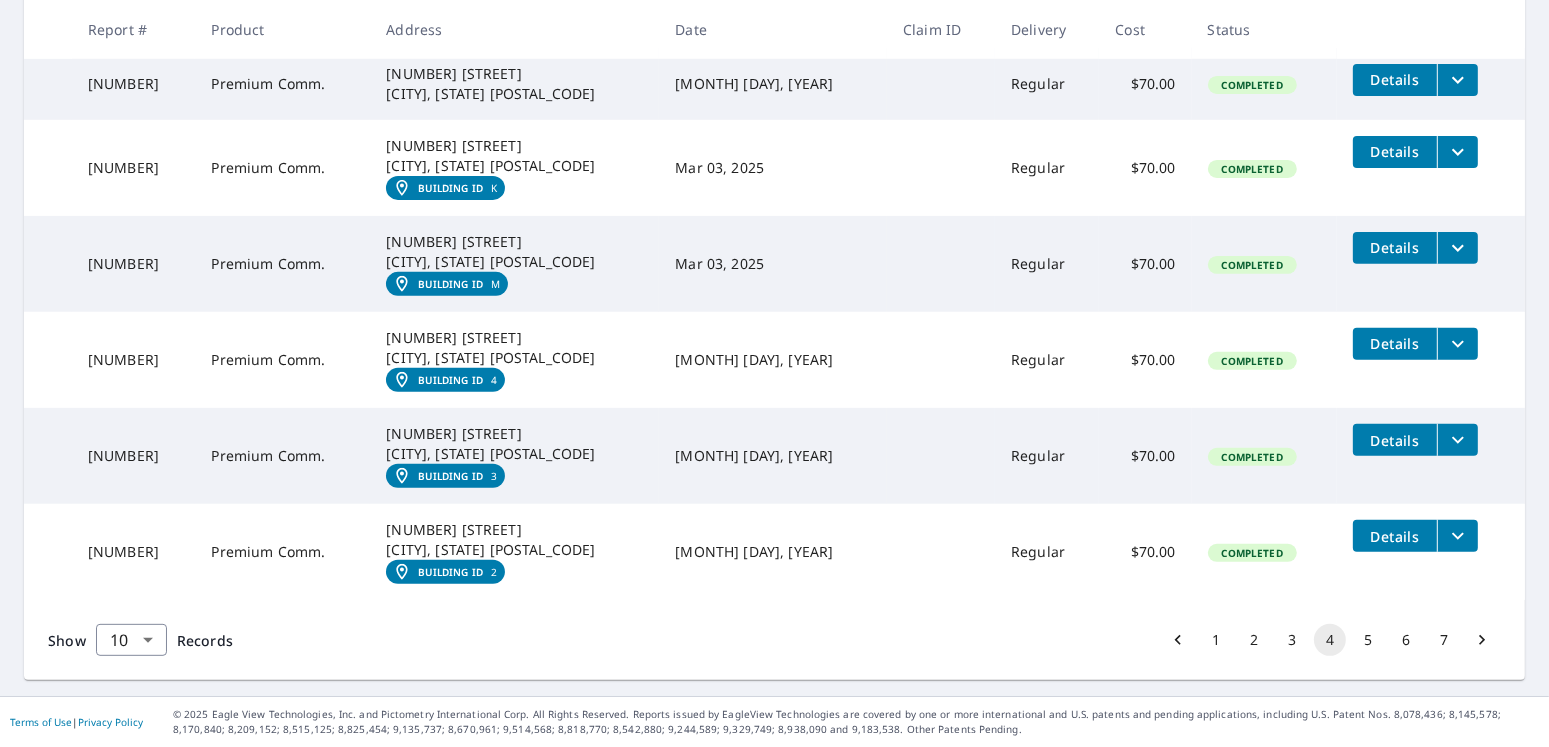 click on "5" at bounding box center [1368, 640] 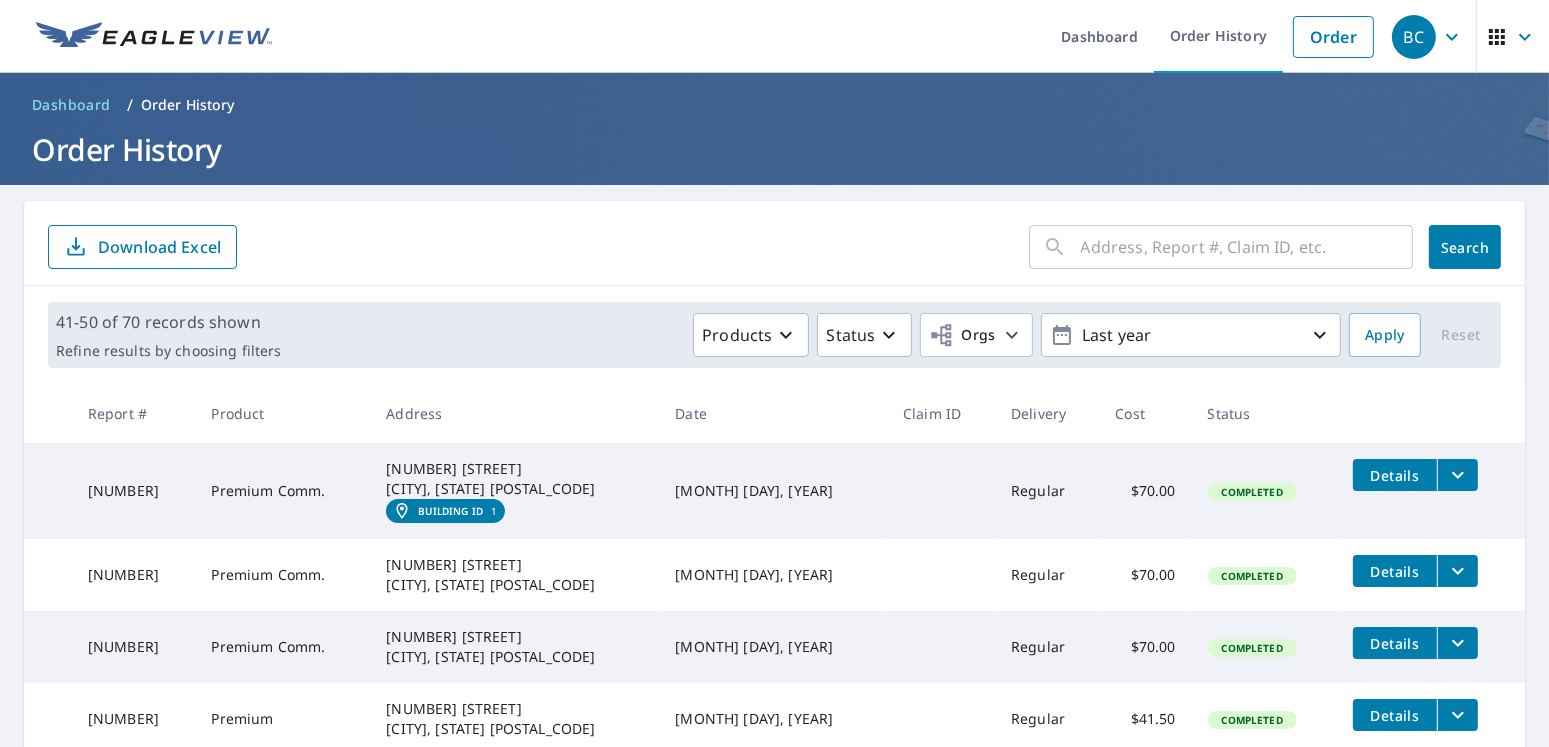 scroll, scrollTop: 0, scrollLeft: 0, axis: both 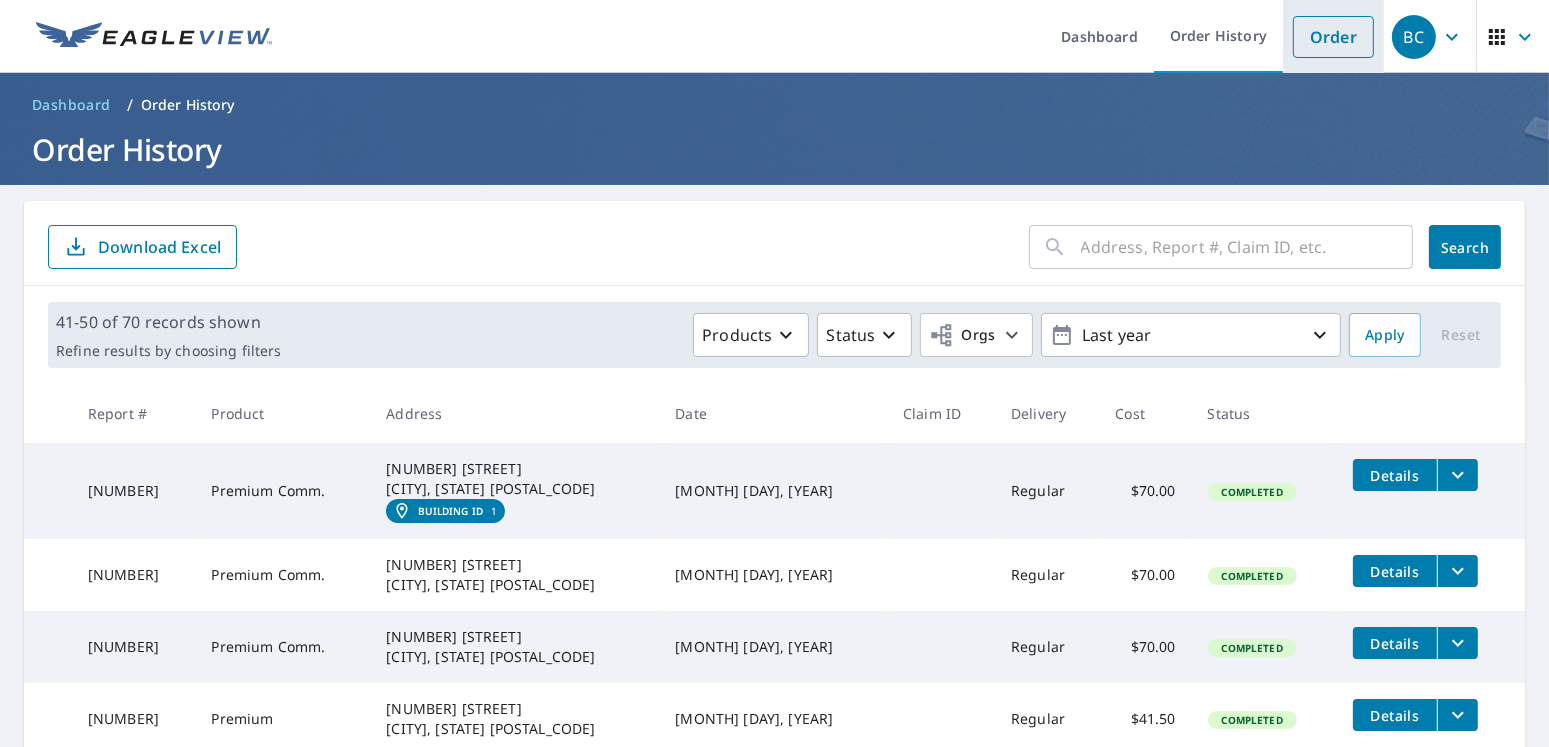 click on "Order" at bounding box center (1333, 37) 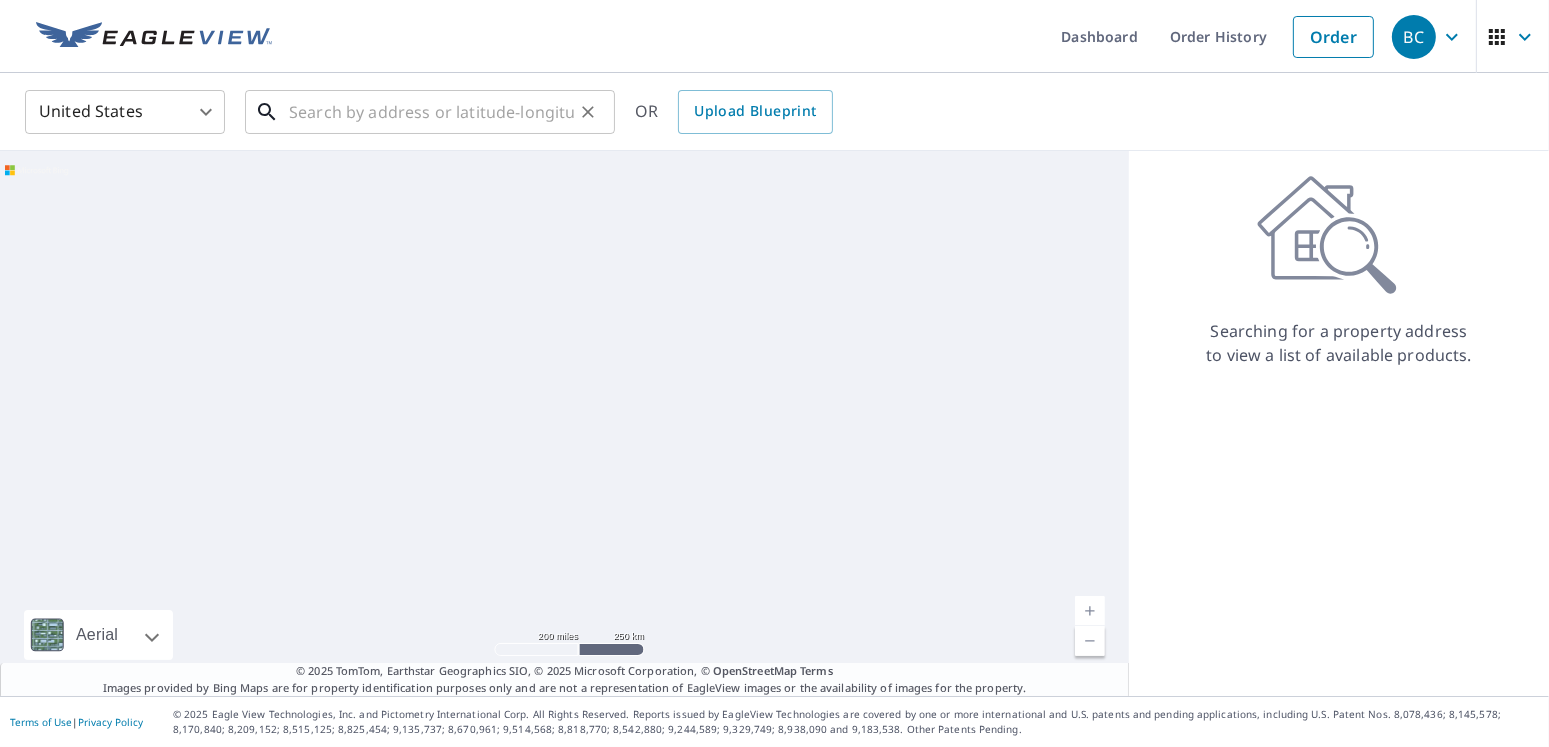 click at bounding box center [431, 112] 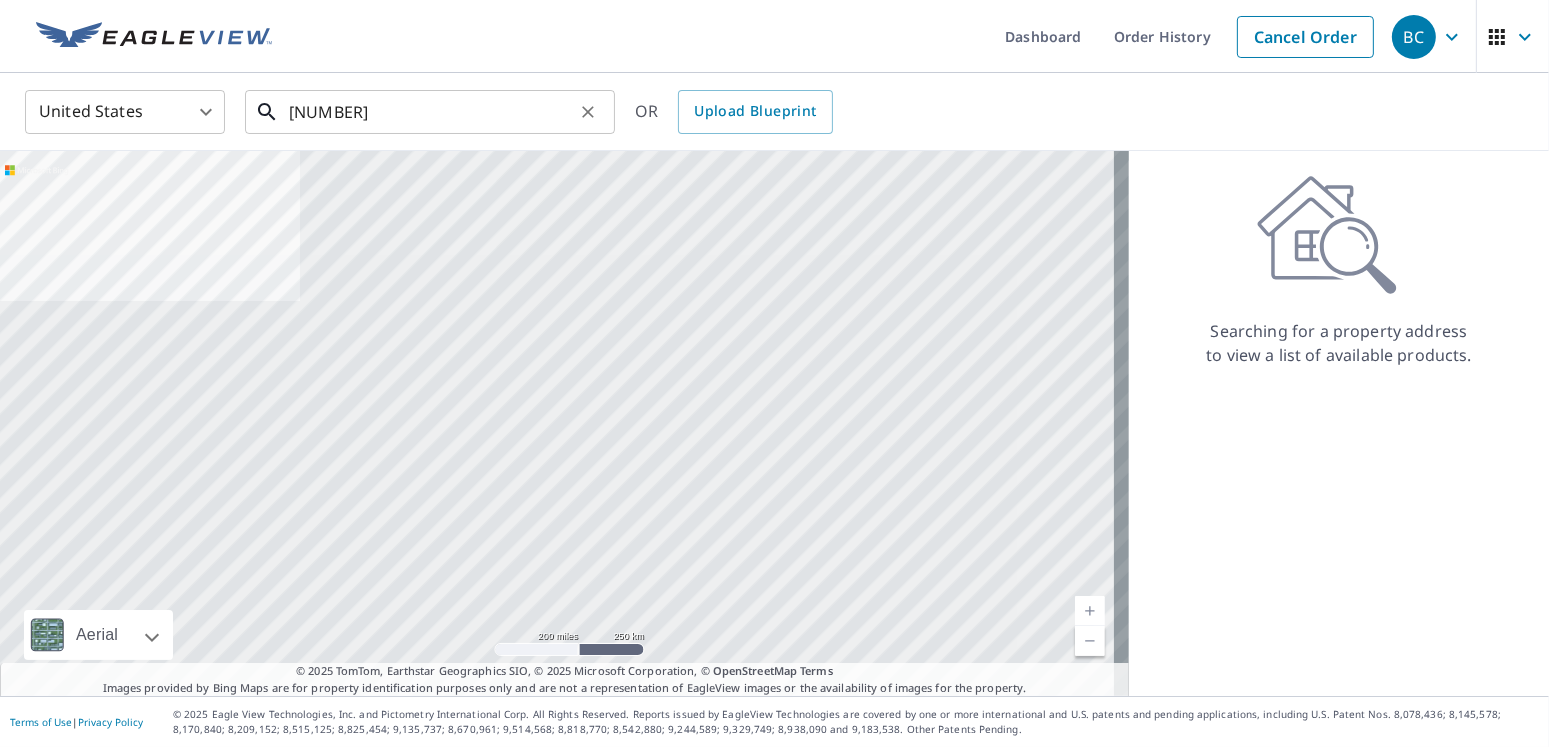 click on "[NUMBER]" at bounding box center [431, 112] 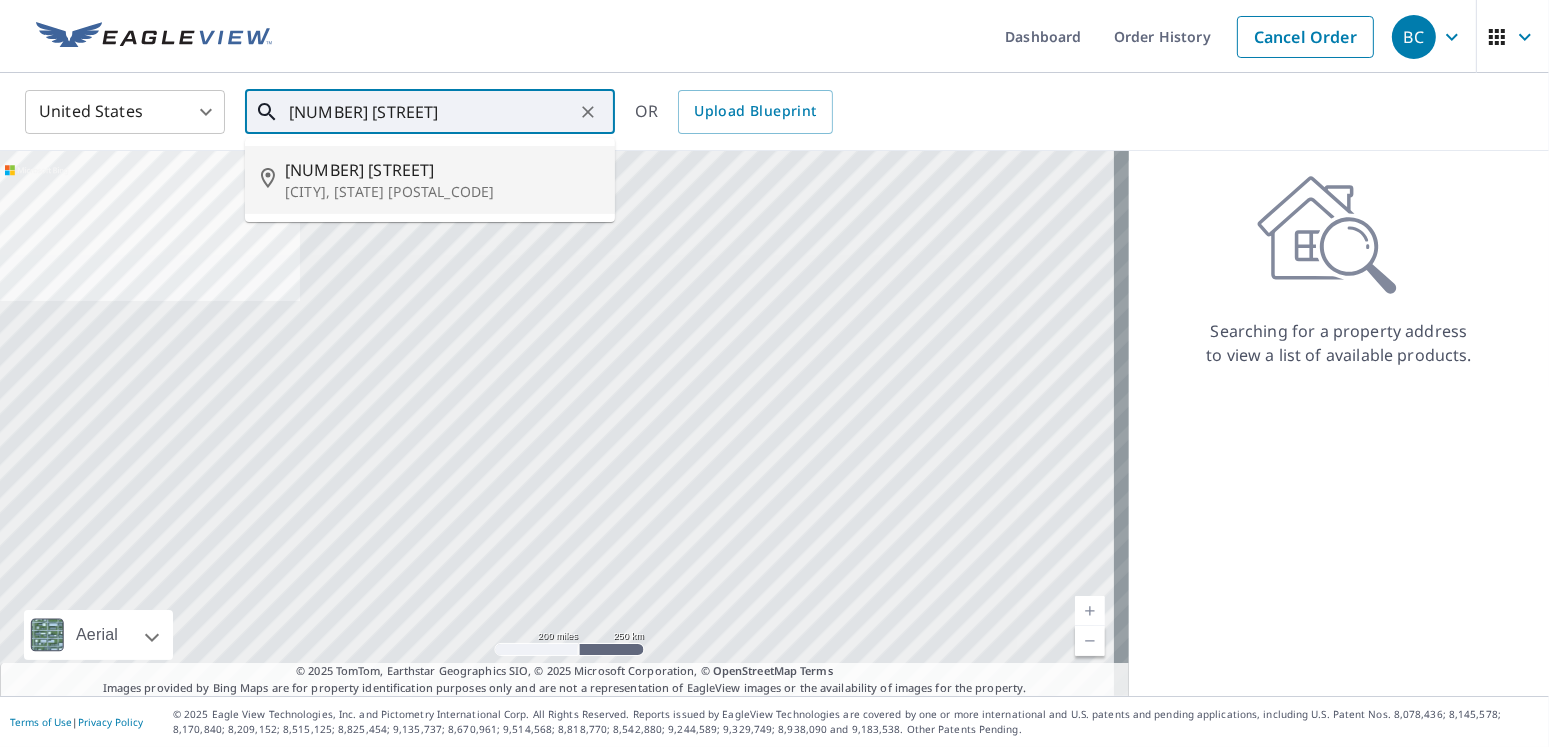 click on "[NUMBER] [STREET]" at bounding box center (442, 170) 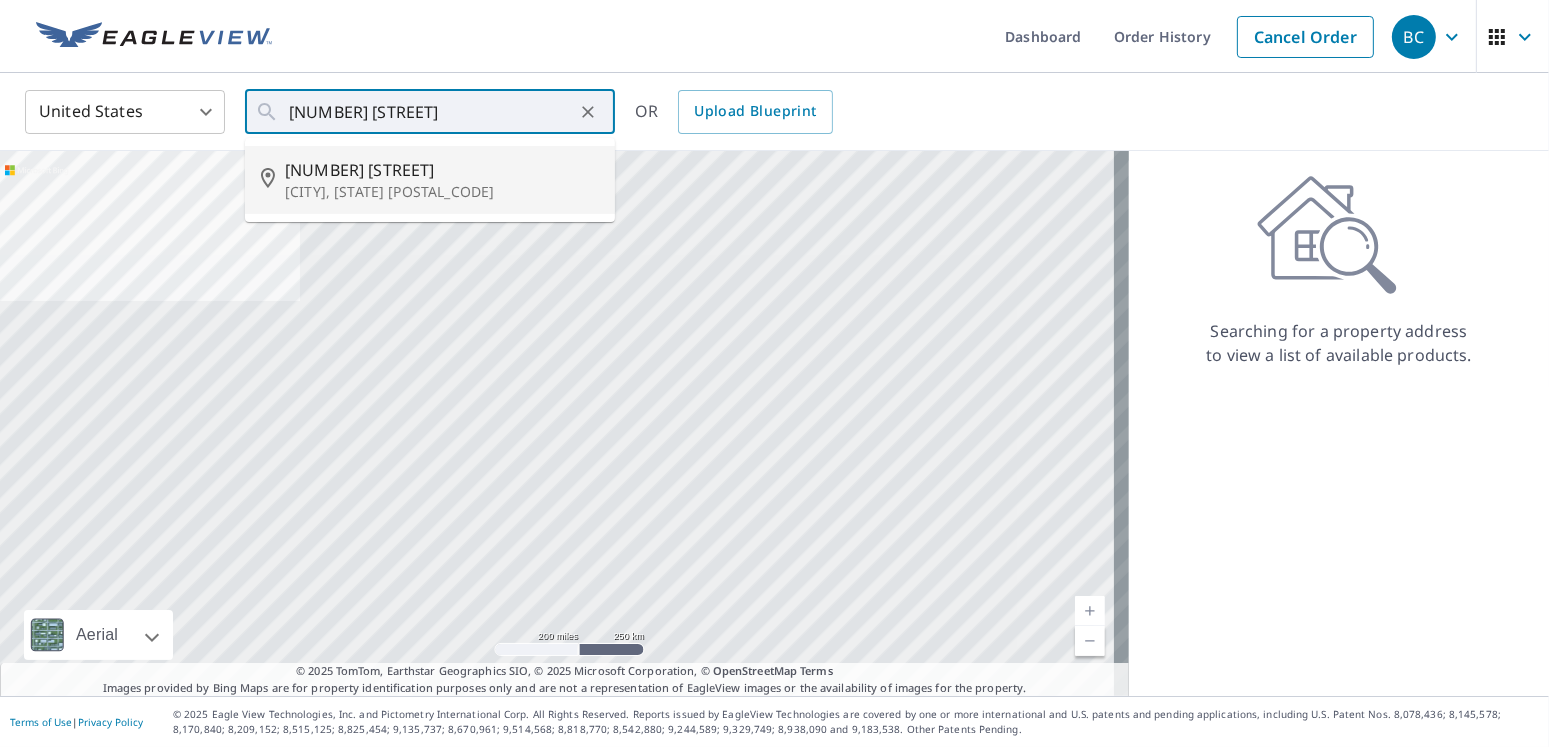 type on "[NUMBER] [STREET] [CITY], [STATE] [POSTAL_CODE]" 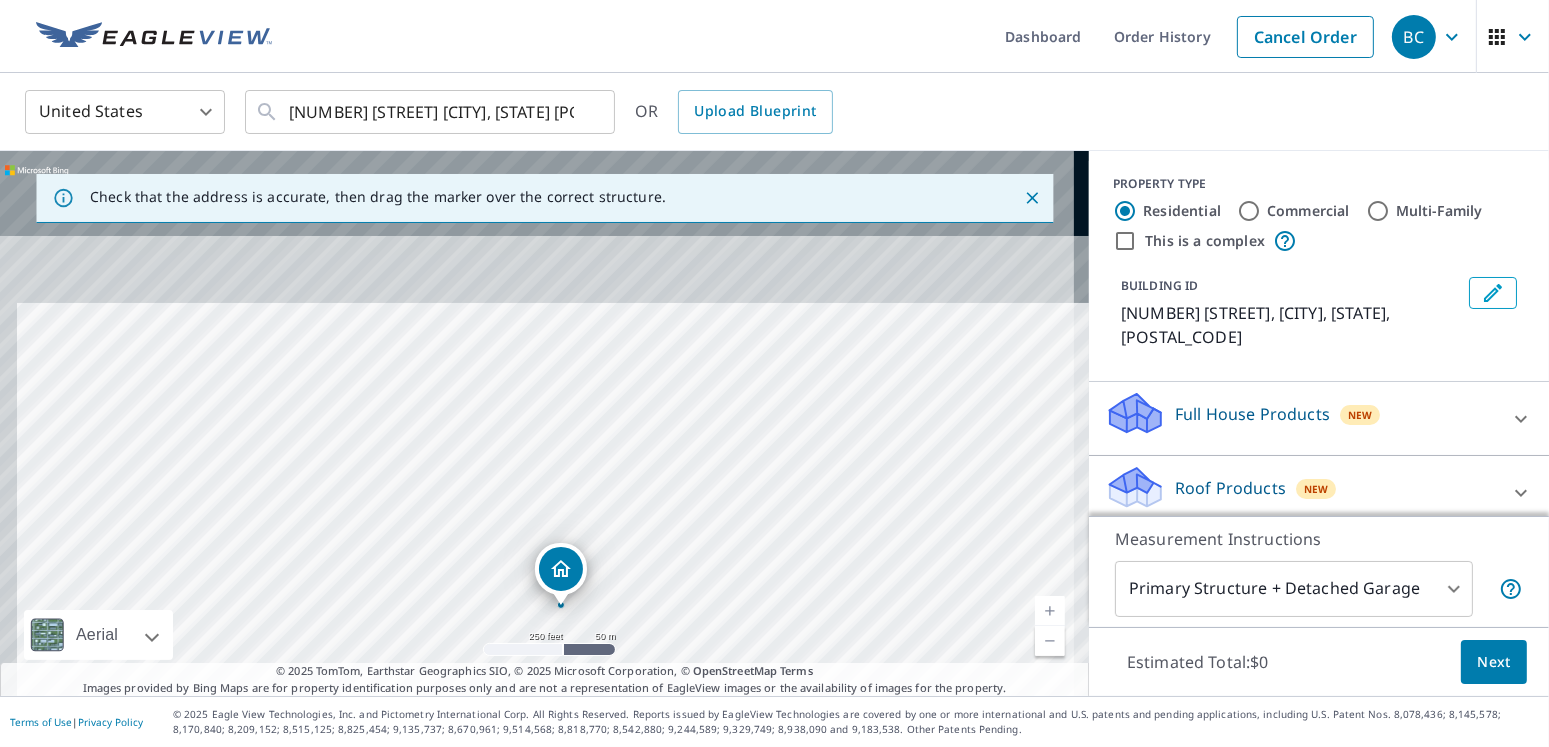 drag, startPoint x: 695, startPoint y: 312, endPoint x: 719, endPoint y: 497, distance: 186.55026 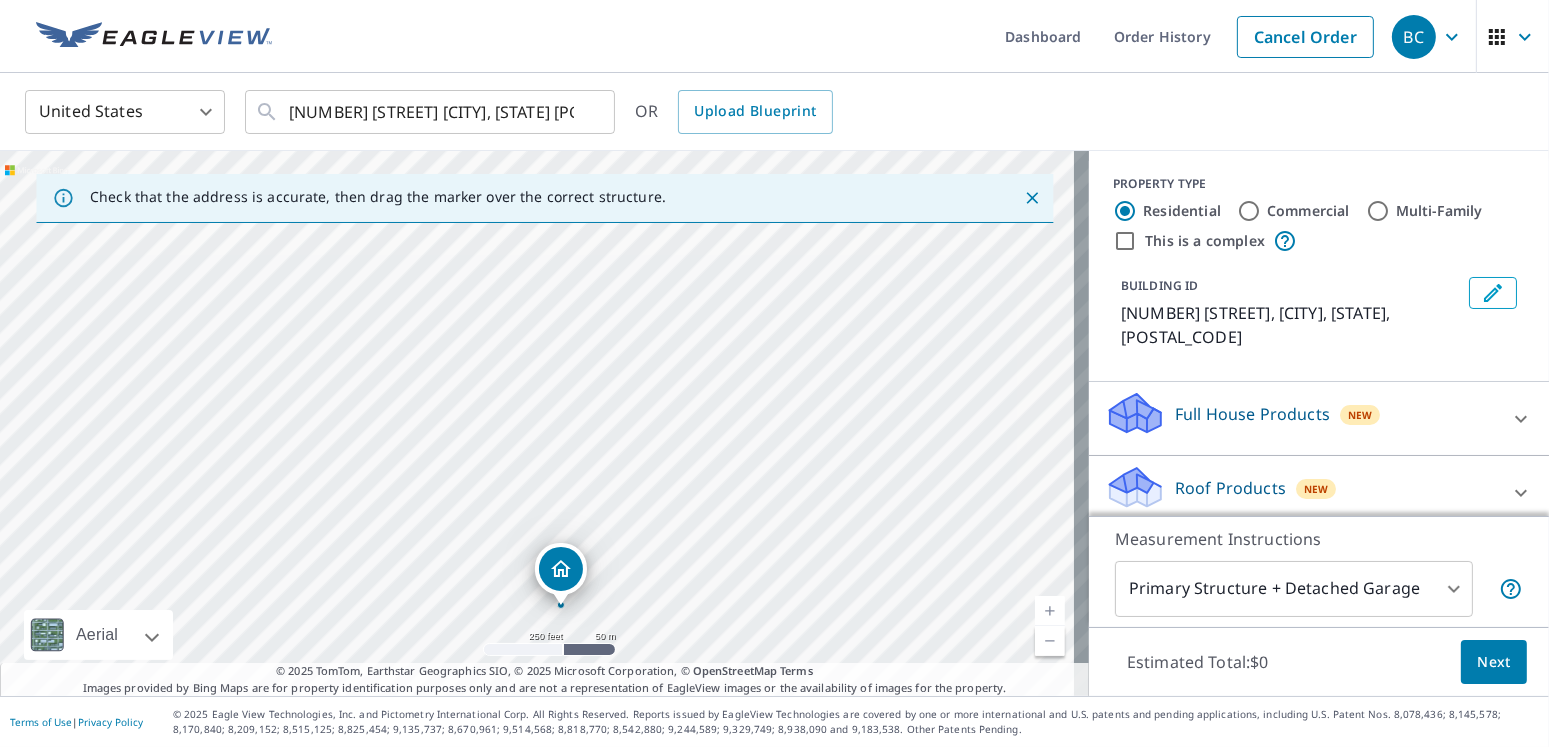 drag, startPoint x: 644, startPoint y: 464, endPoint x: 709, endPoint y: 189, distance: 282.57742 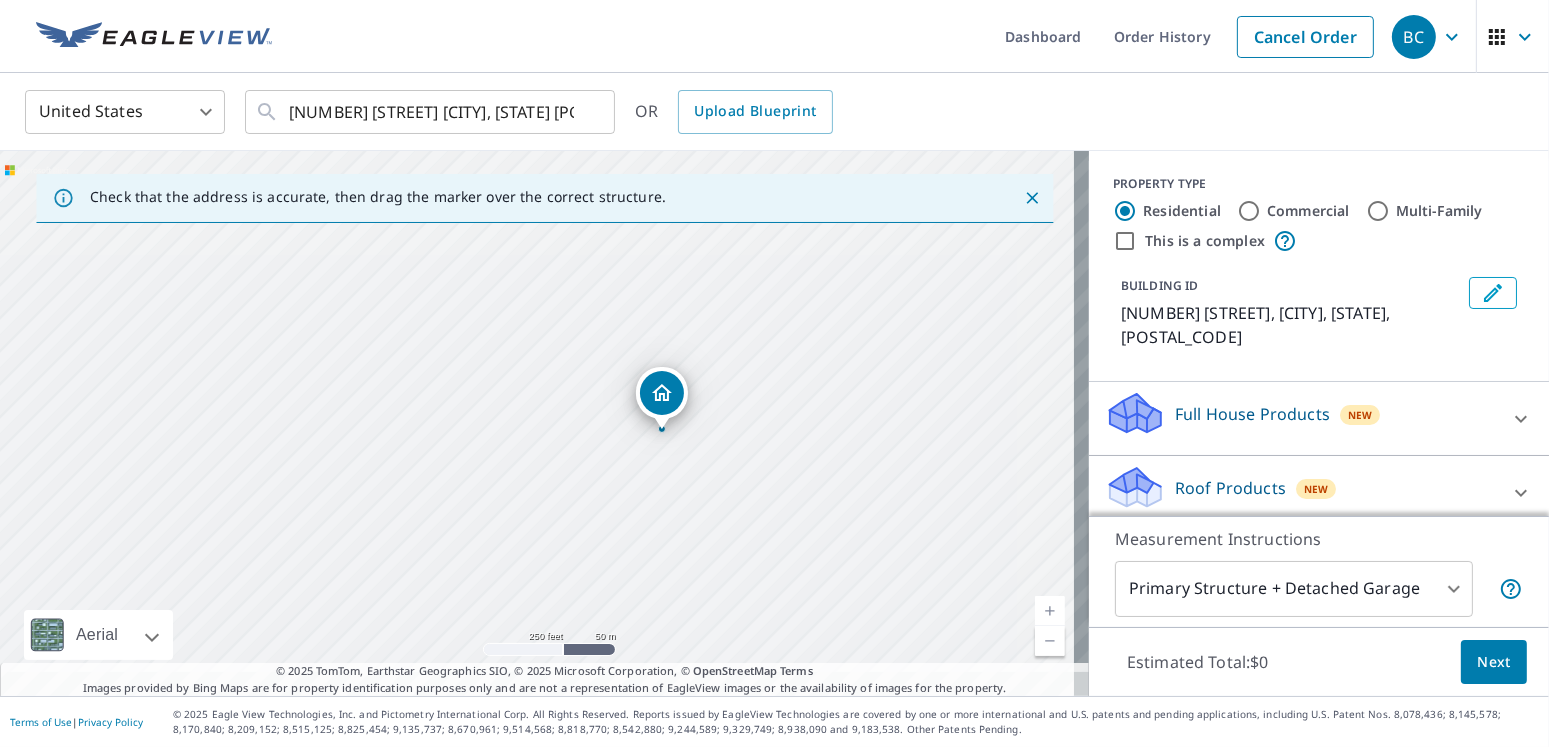 drag, startPoint x: 700, startPoint y: 412, endPoint x: 745, endPoint y: 288, distance: 131.91286 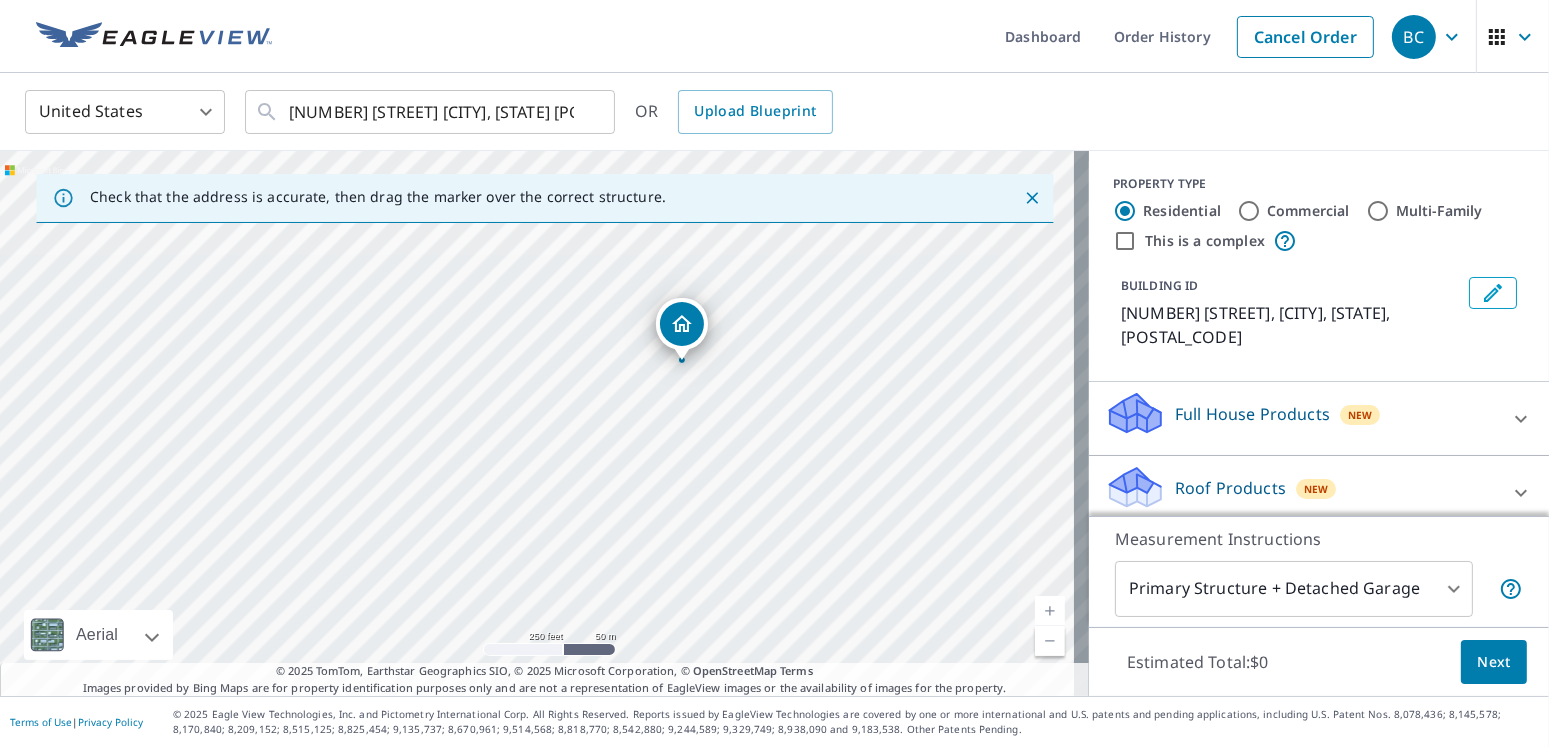 drag, startPoint x: 790, startPoint y: 552, endPoint x: 810, endPoint y: 483, distance: 71.8401 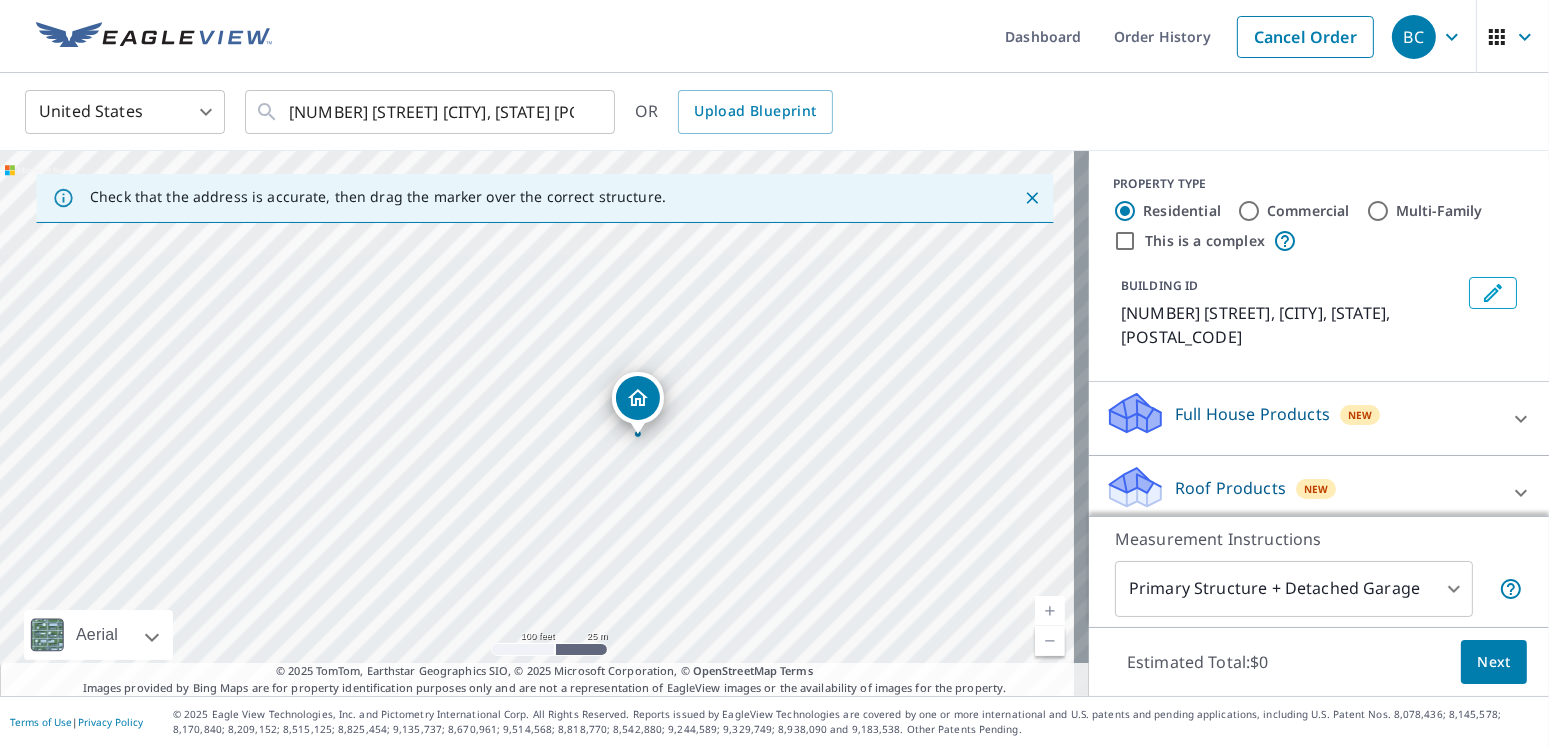 drag, startPoint x: 809, startPoint y: 351, endPoint x: 906, endPoint y: 437, distance: 129.6341 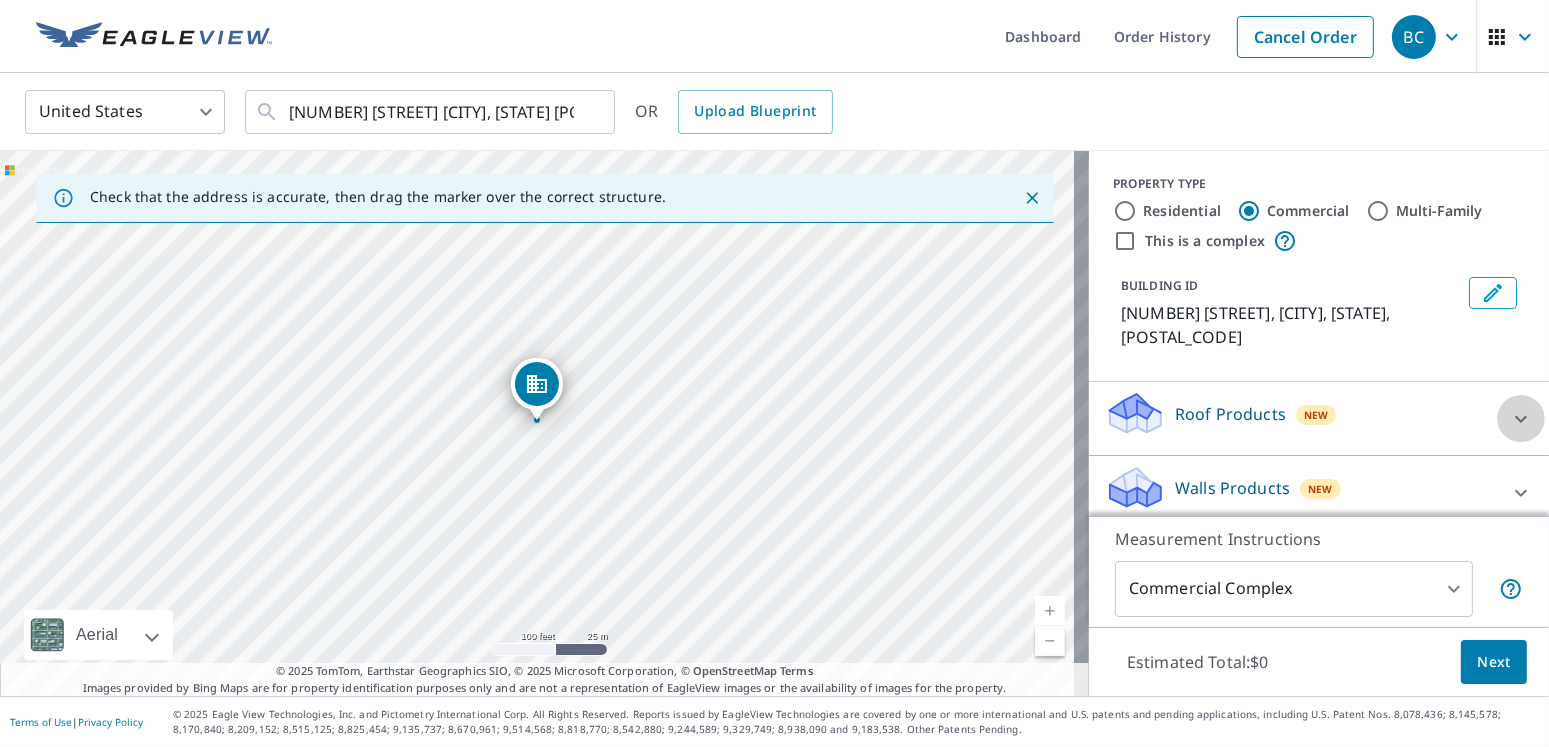 click 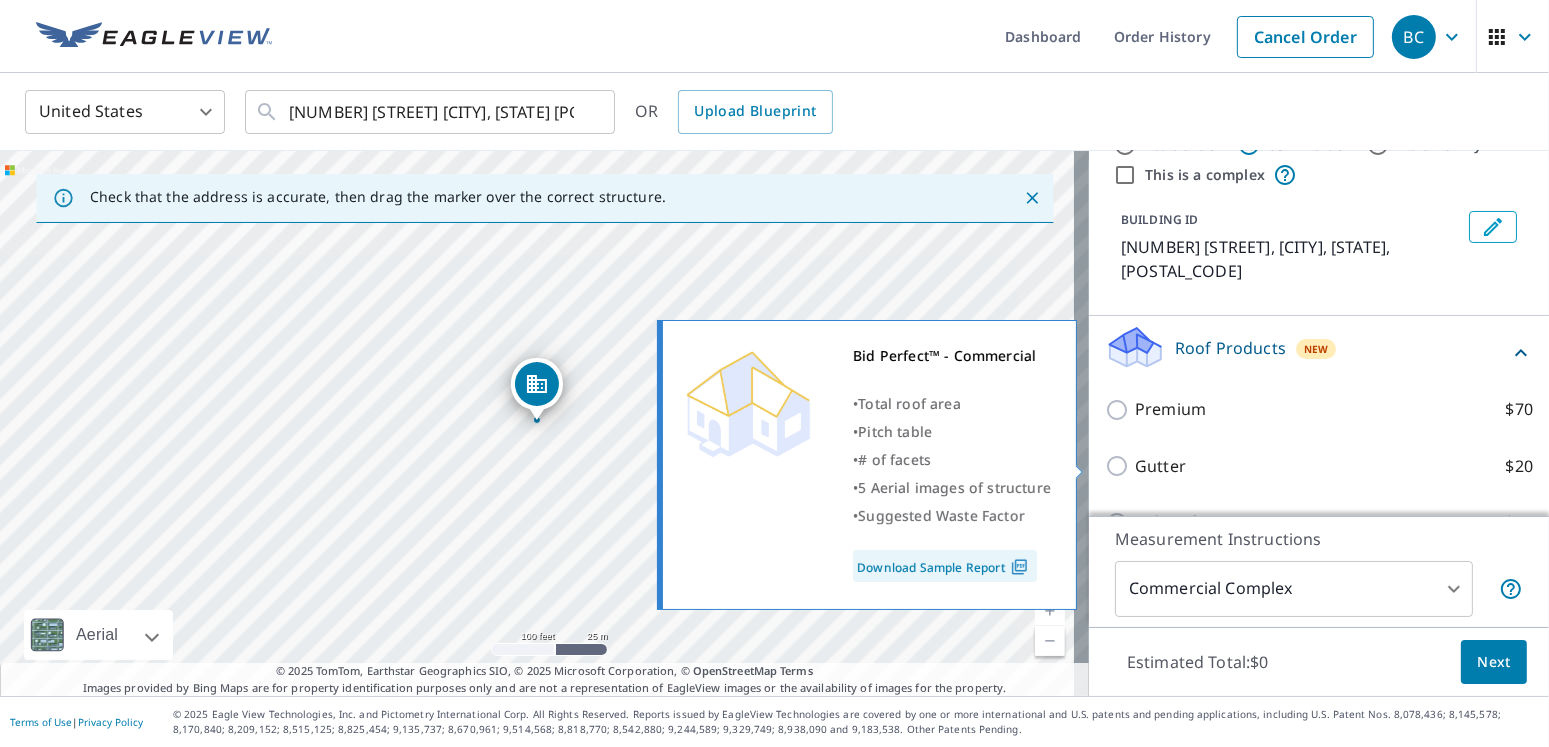 scroll, scrollTop: 100, scrollLeft: 0, axis: vertical 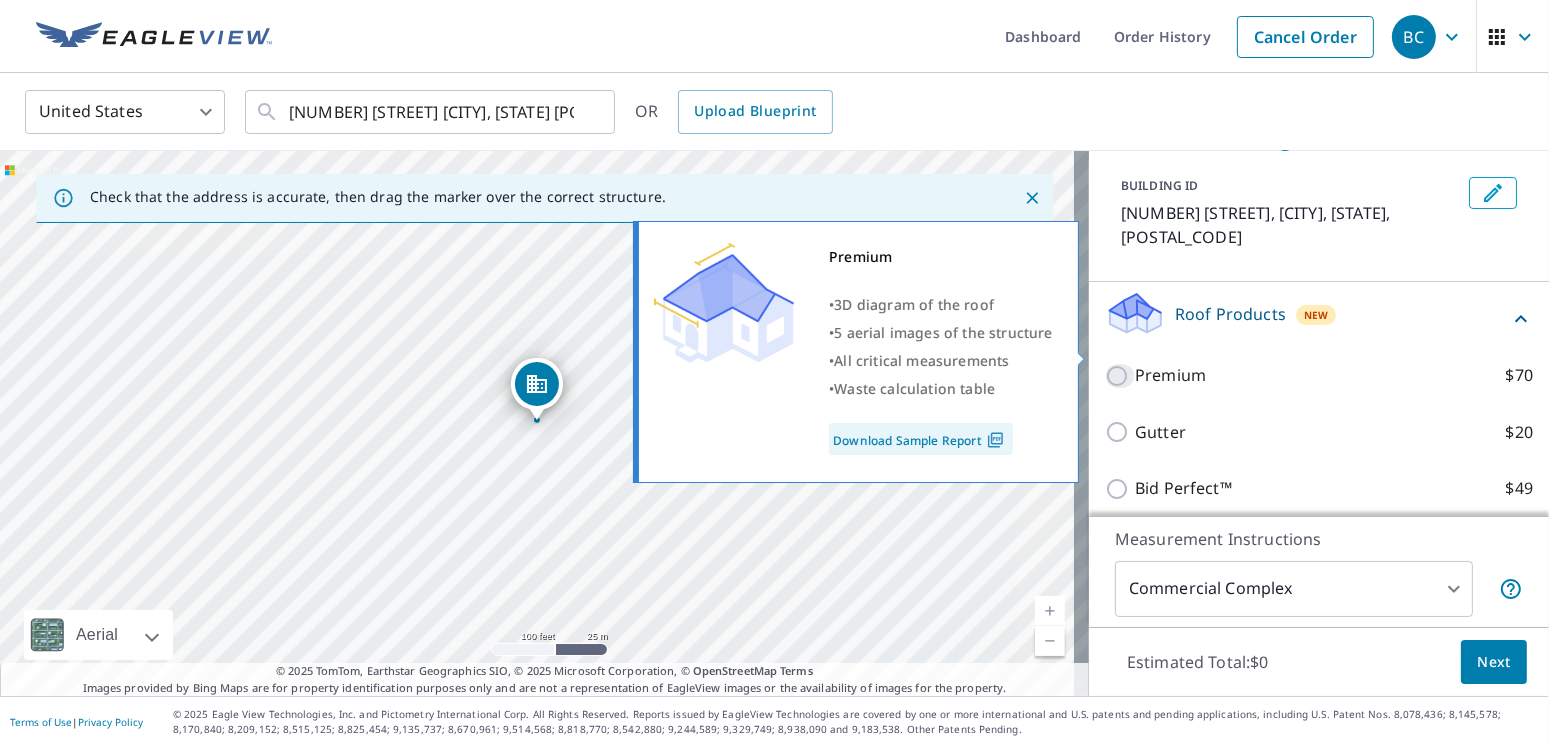 click on "Premium $70" at bounding box center (1120, 376) 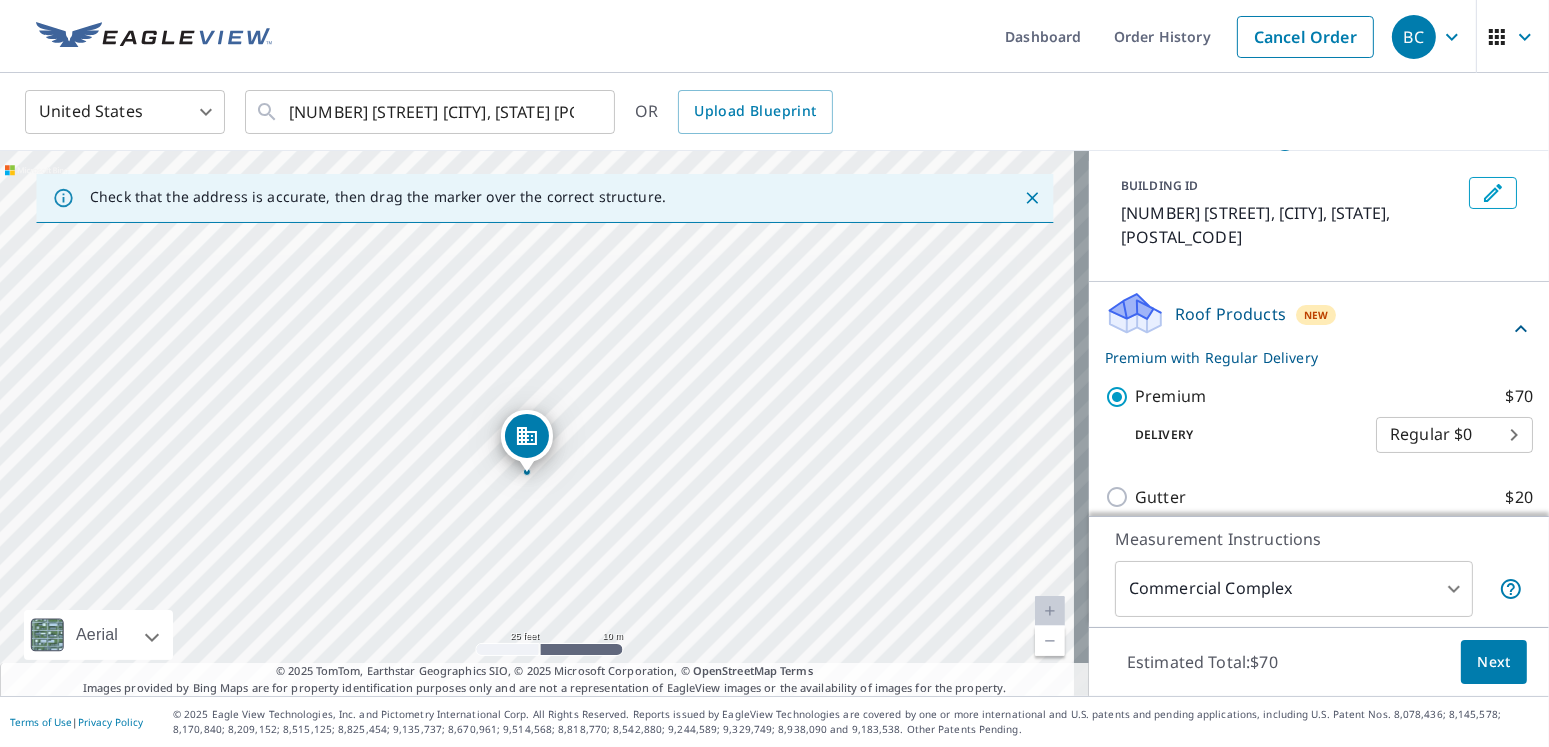 drag, startPoint x: 631, startPoint y: 288, endPoint x: 720, endPoint y: 396, distance: 139.94641 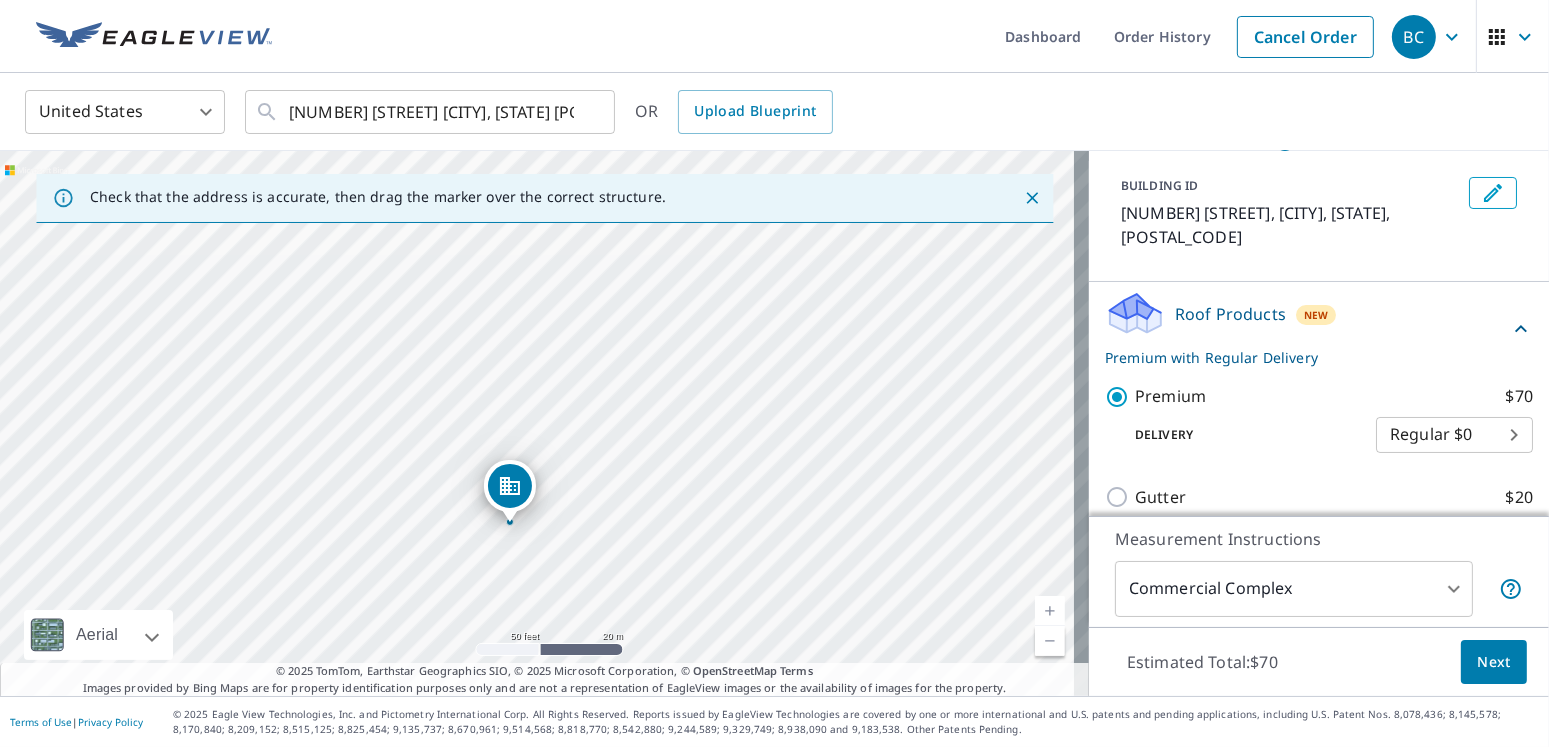 drag, startPoint x: 623, startPoint y: 524, endPoint x: 536, endPoint y: 588, distance: 108.00463 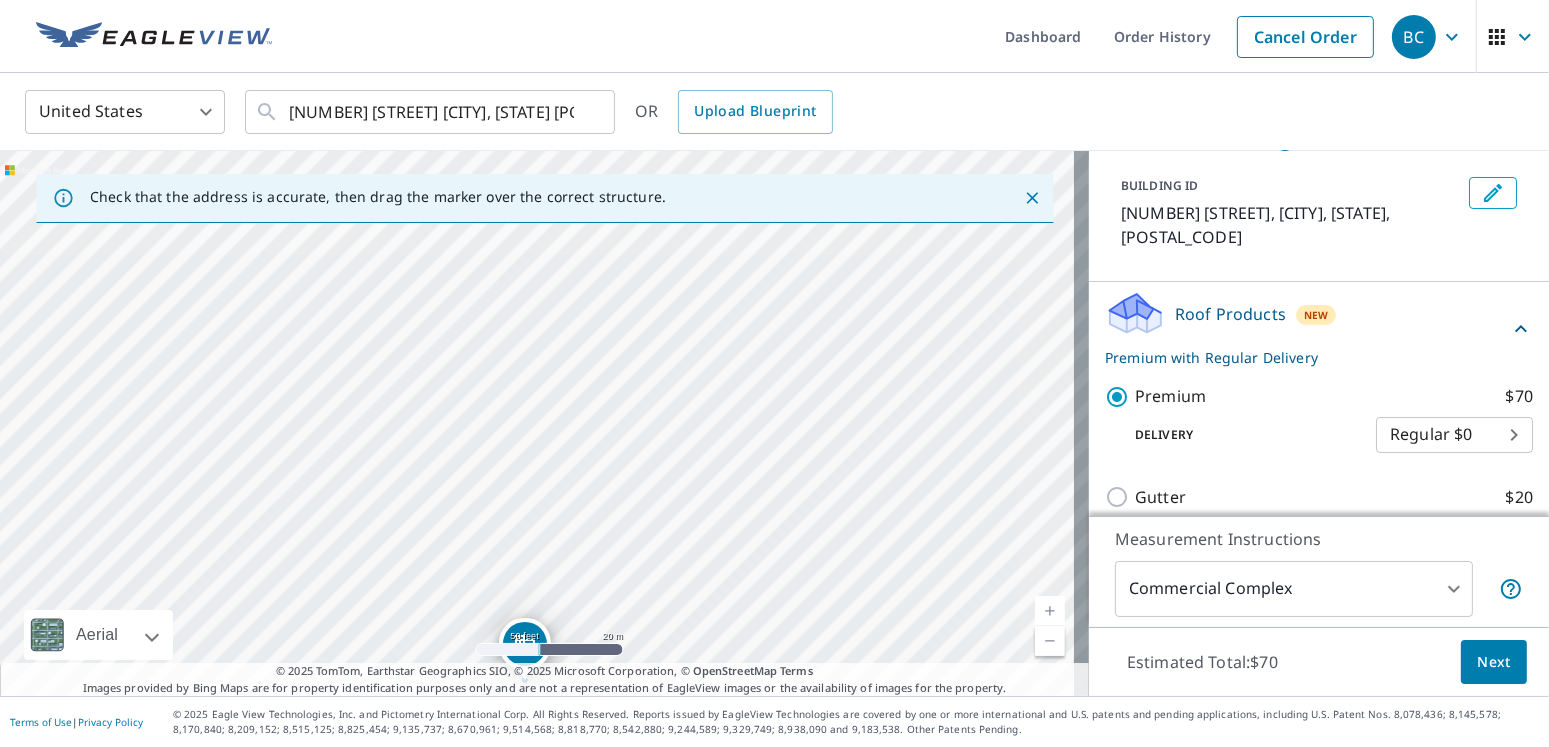 drag, startPoint x: 635, startPoint y: 418, endPoint x: 650, endPoint y: 576, distance: 158.71043 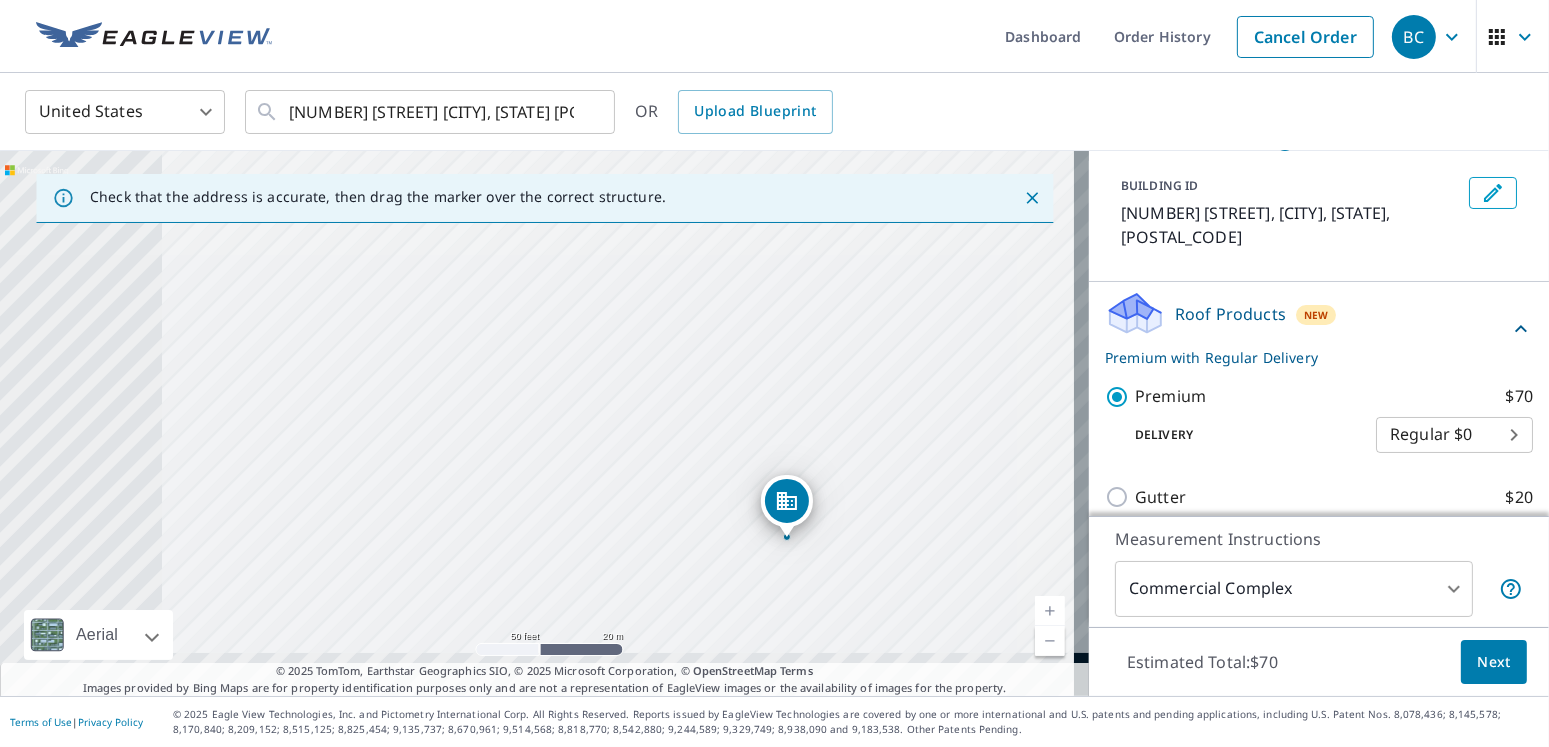 drag, startPoint x: 419, startPoint y: 592, endPoint x: 681, endPoint y: 449, distance: 298.4845 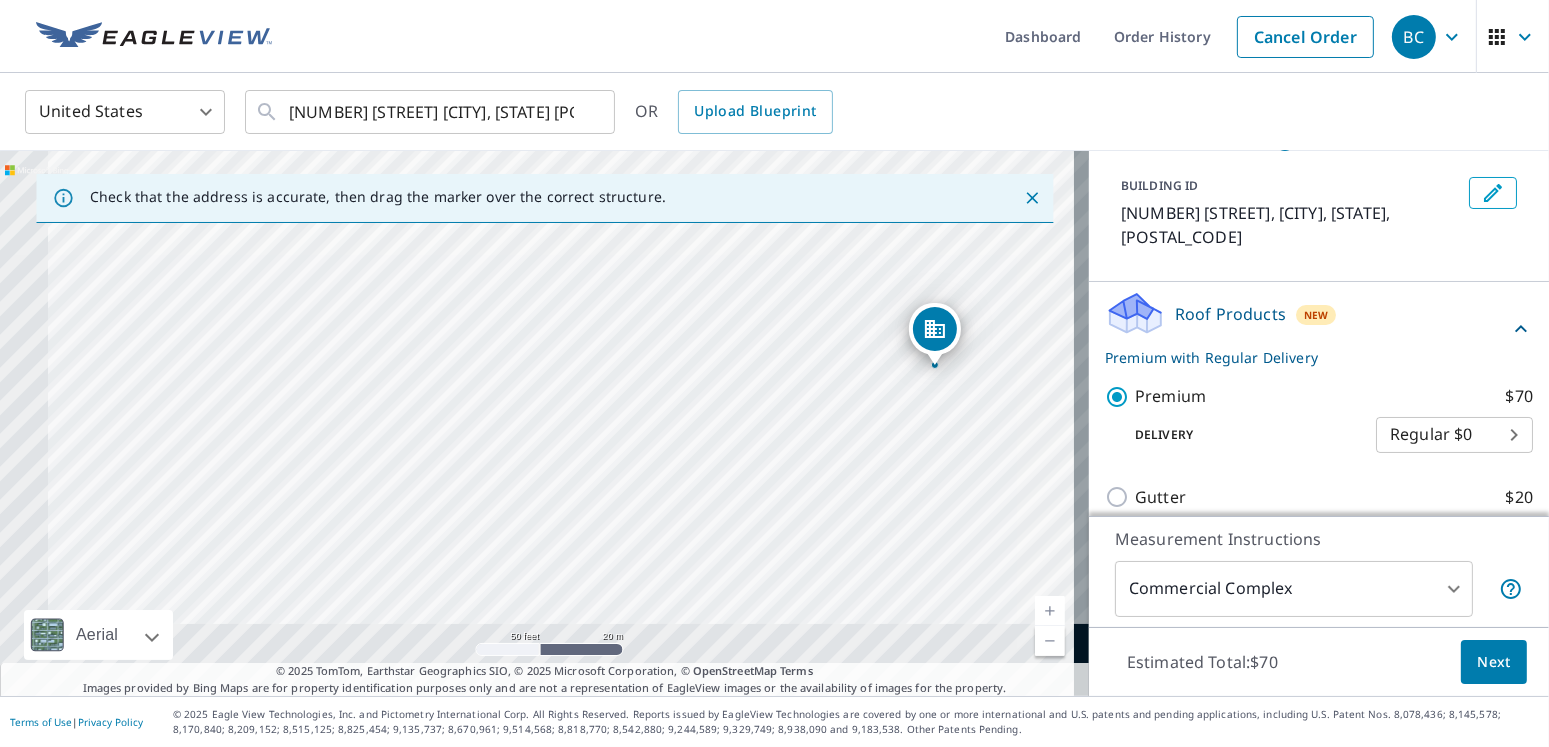 drag, startPoint x: 545, startPoint y: 518, endPoint x: 693, endPoint y: 346, distance: 226.90967 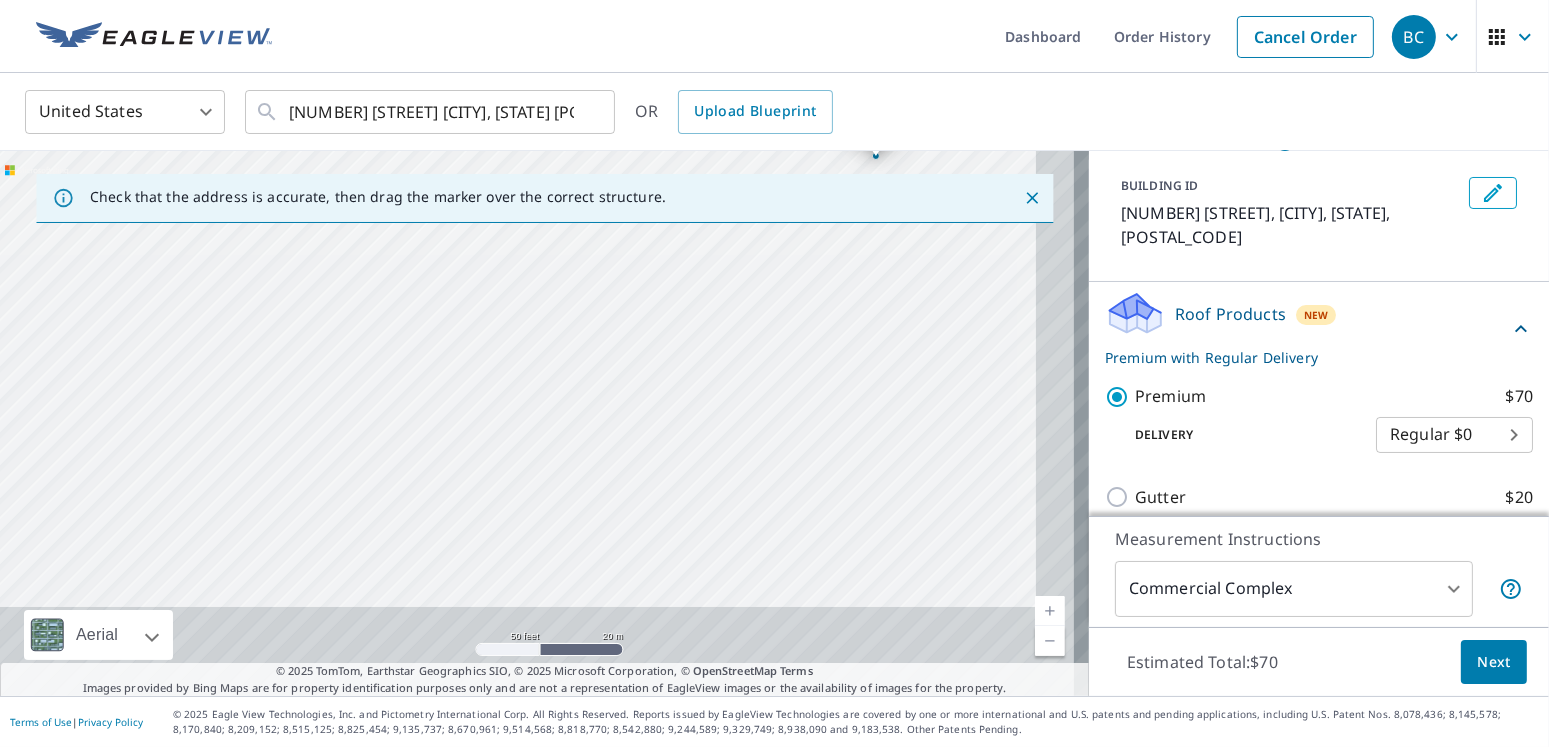 drag, startPoint x: 712, startPoint y: 490, endPoint x: 653, endPoint y: 281, distance: 217.16814 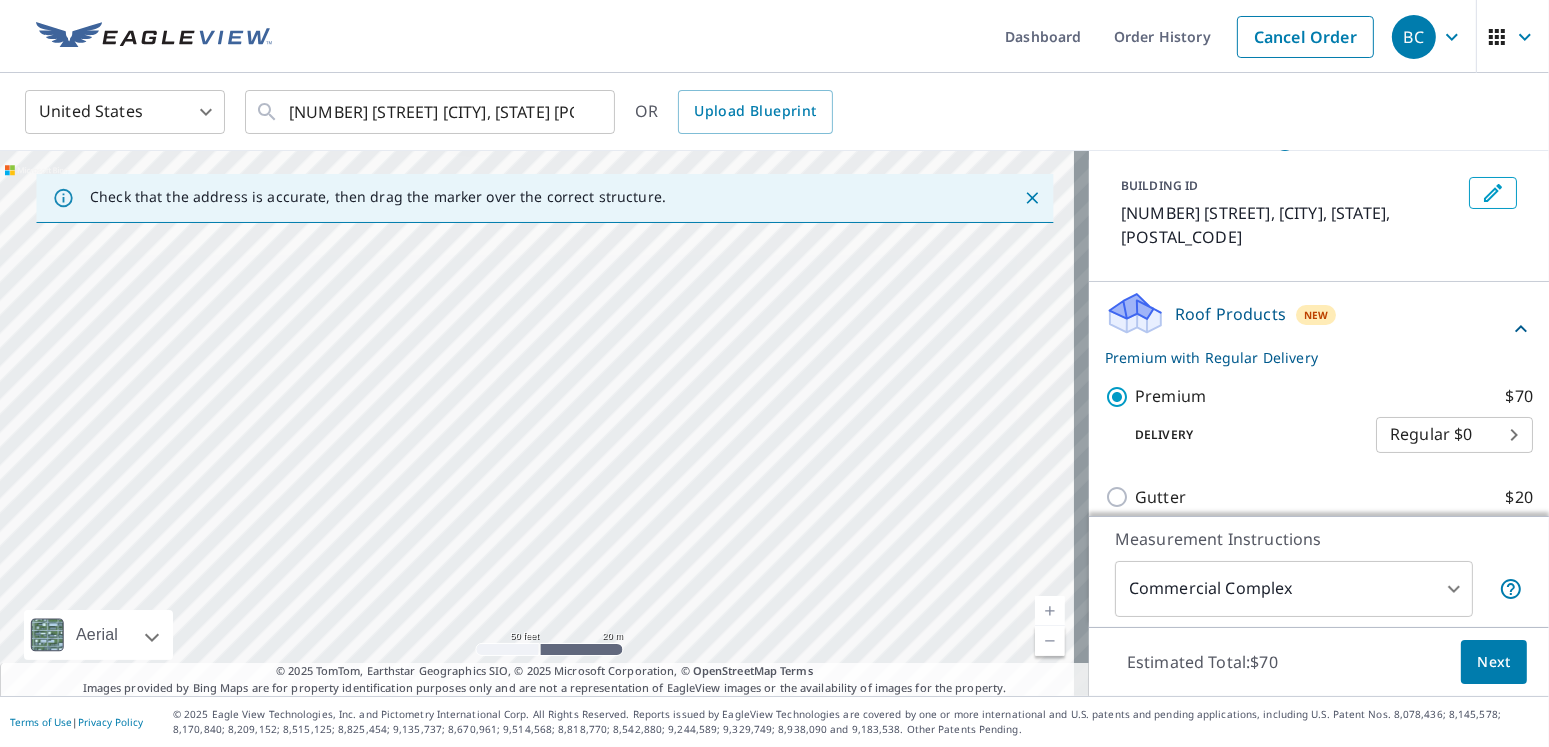 drag, startPoint x: 776, startPoint y: 435, endPoint x: 371, endPoint y: 408, distance: 405.89902 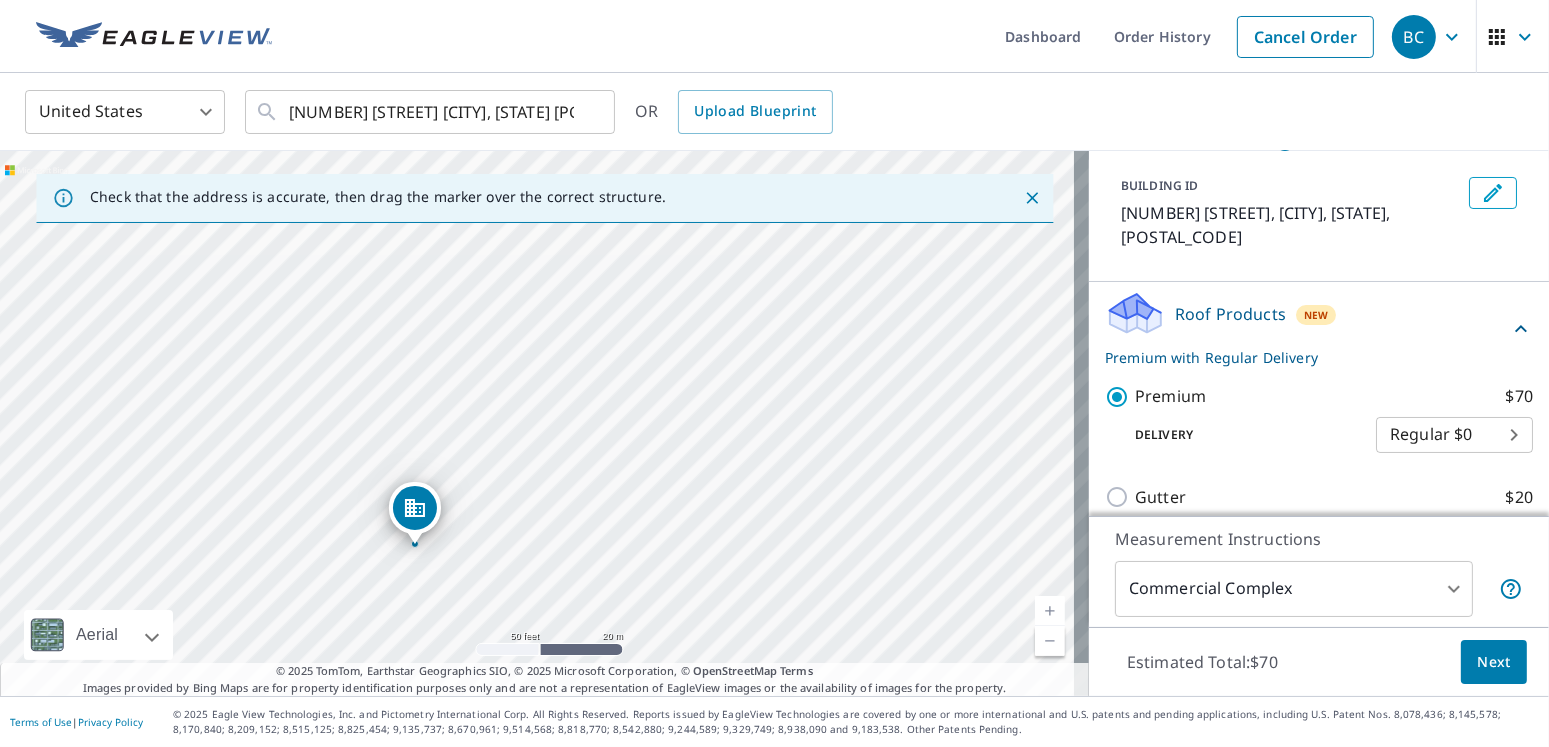 drag, startPoint x: 716, startPoint y: 313, endPoint x: 708, endPoint y: 547, distance: 234.13672 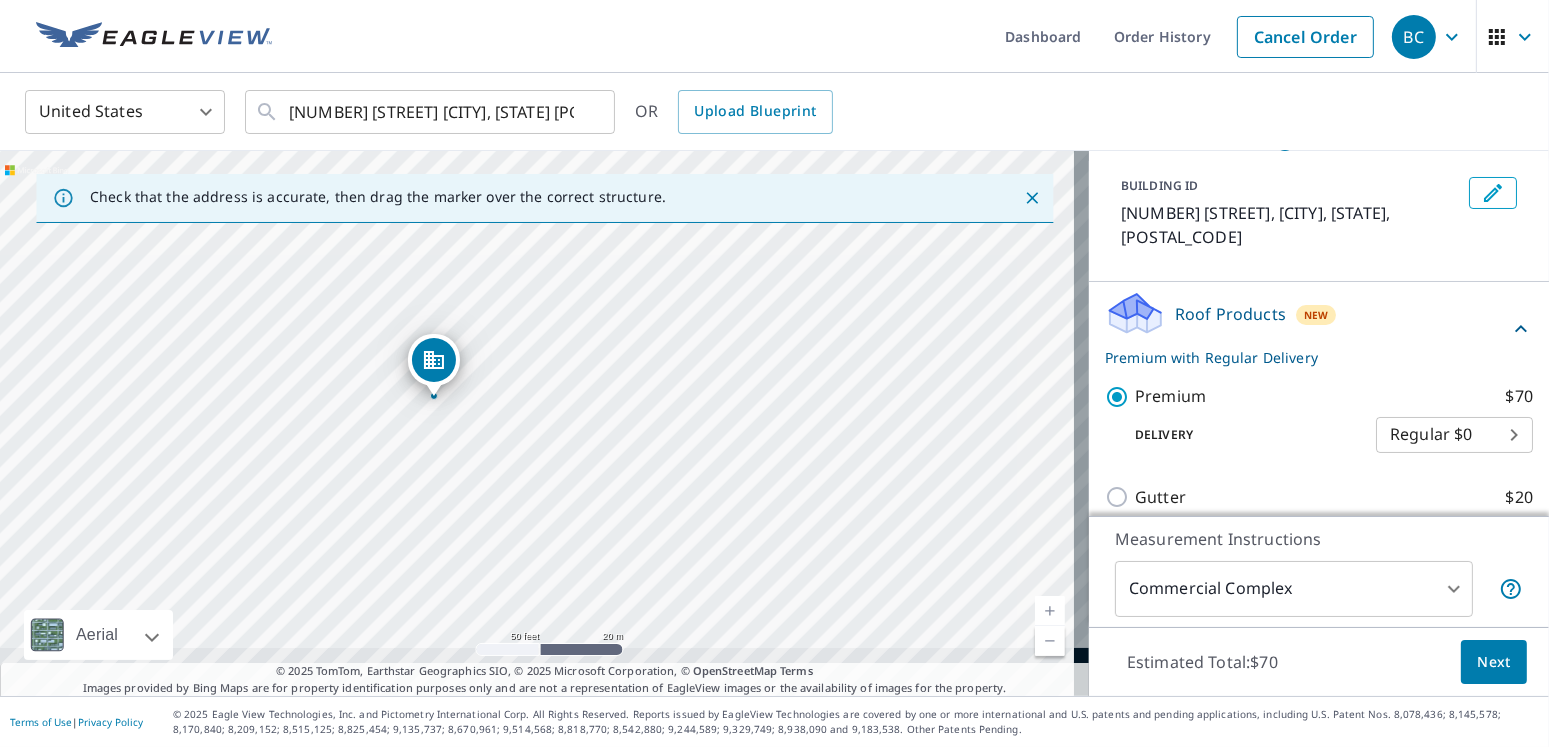 click on "[NUMBER] [STREET] [CITY], [STATE] [POSTAL_CODE]" at bounding box center (544, 423) 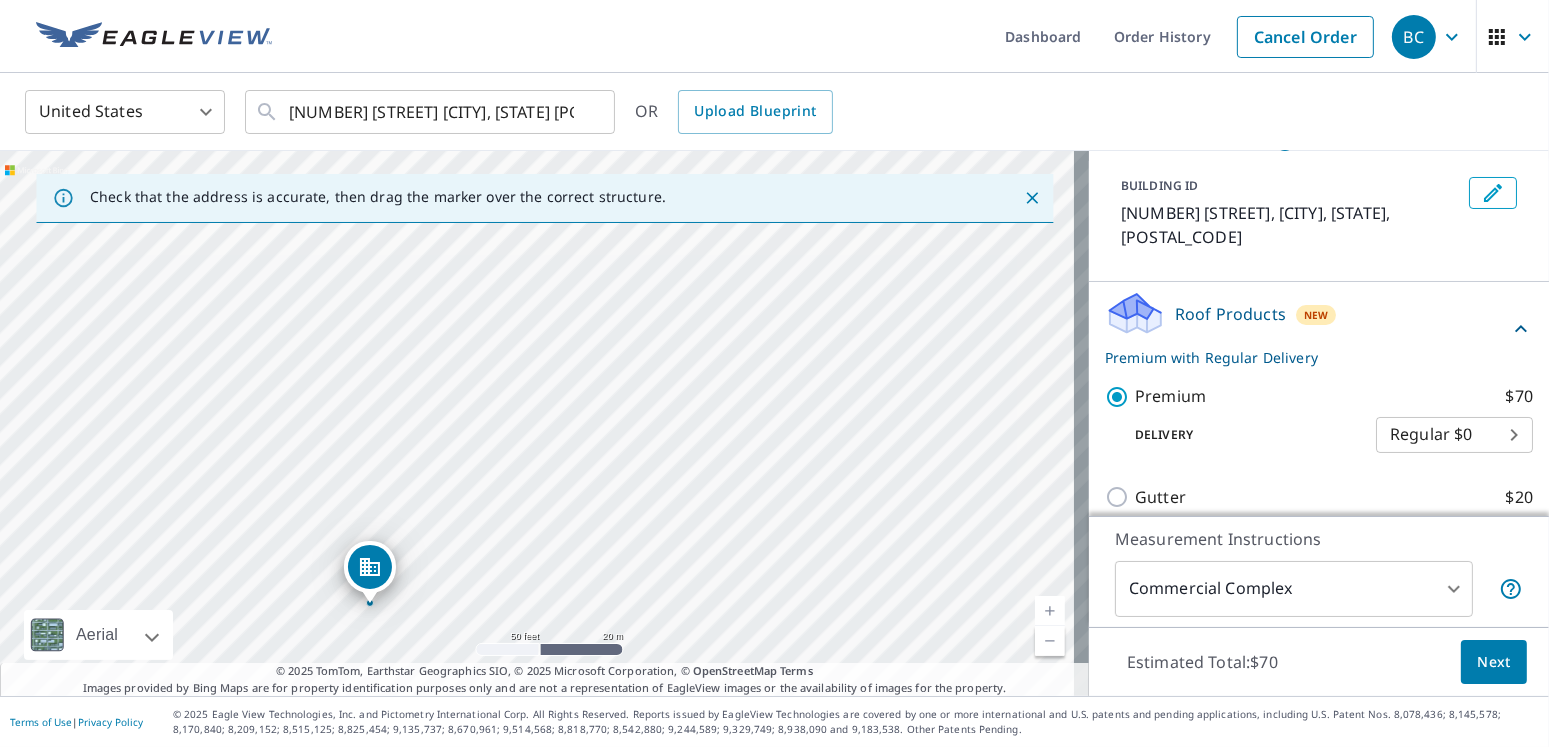 drag, startPoint x: 279, startPoint y: 370, endPoint x: 215, endPoint y: 577, distance: 216.66795 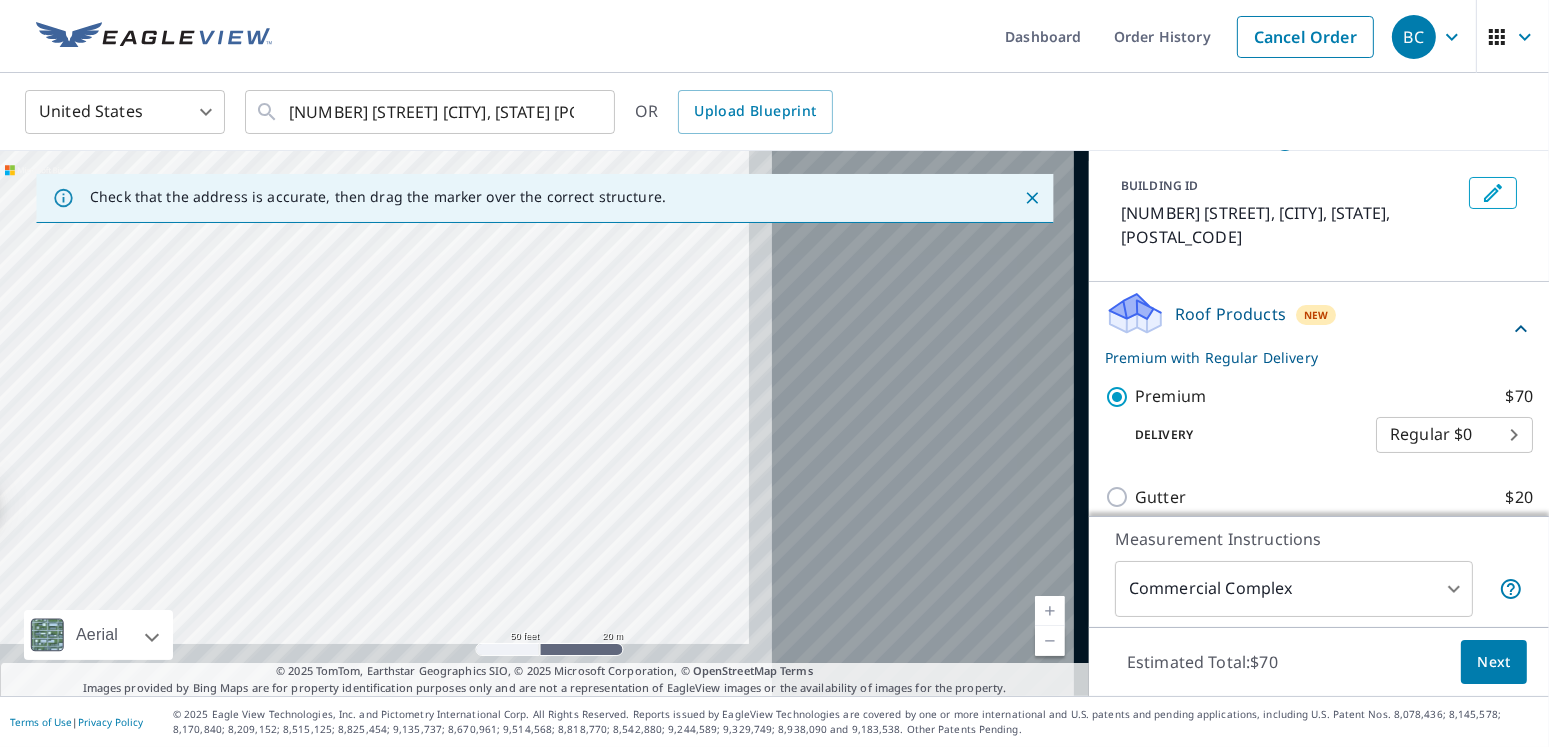 drag, startPoint x: 424, startPoint y: 456, endPoint x: 438, endPoint y: 459, distance: 14.3178215 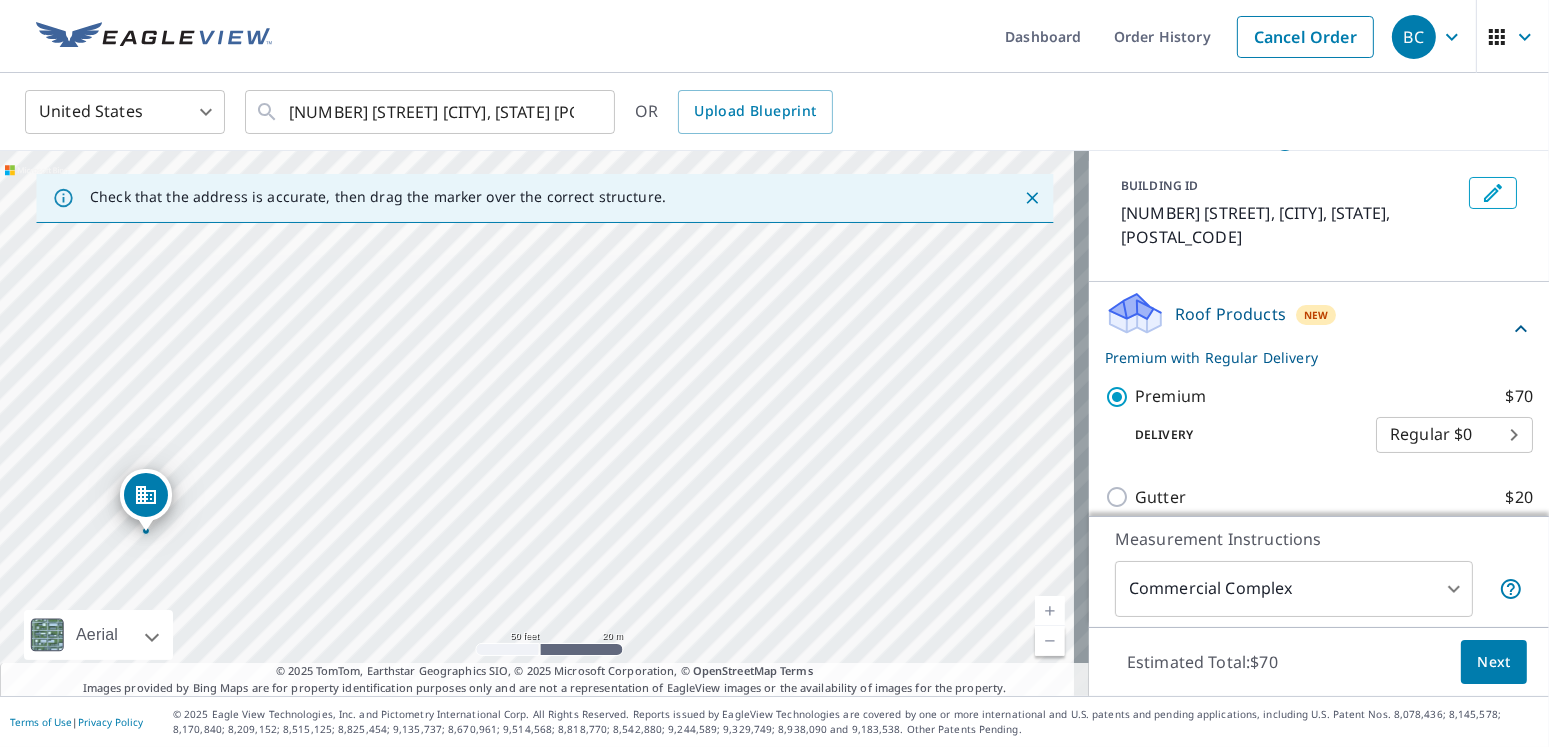 drag, startPoint x: 387, startPoint y: 515, endPoint x: 603, endPoint y: 515, distance: 216 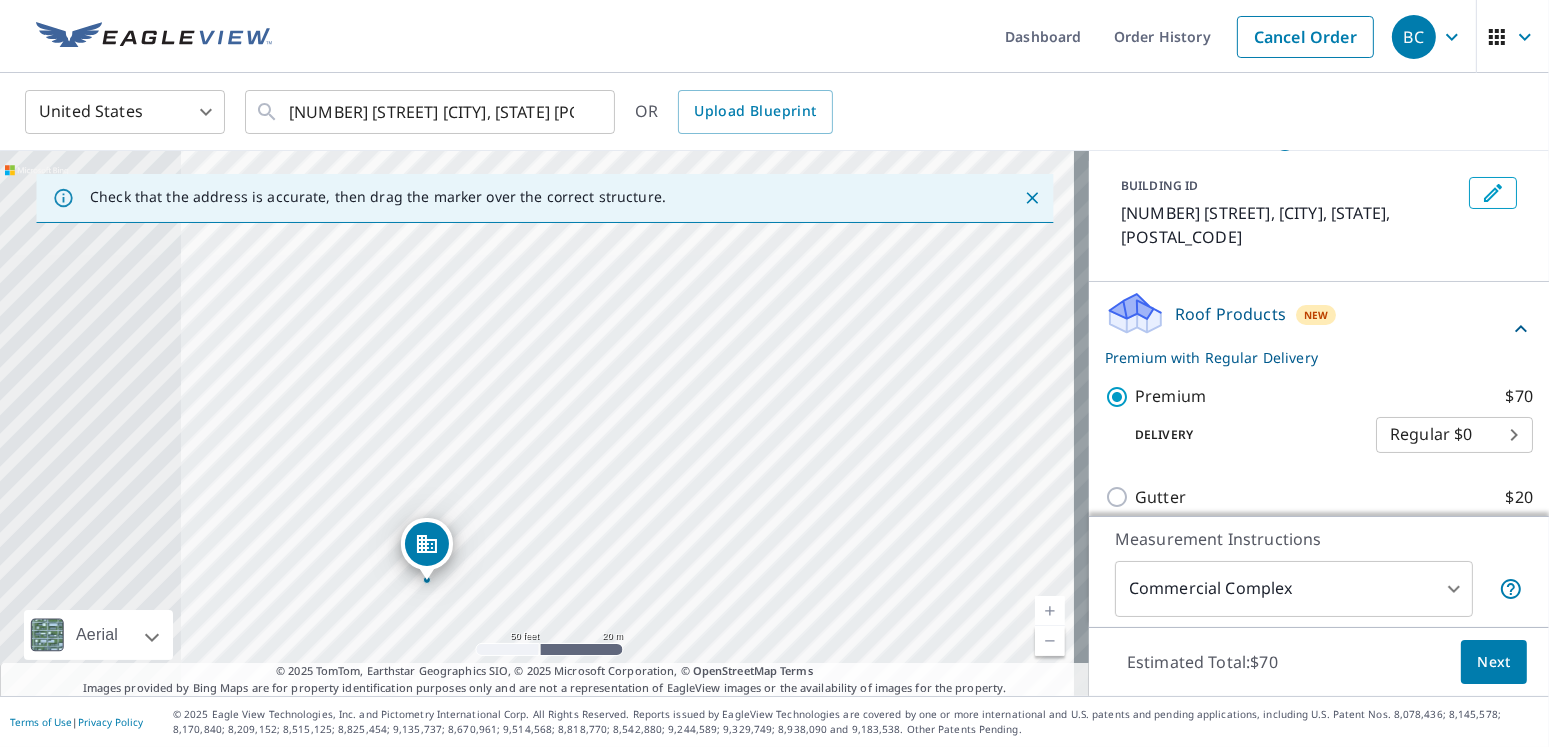 drag, startPoint x: 419, startPoint y: 513, endPoint x: 700, endPoint y: 561, distance: 285.07016 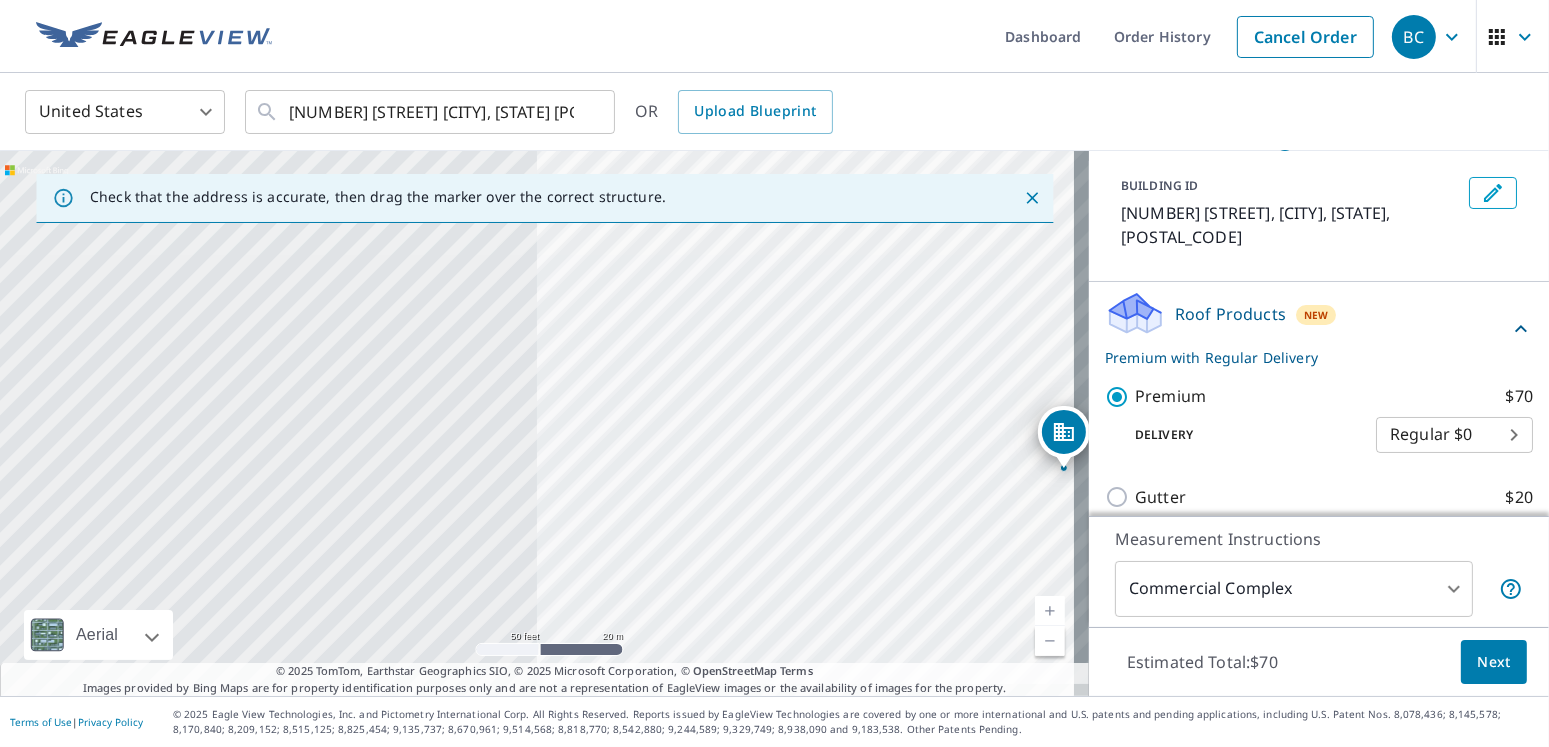 drag, startPoint x: 275, startPoint y: 525, endPoint x: 912, endPoint y: 413, distance: 646.77124 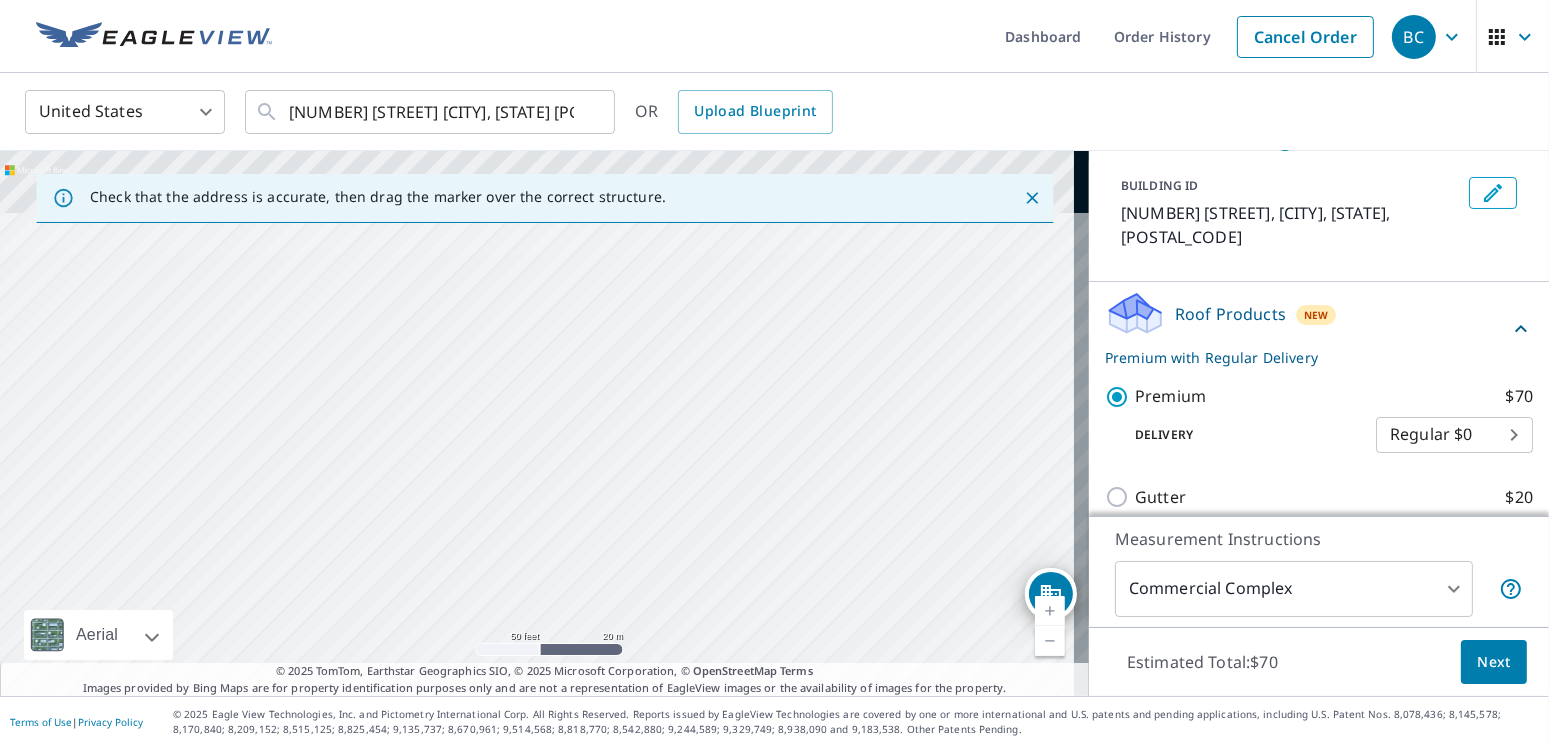 drag, startPoint x: 607, startPoint y: 411, endPoint x: 594, endPoint y: 573, distance: 162.52077 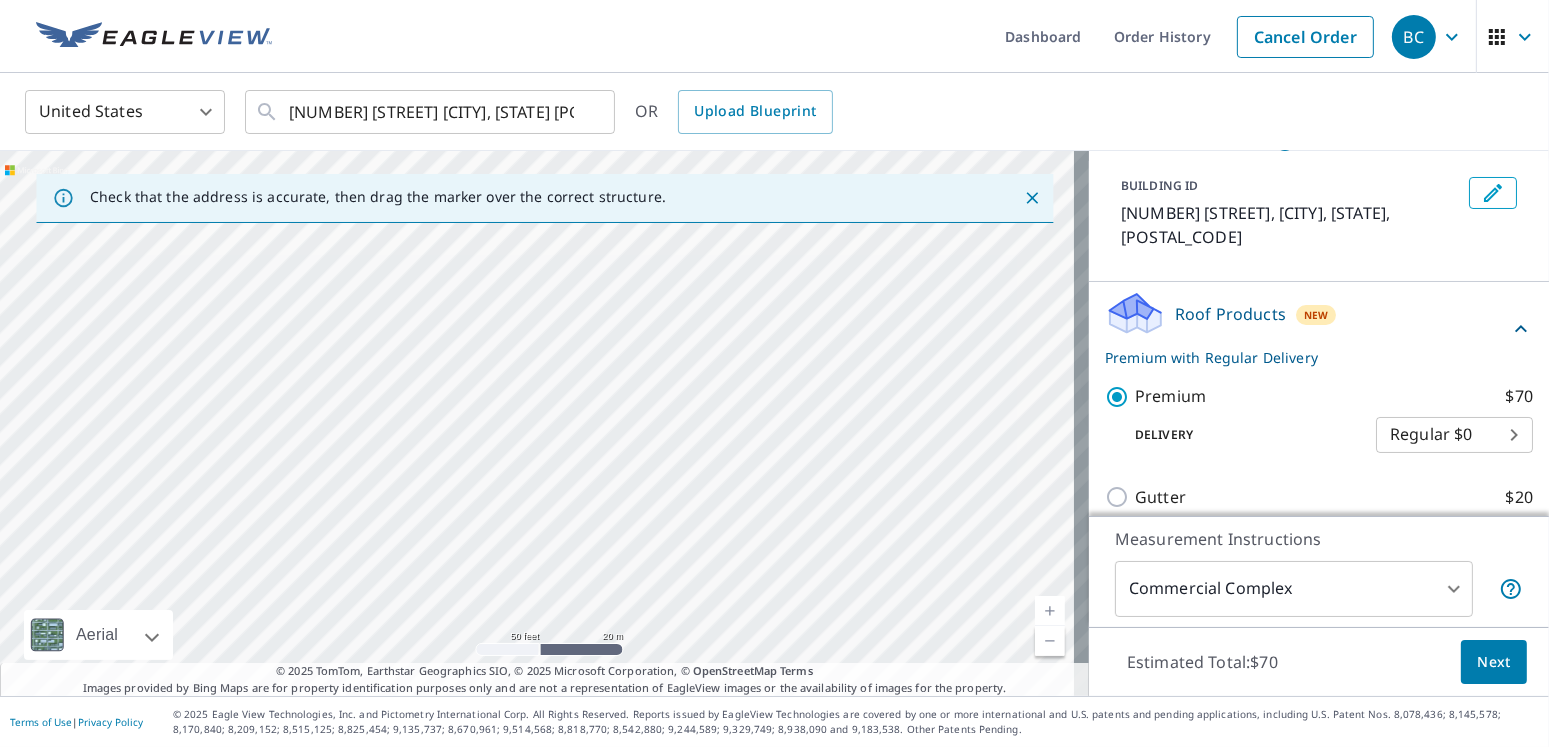 drag, startPoint x: 594, startPoint y: 573, endPoint x: 675, endPoint y: 363, distance: 225.07999 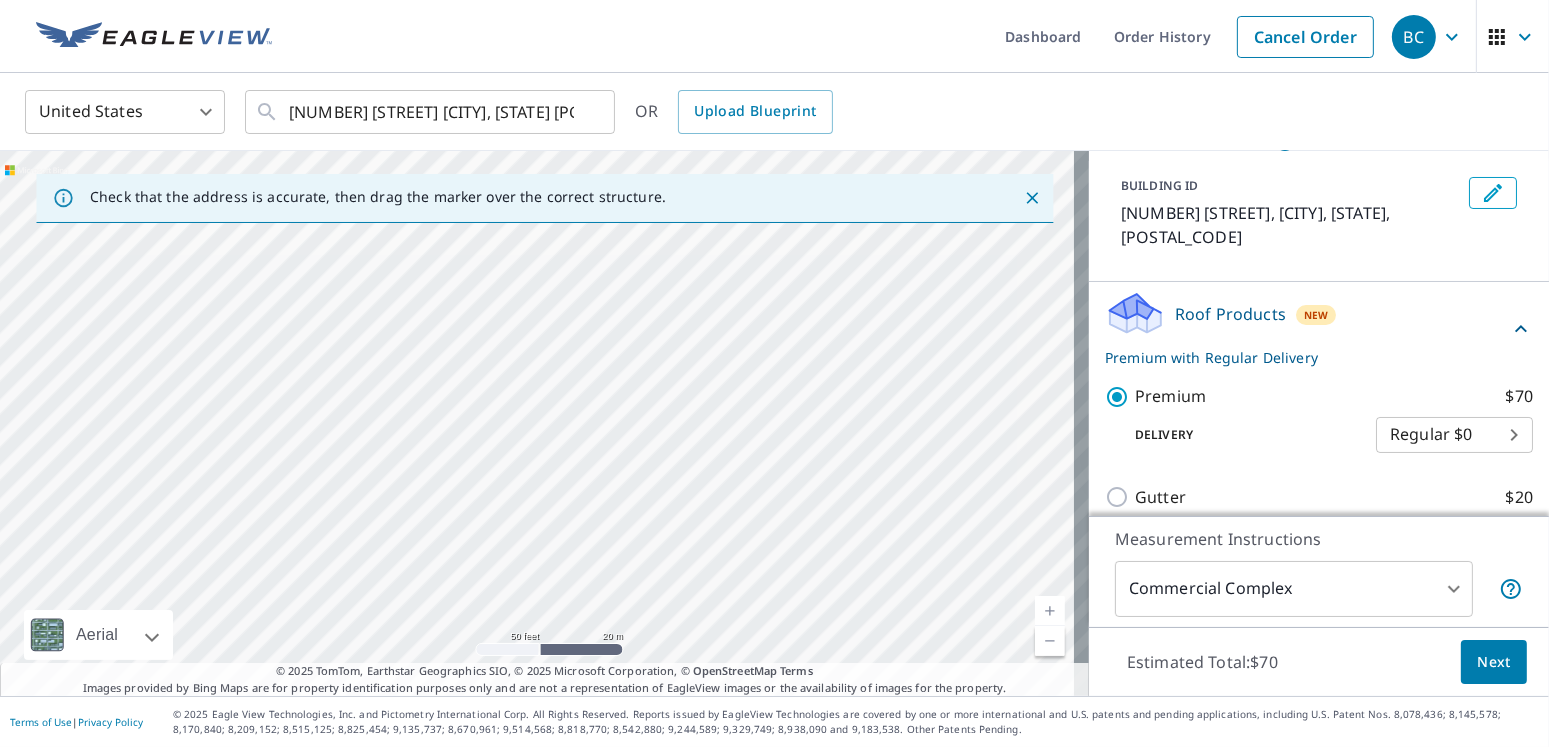 drag, startPoint x: 631, startPoint y: 667, endPoint x: 655, endPoint y: 525, distance: 144.01389 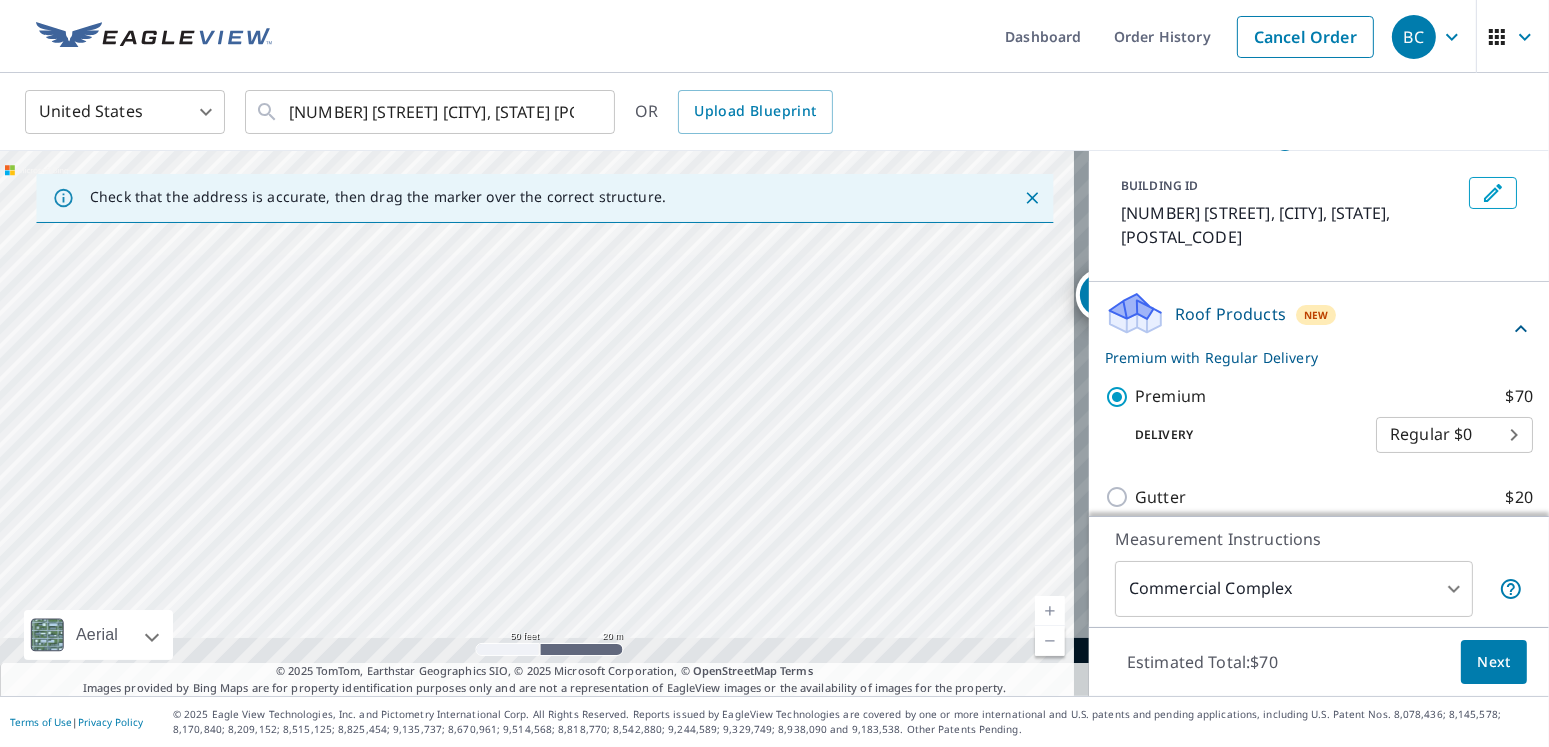 drag, startPoint x: 658, startPoint y: 550, endPoint x: 629, endPoint y: 392, distance: 160.63934 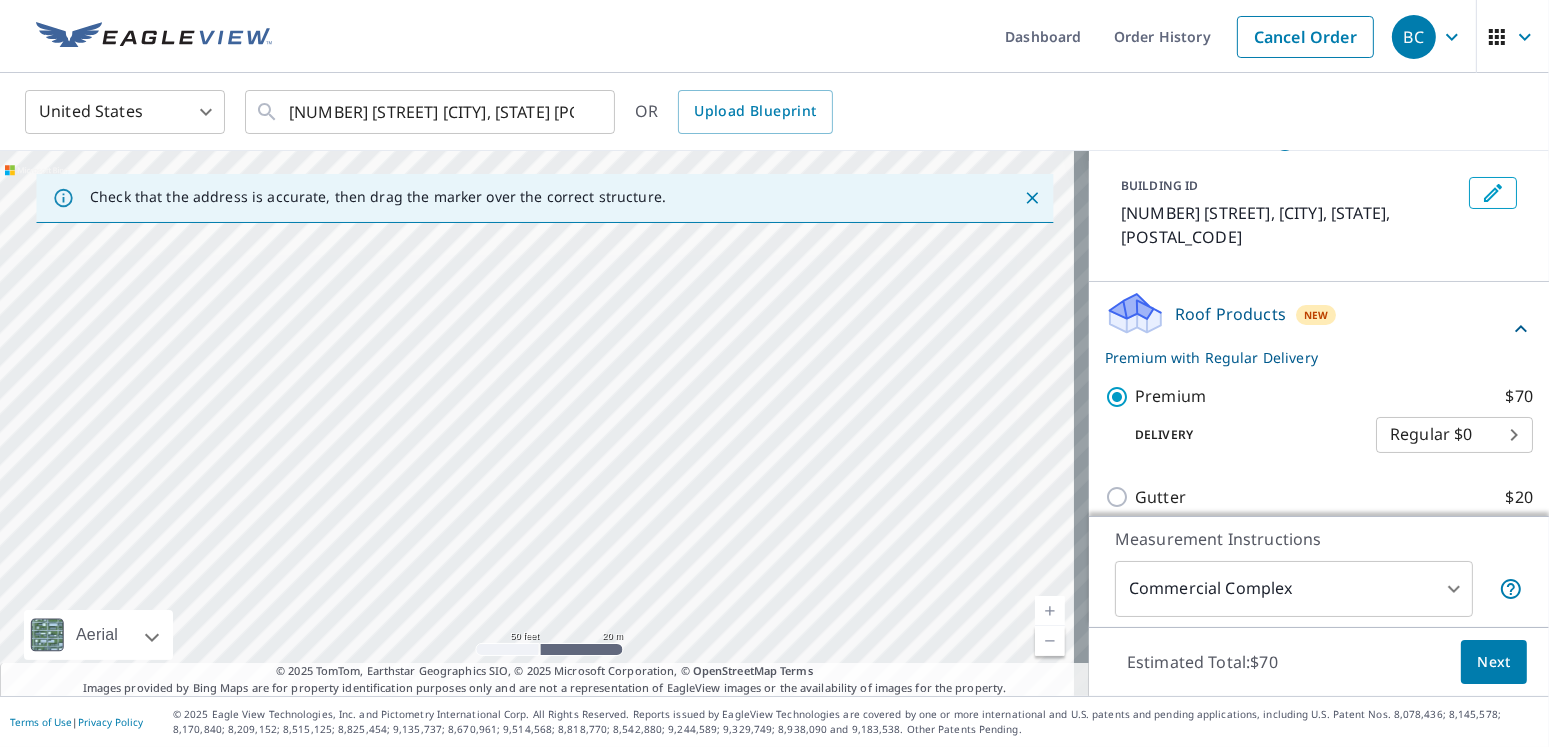 drag, startPoint x: 626, startPoint y: 478, endPoint x: 646, endPoint y: 333, distance: 146.37282 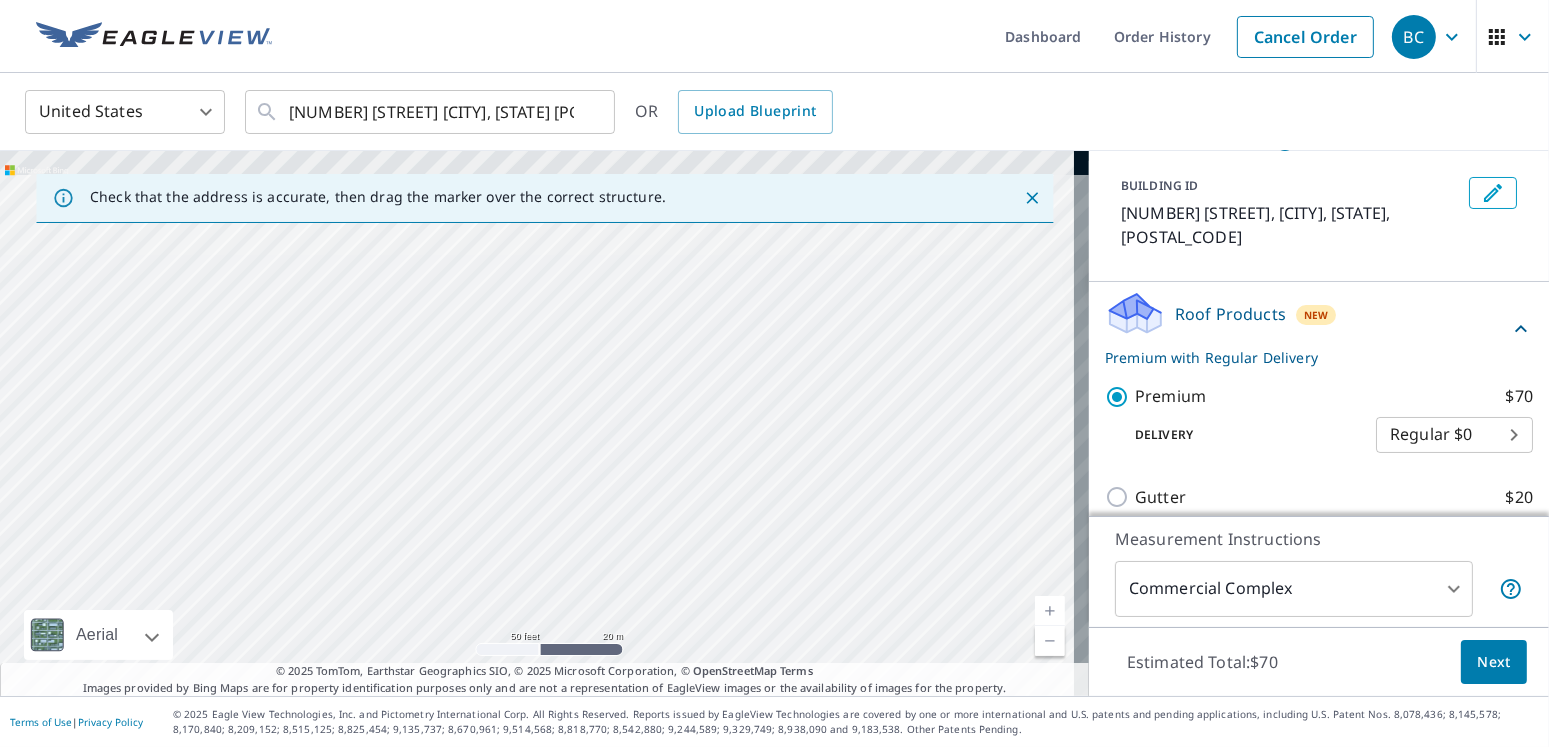 drag, startPoint x: 646, startPoint y: 333, endPoint x: 645, endPoint y: 458, distance: 125.004 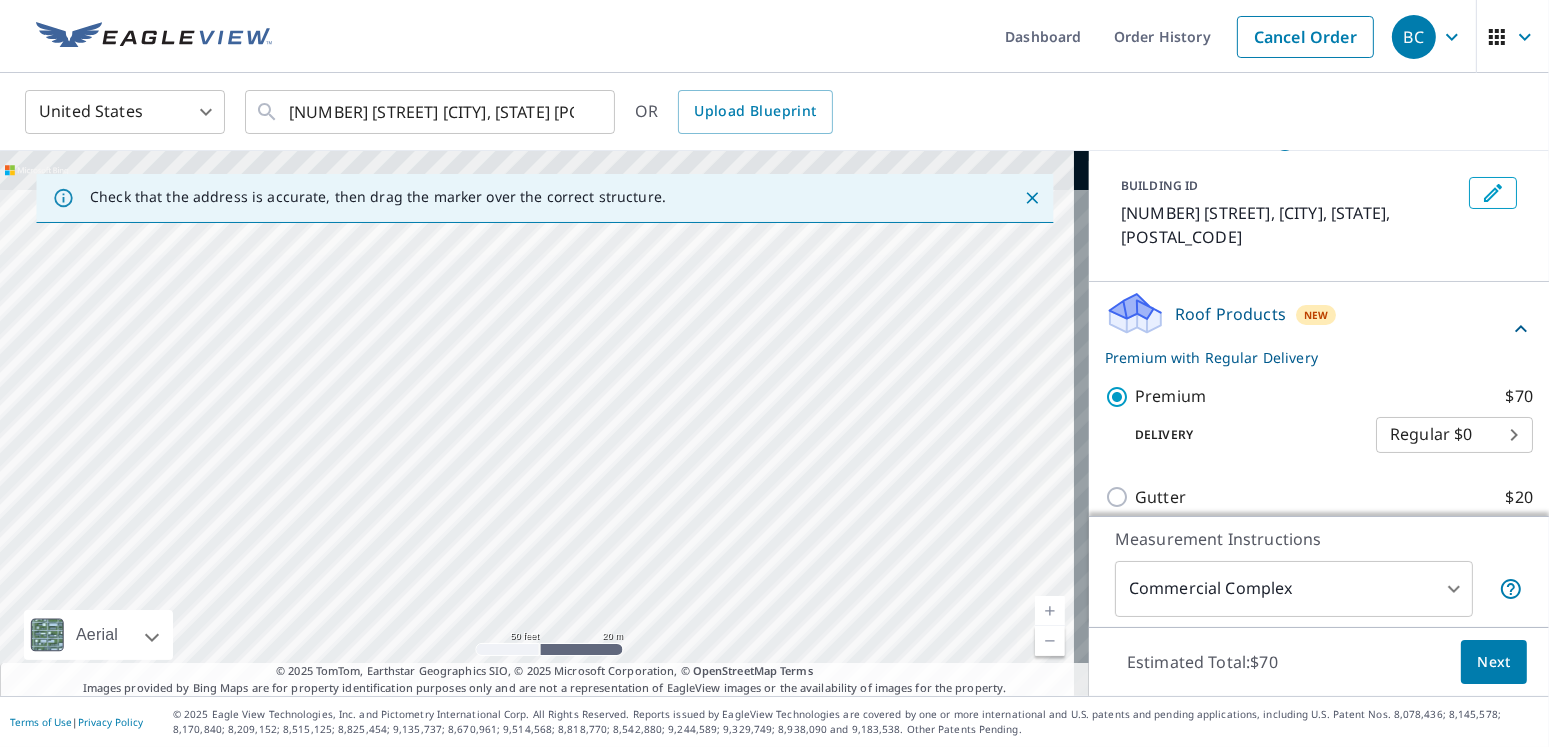 drag, startPoint x: 504, startPoint y: 456, endPoint x: 540, endPoint y: 579, distance: 128.16005 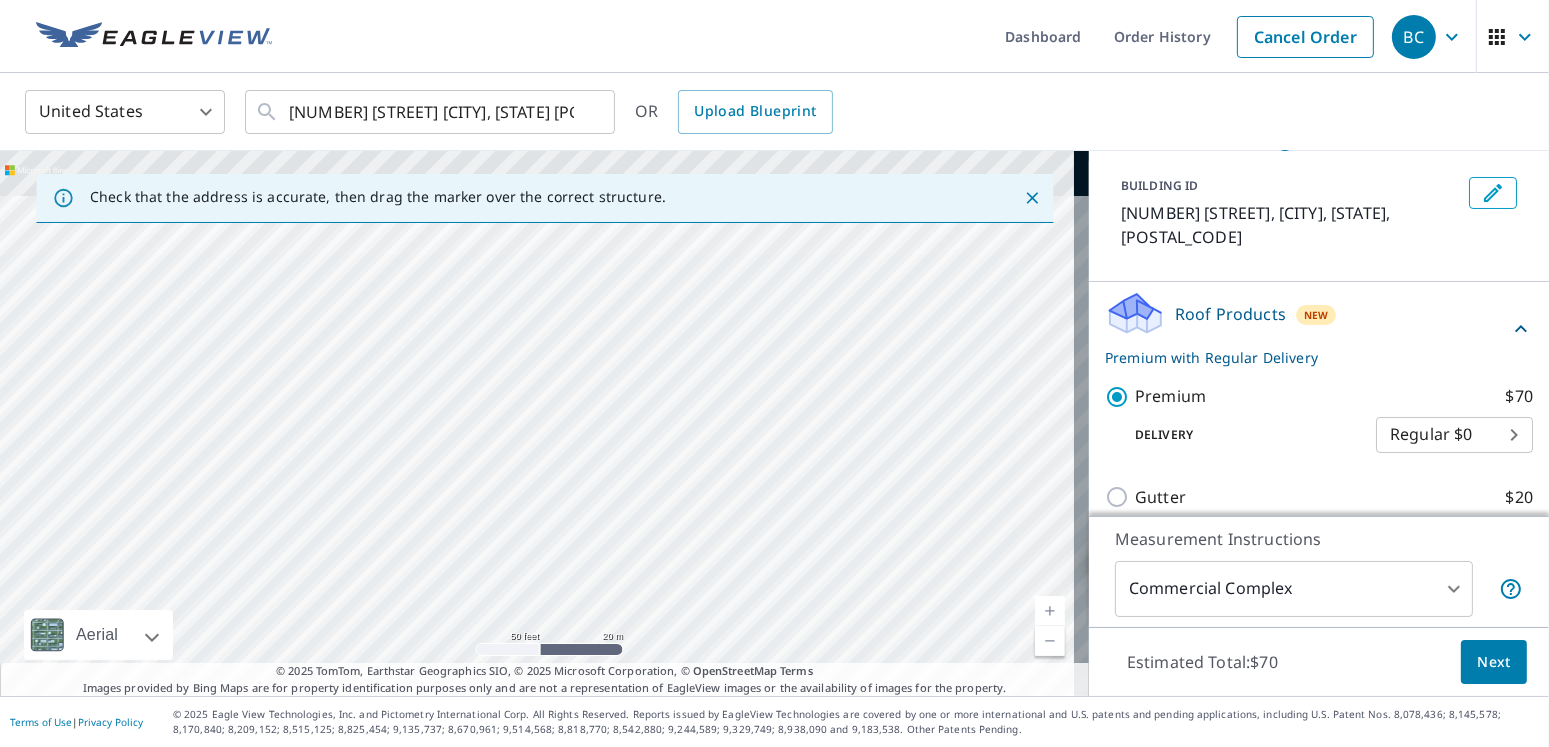 drag, startPoint x: 543, startPoint y: 463, endPoint x: 506, endPoint y: 608, distance: 149.64626 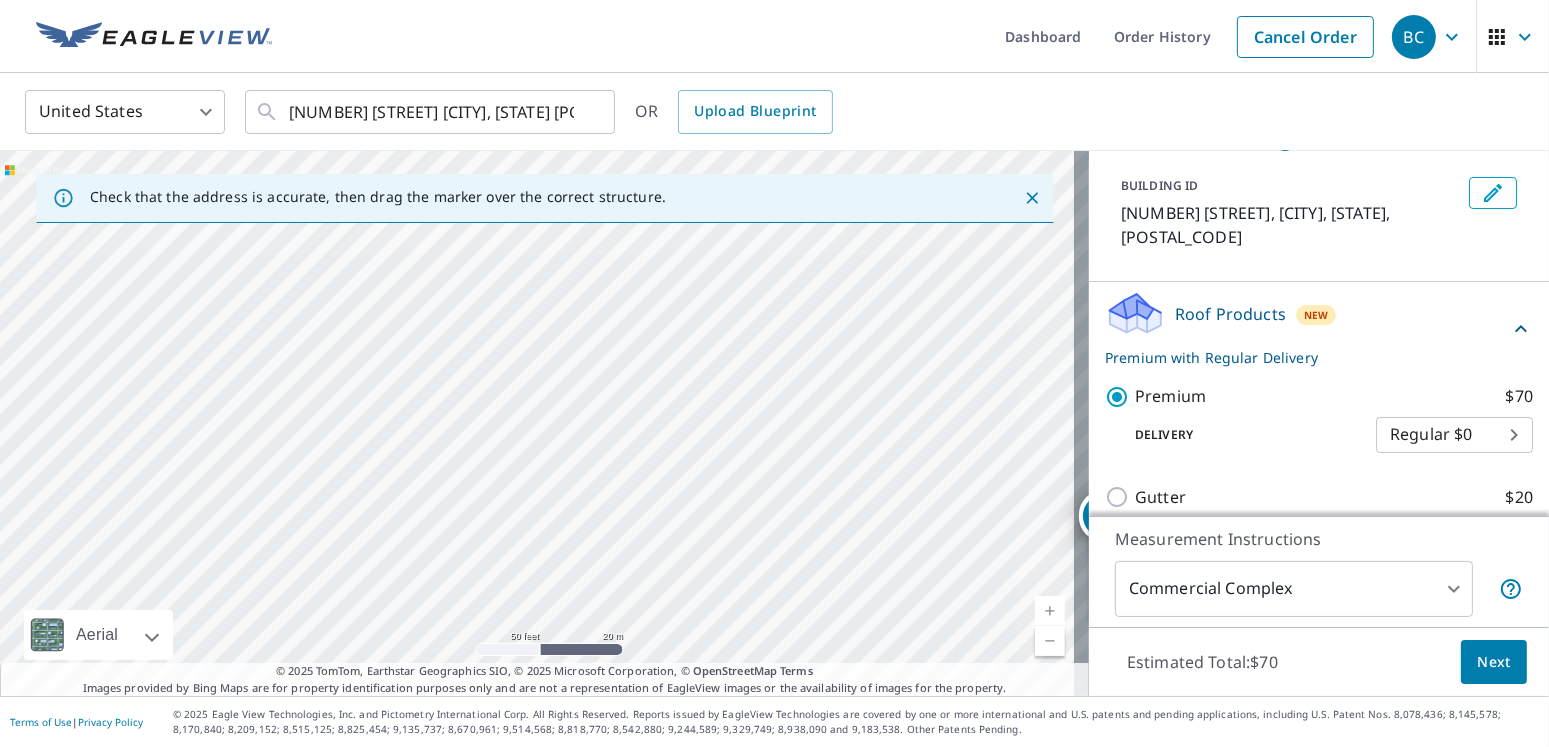 drag, startPoint x: 507, startPoint y: 597, endPoint x: 495, endPoint y: 554, distance: 44.64303 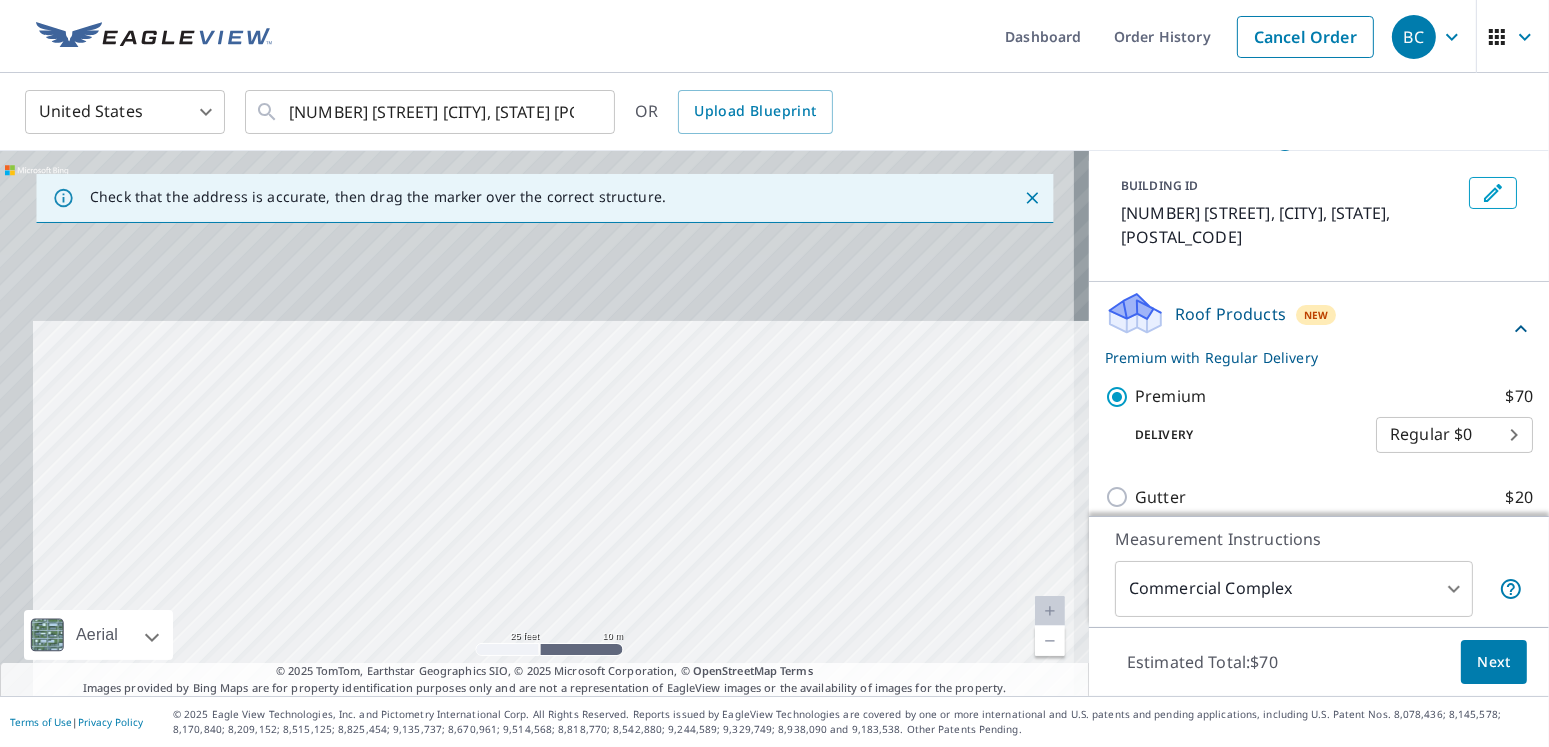 drag, startPoint x: 562, startPoint y: 417, endPoint x: 600, endPoint y: 608, distance: 194.74342 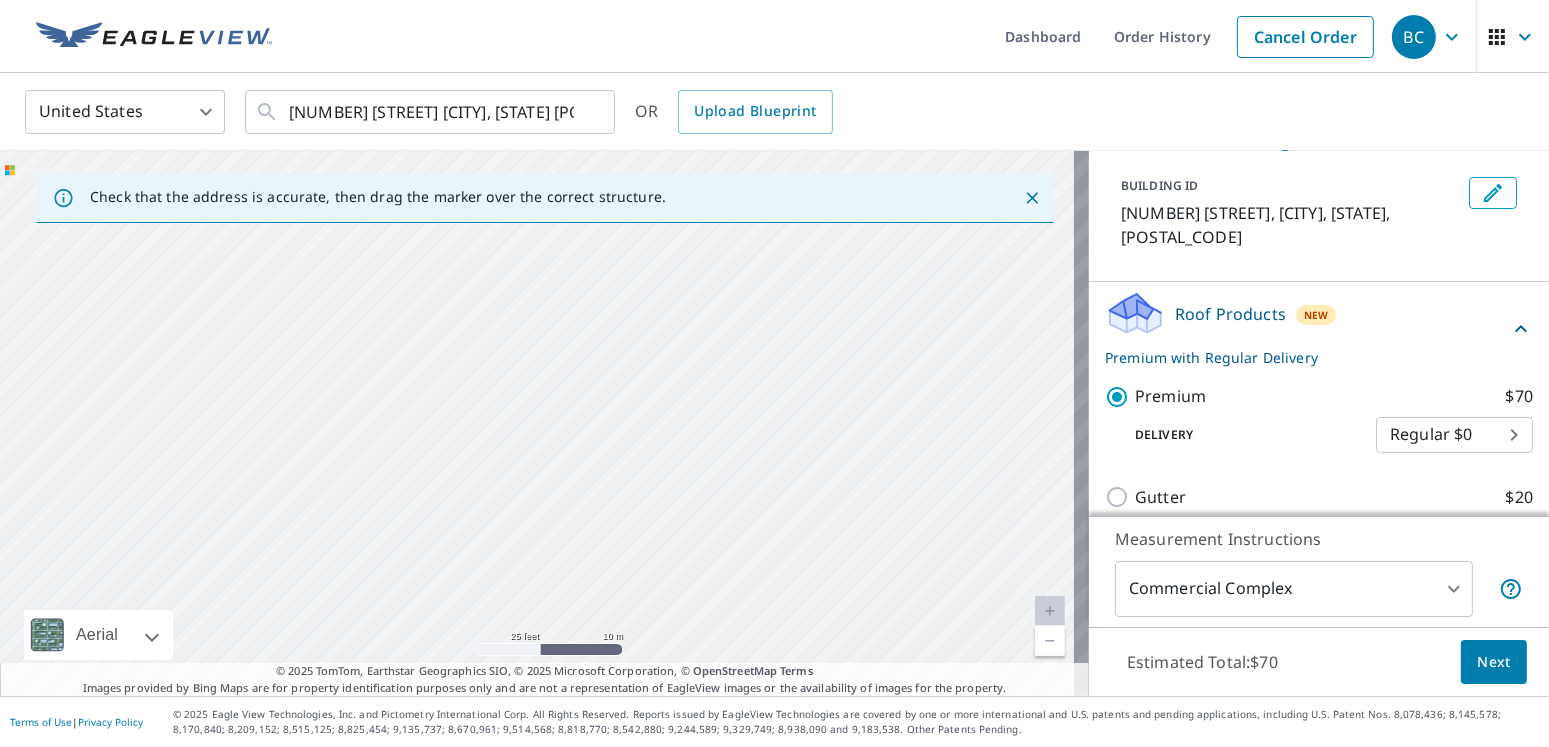 drag, startPoint x: 598, startPoint y: 601, endPoint x: 533, endPoint y: 400, distance: 211.24867 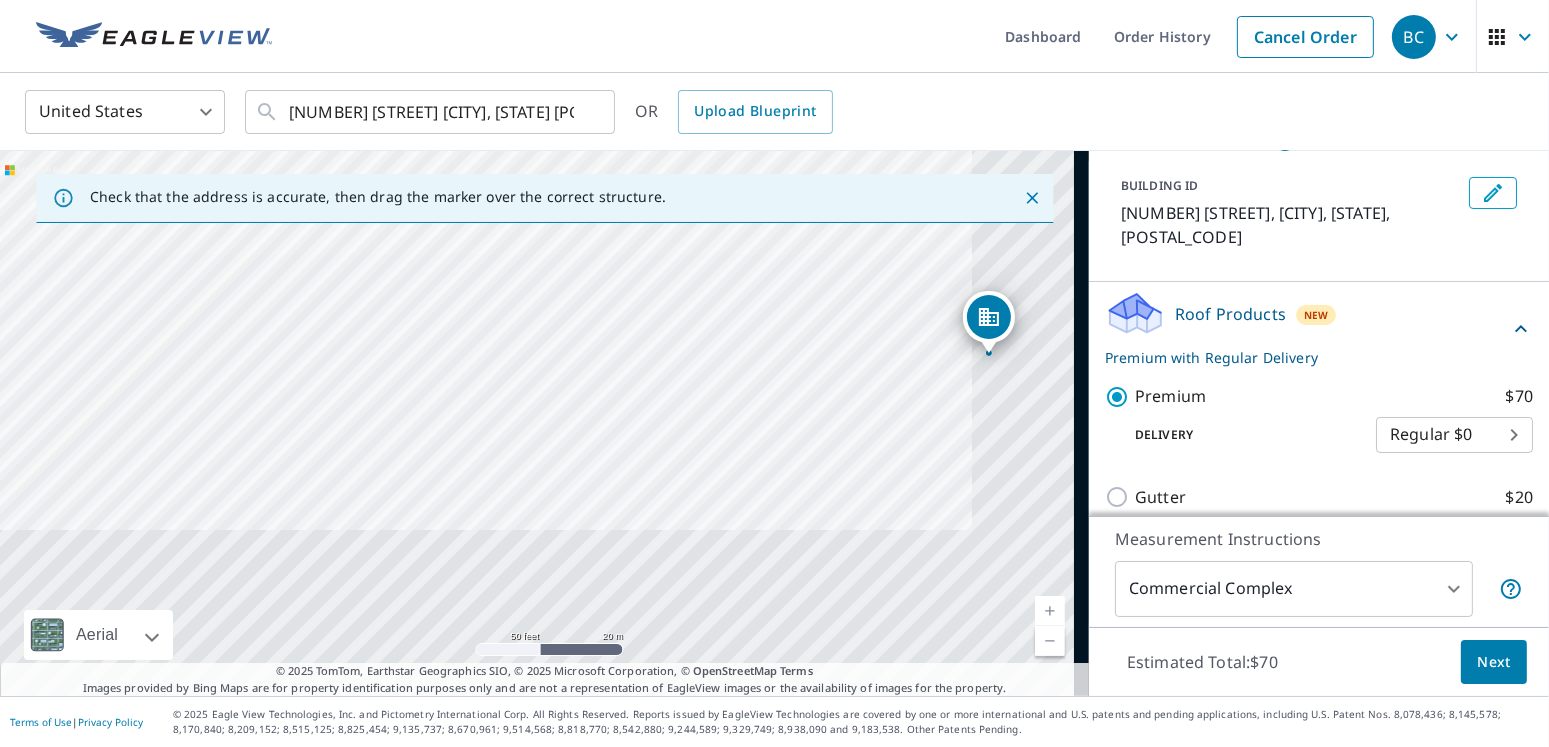 drag, startPoint x: 809, startPoint y: 651, endPoint x: 607, endPoint y: 385, distance: 334.00598 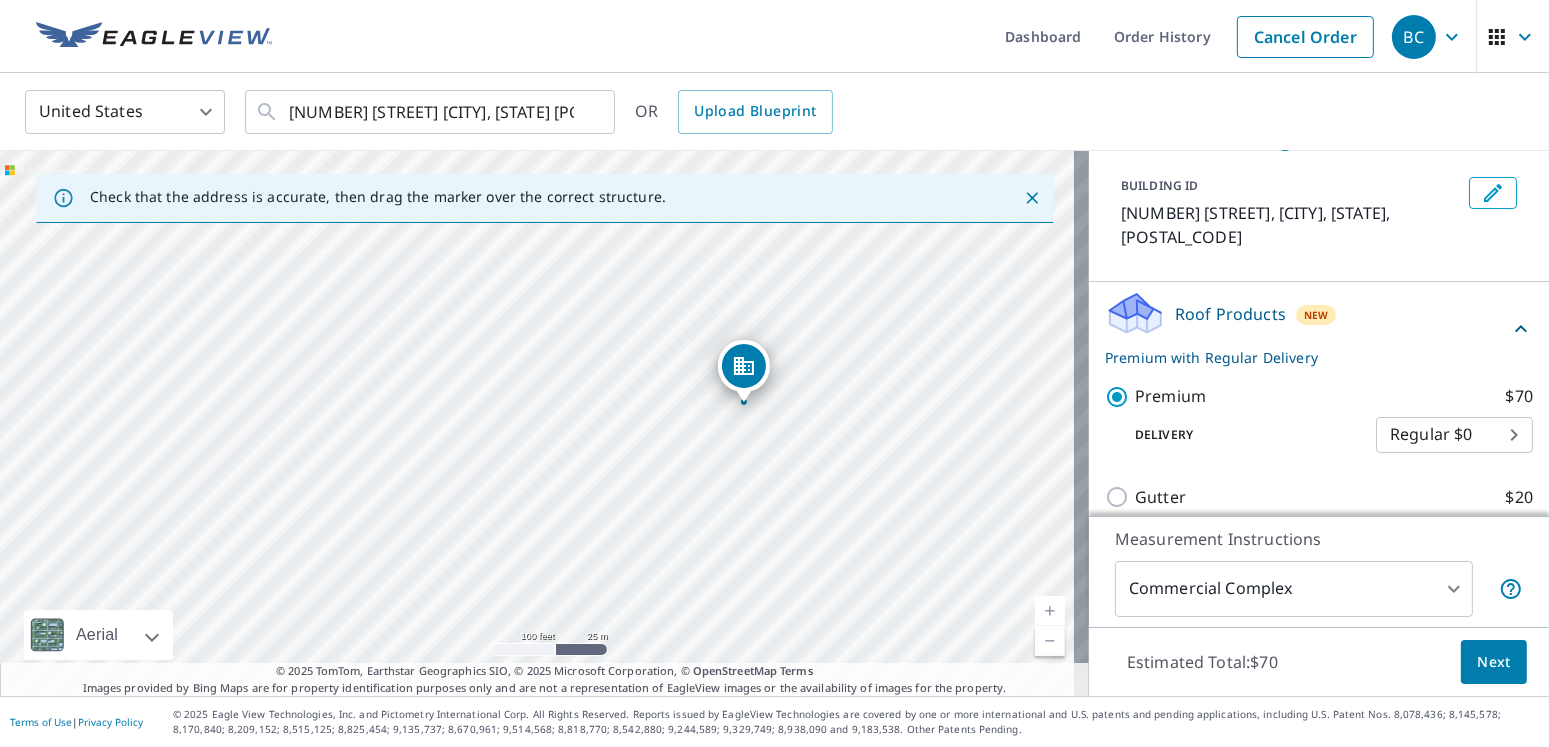 drag, startPoint x: 782, startPoint y: 375, endPoint x: 629, endPoint y: 399, distance: 154.87091 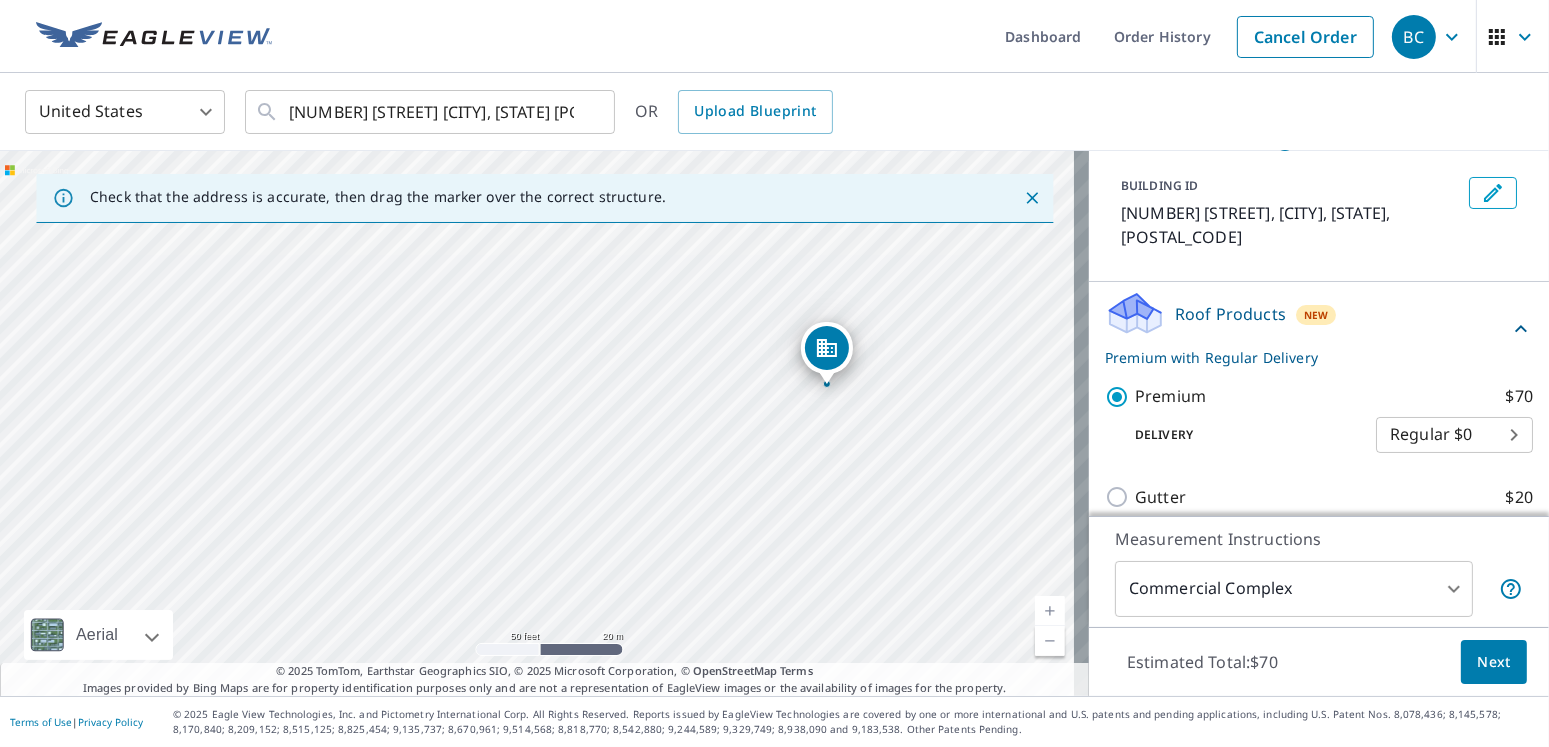 drag, startPoint x: 656, startPoint y: 420, endPoint x: 625, endPoint y: 396, distance: 39.20459 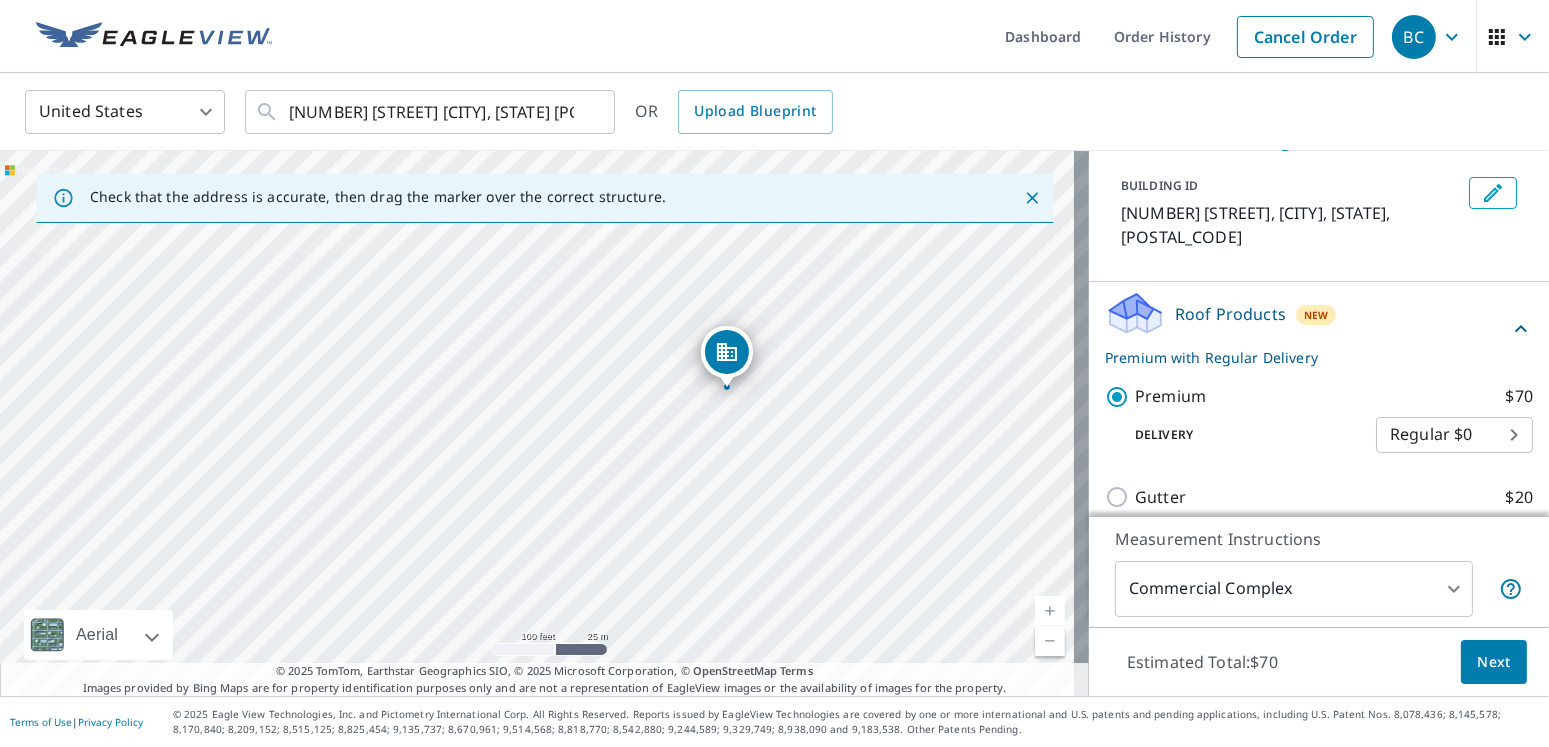 scroll, scrollTop: 0, scrollLeft: 0, axis: both 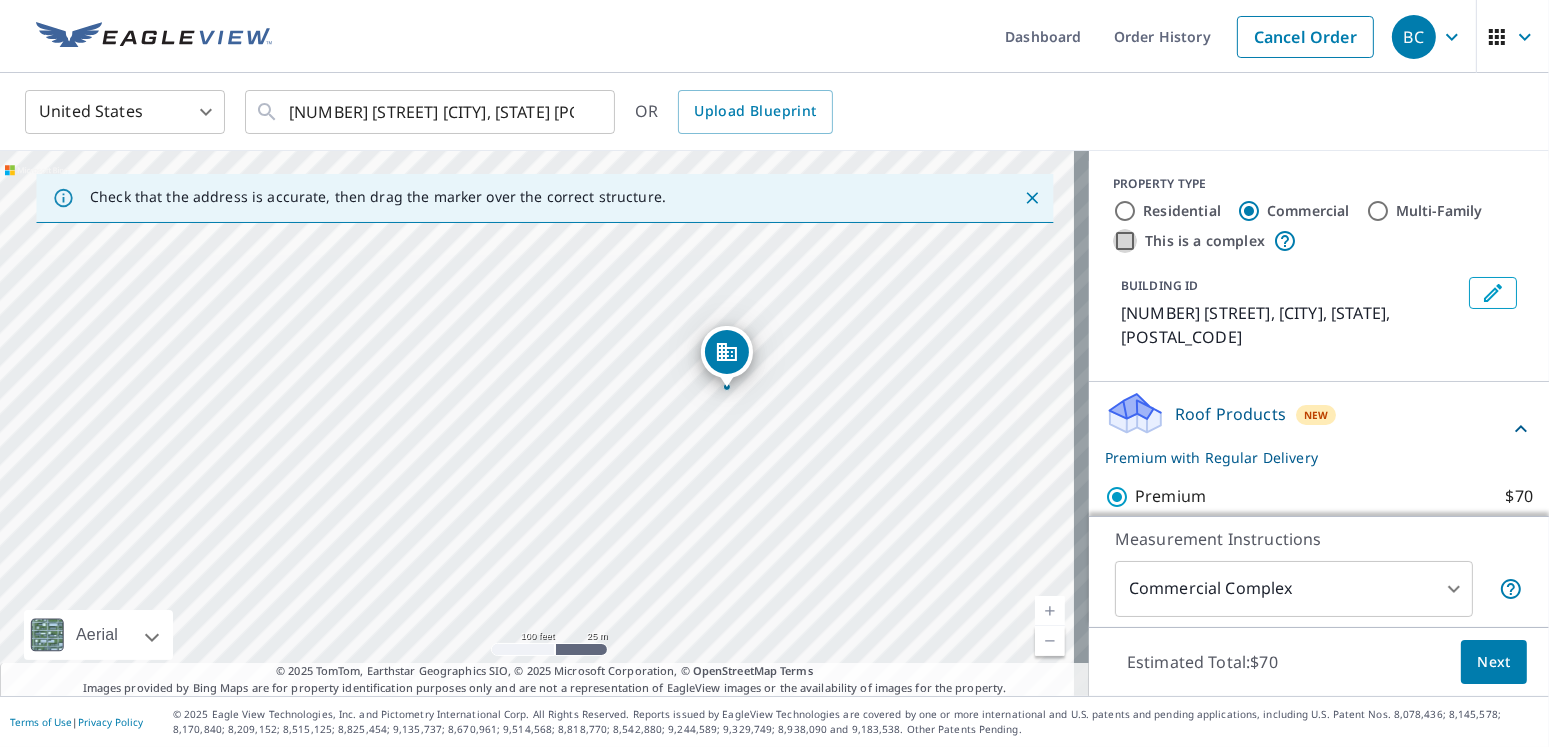 click on "This is a complex" at bounding box center [1125, 241] 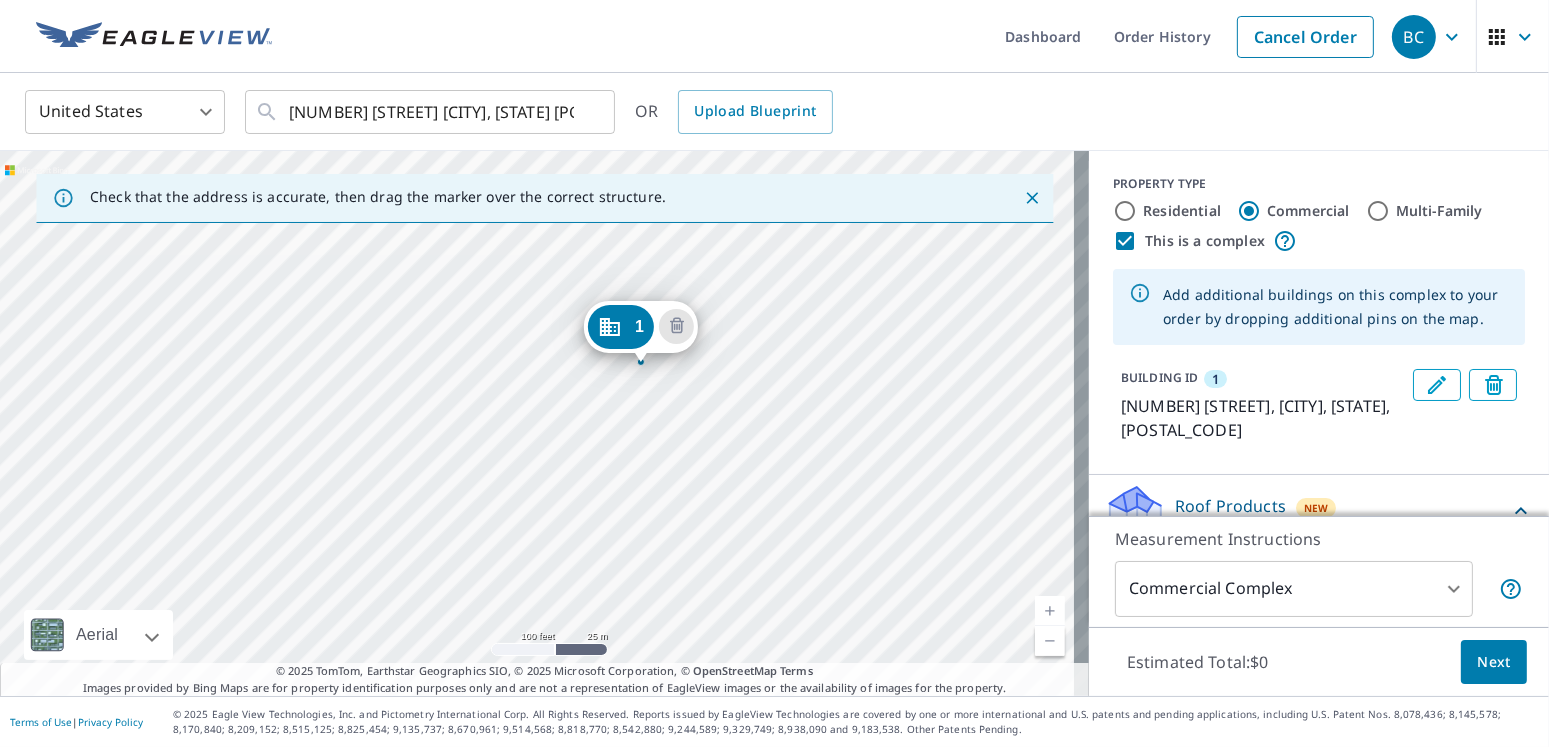 drag, startPoint x: 533, startPoint y: 378, endPoint x: 637, endPoint y: 321, distance: 118.595955 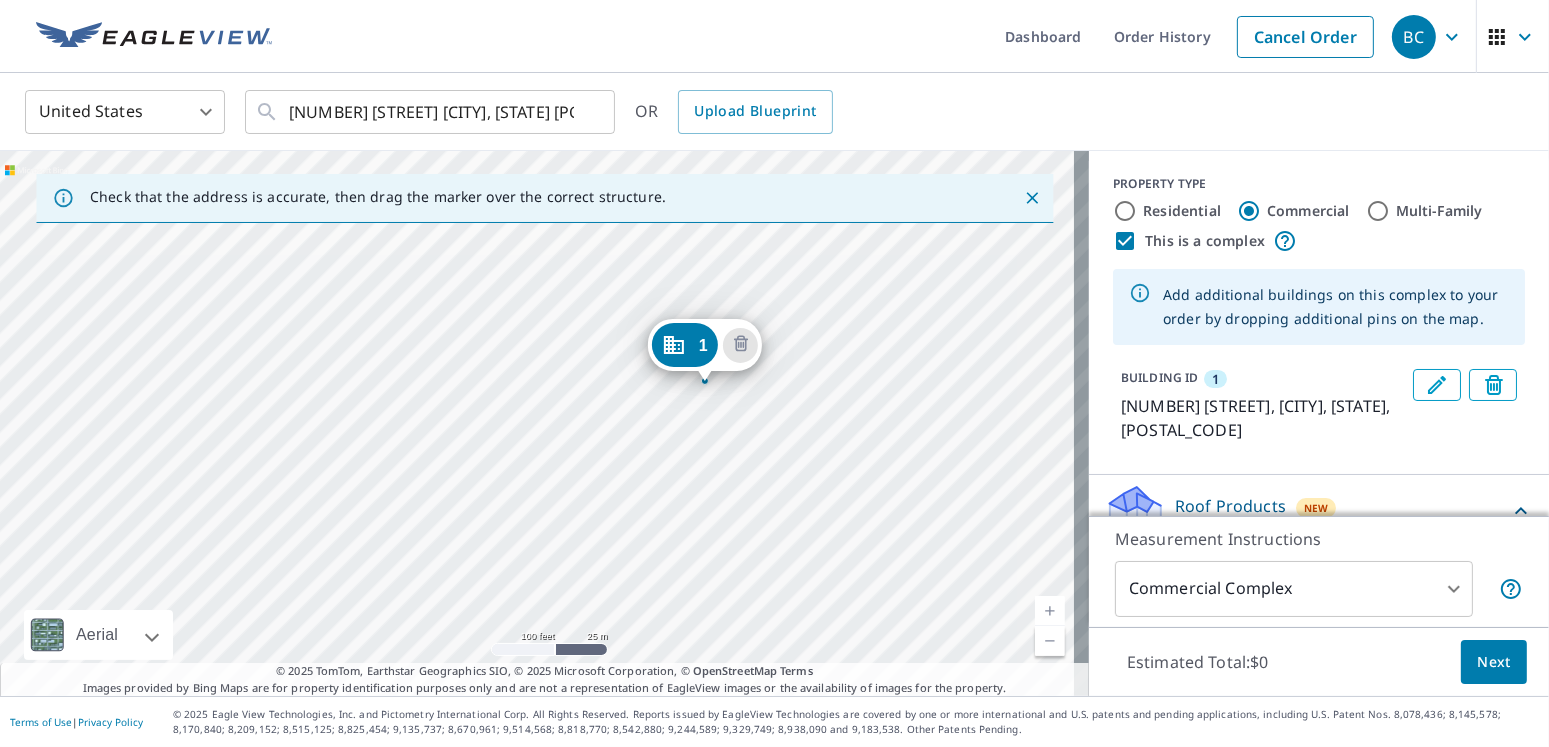 drag, startPoint x: 591, startPoint y: 496, endPoint x: 759, endPoint y: 457, distance: 172.46739 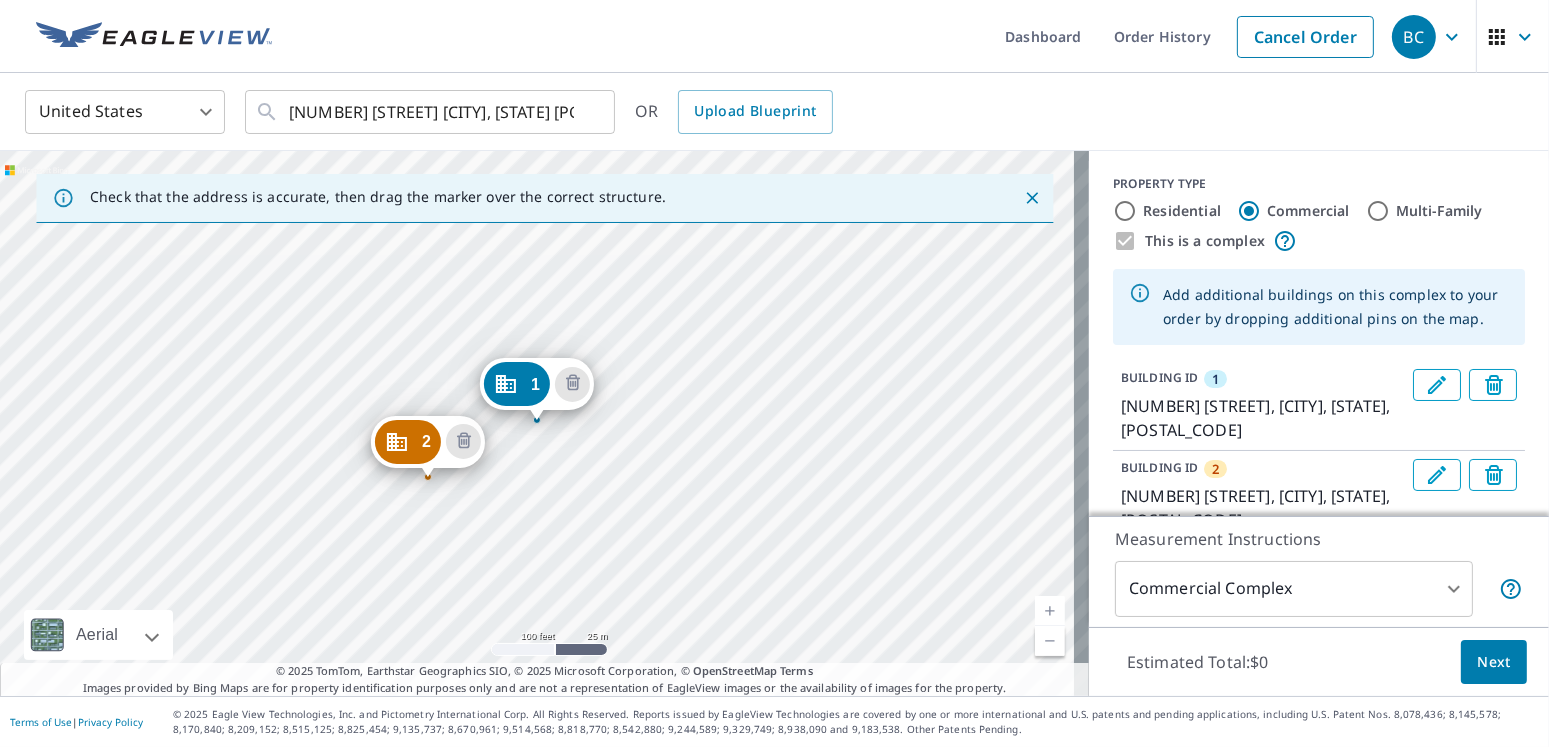 click on "2 [NUMBER] [STREET] [CITY], [STATE] [POSTAL_CODE] 1 [NUMBER] [STREET] [CITY], [STATE] [POSTAL_CODE]" at bounding box center (544, 423) 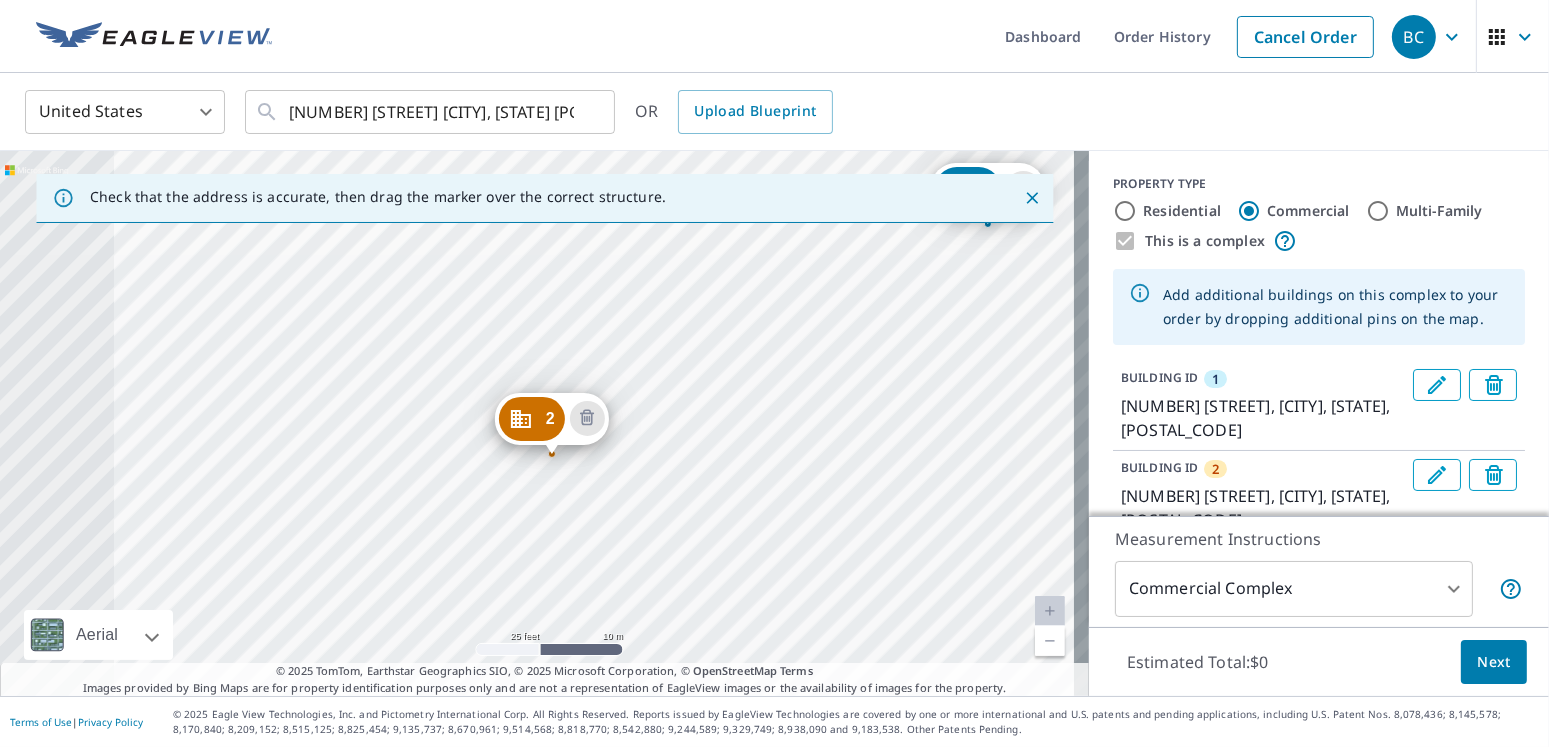 click on "2 [NUMBER] [STREET] [CITY], [STATE] [POSTAL_CODE] 3 [NUMBER] [STREET] [CITY], [STATE] [POSTAL_CODE] 1 [NUMBER] [STREET] [CITY], [STATE] [POSTAL_CODE]" at bounding box center [544, 423] 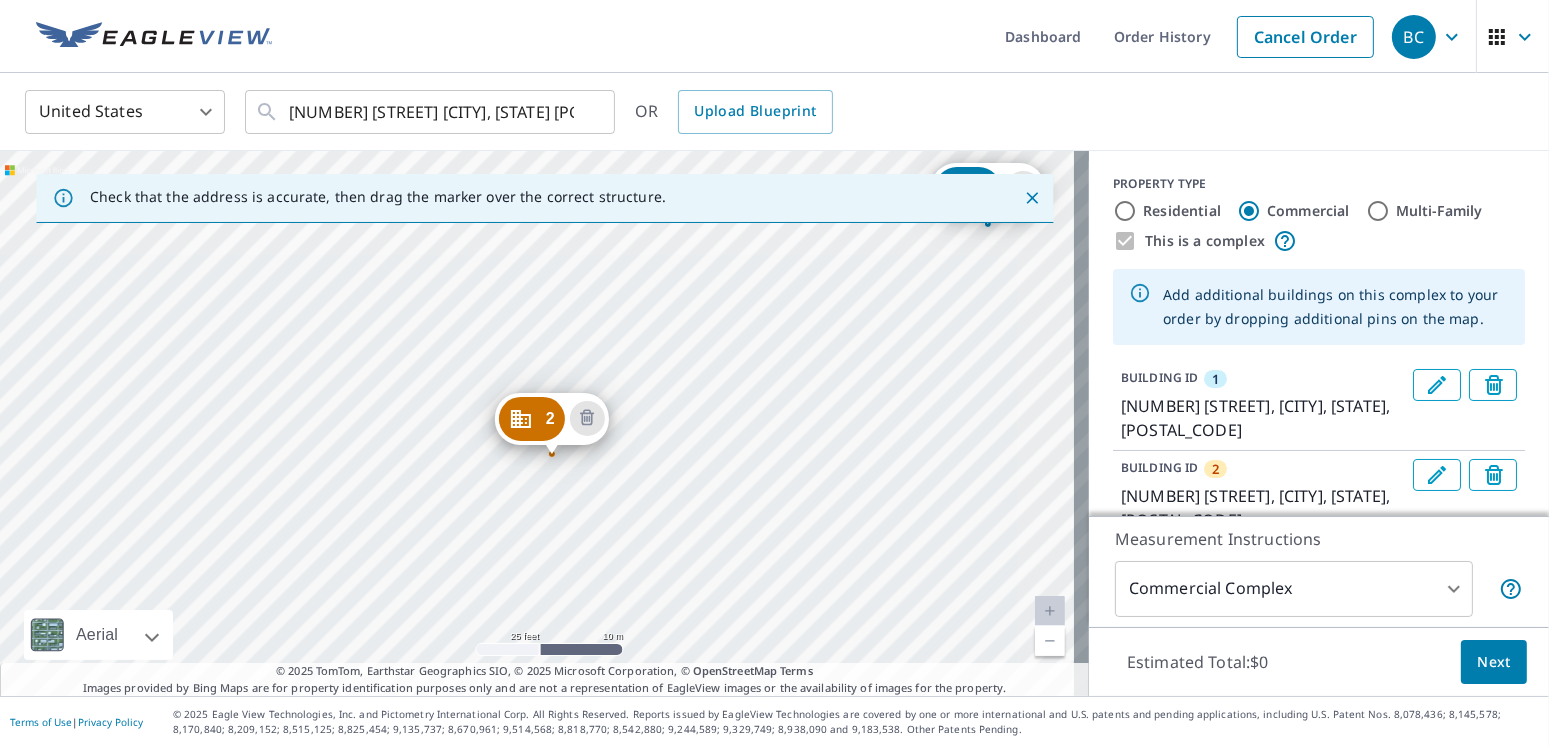 click on "2 [NUMBER] [STREET] [CITY], [STATE] [POSTAL_CODE] 3 [NUMBER] [STREET] [CITY], [STATE] [POSTAL_CODE] 1 [NUMBER] [STREET] [CITY], [STATE] [POSTAL_CODE]" at bounding box center (544, 423) 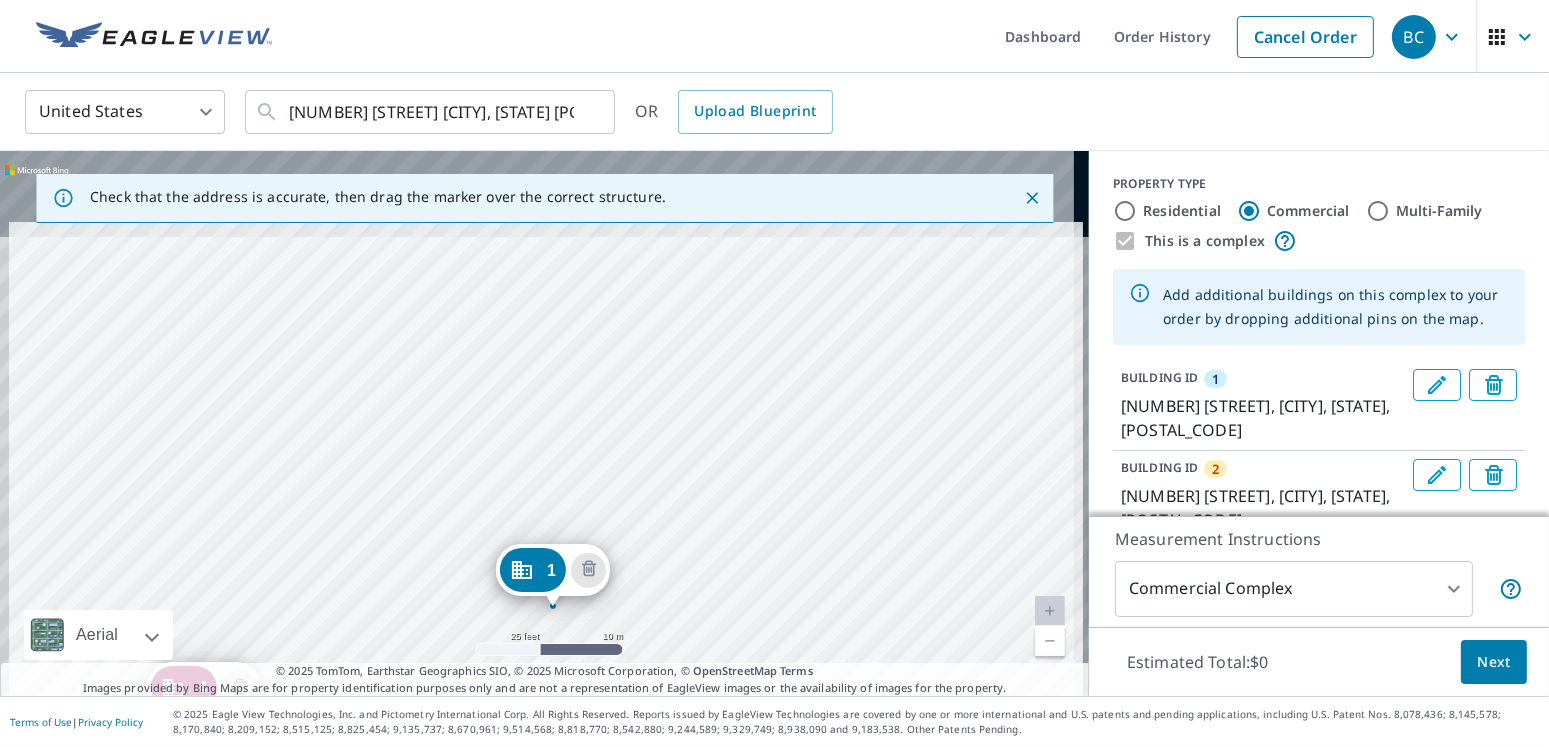 drag, startPoint x: 670, startPoint y: 420, endPoint x: 699, endPoint y: 538, distance: 121.511314 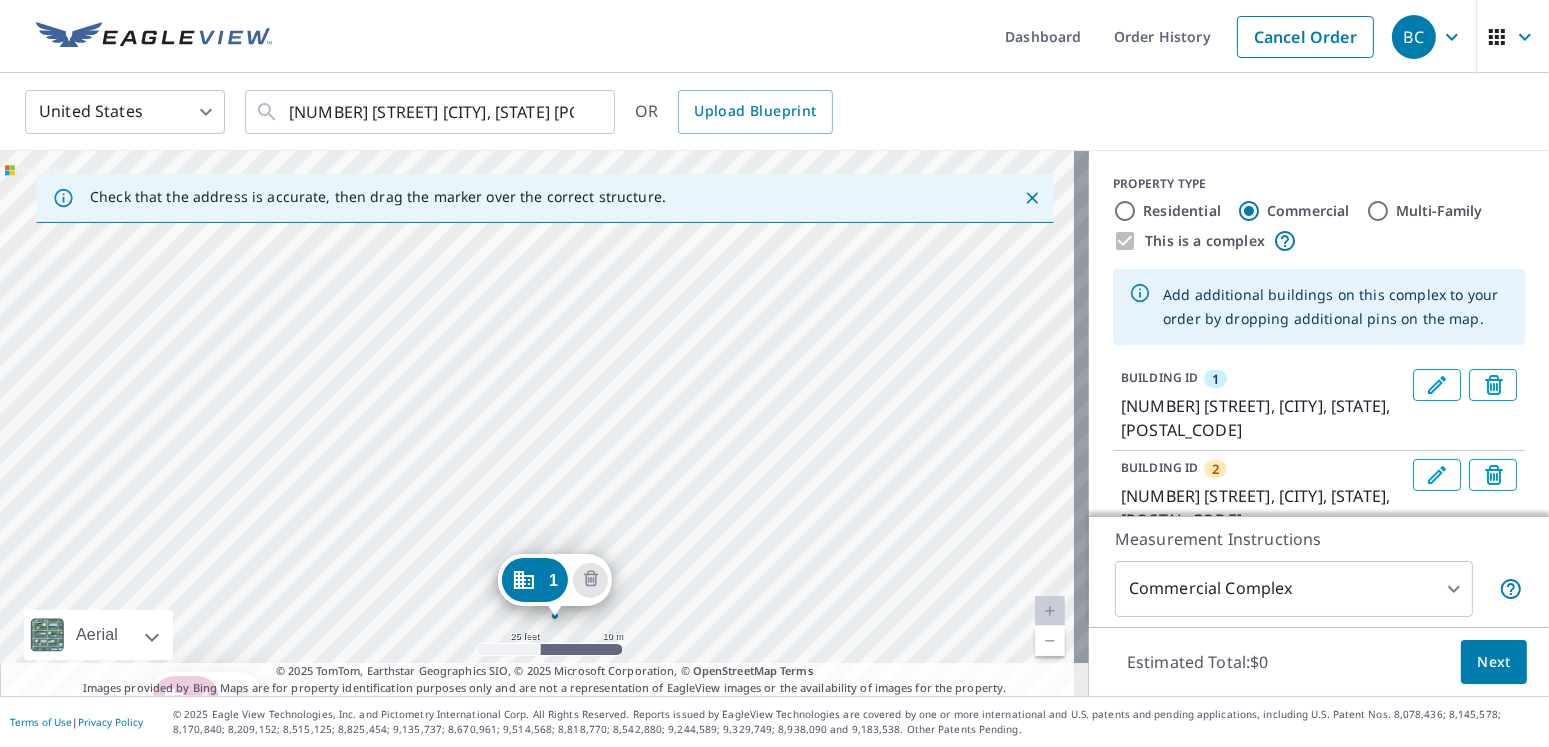 drag, startPoint x: 669, startPoint y: 497, endPoint x: 750, endPoint y: 350, distance: 167.8392 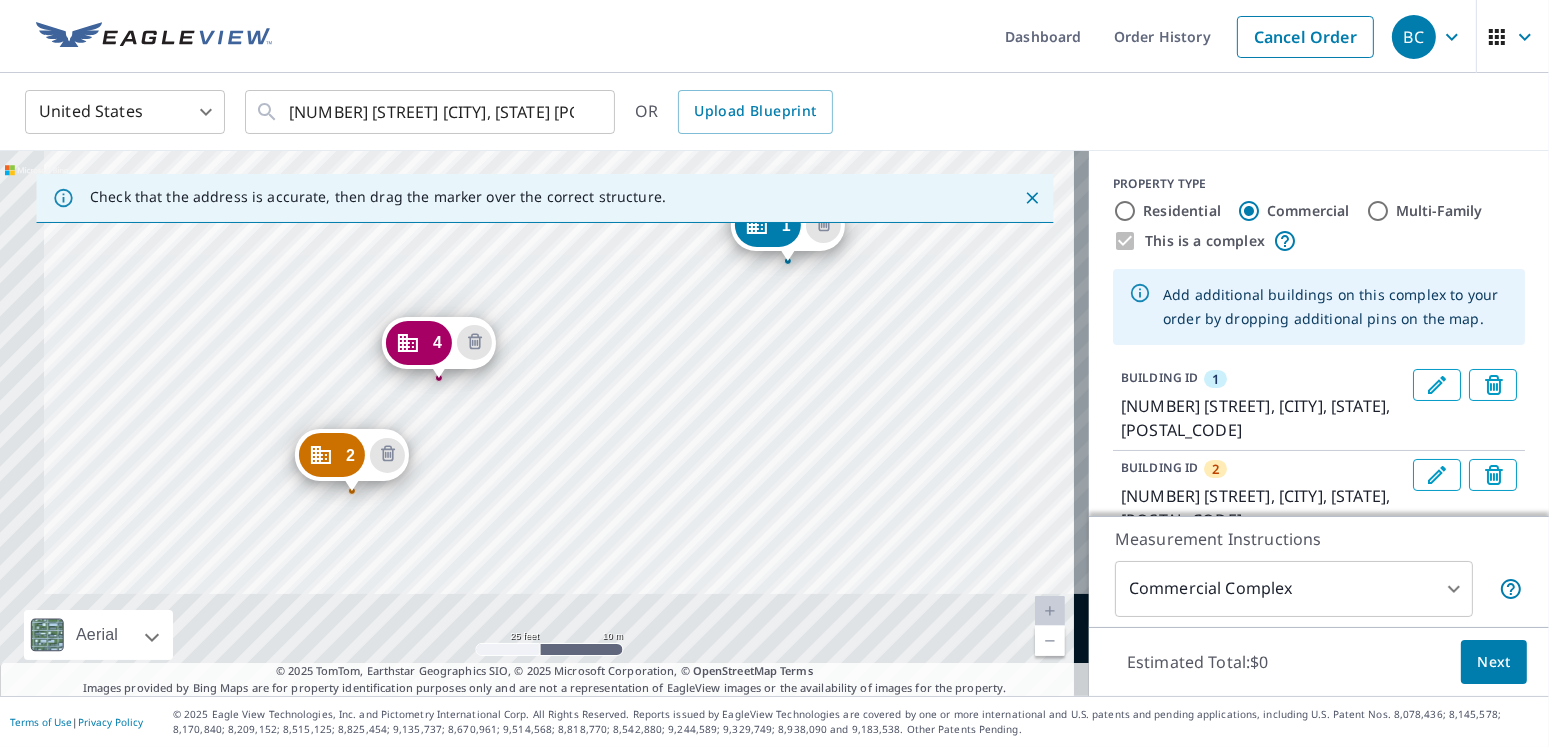 drag, startPoint x: 685, startPoint y: 551, endPoint x: 829, endPoint y: 349, distance: 248.07257 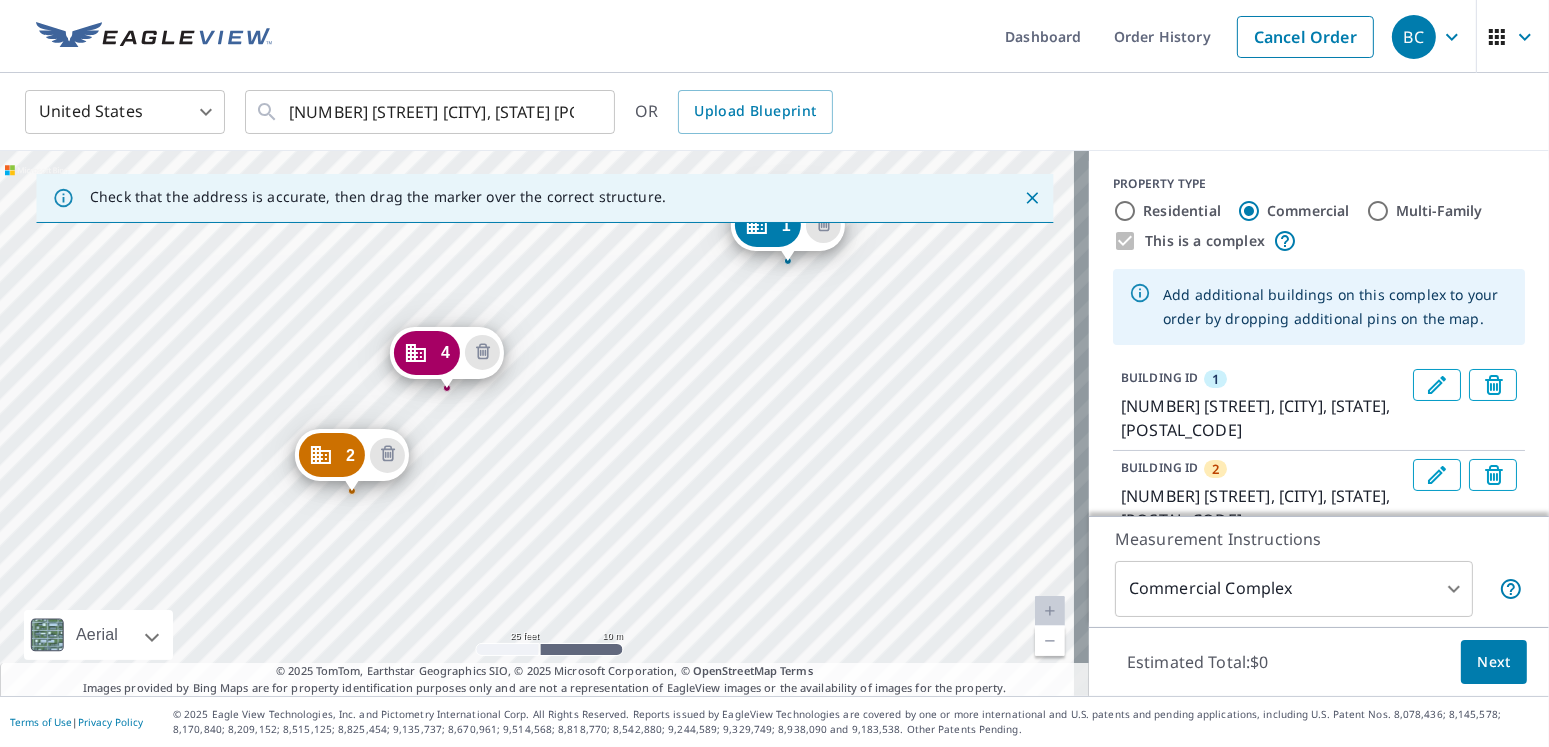 drag, startPoint x: 423, startPoint y: 345, endPoint x: 431, endPoint y: 355, distance: 12.806249 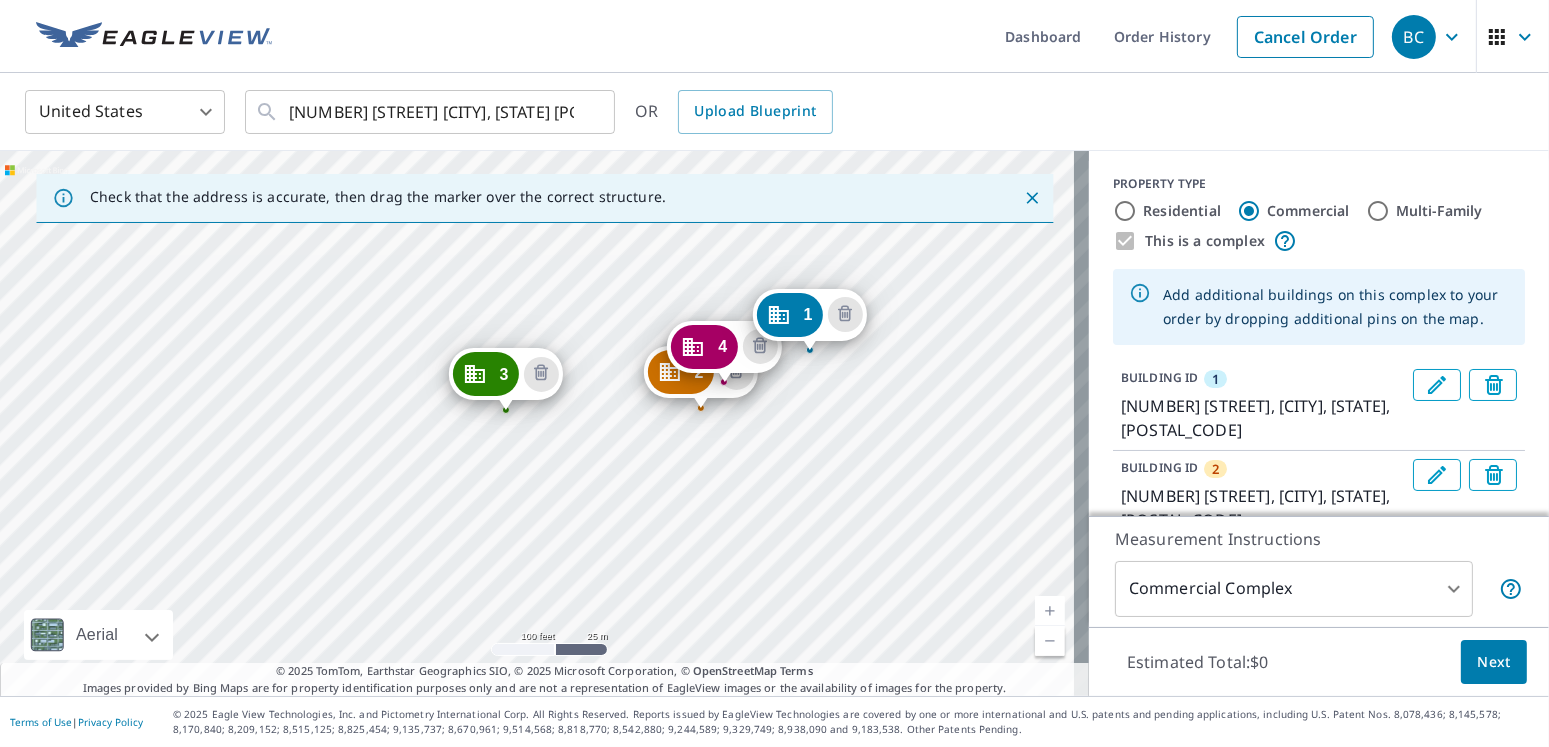 drag, startPoint x: 401, startPoint y: 564, endPoint x: 797, endPoint y: 416, distance: 422.75287 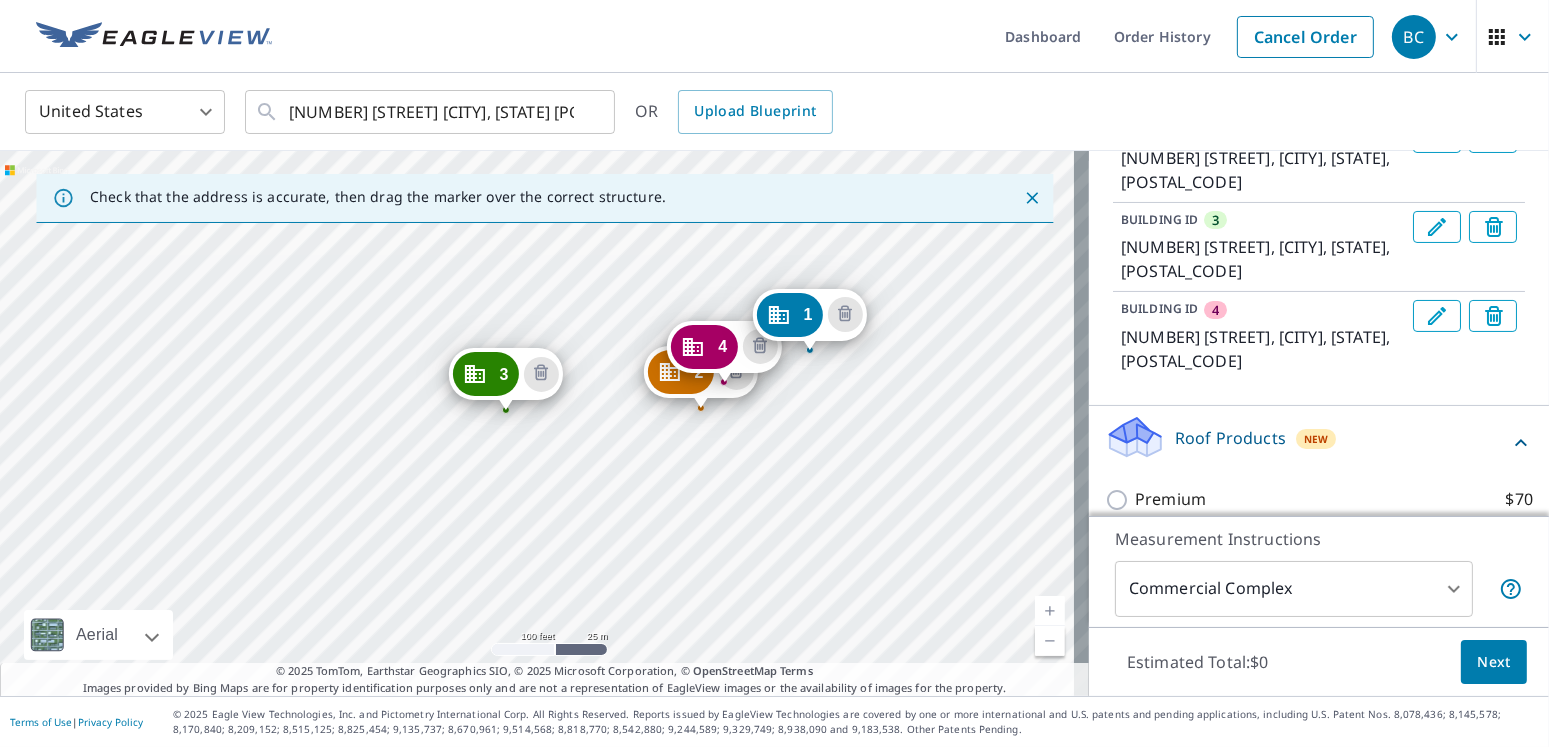 scroll, scrollTop: 47, scrollLeft: 0, axis: vertical 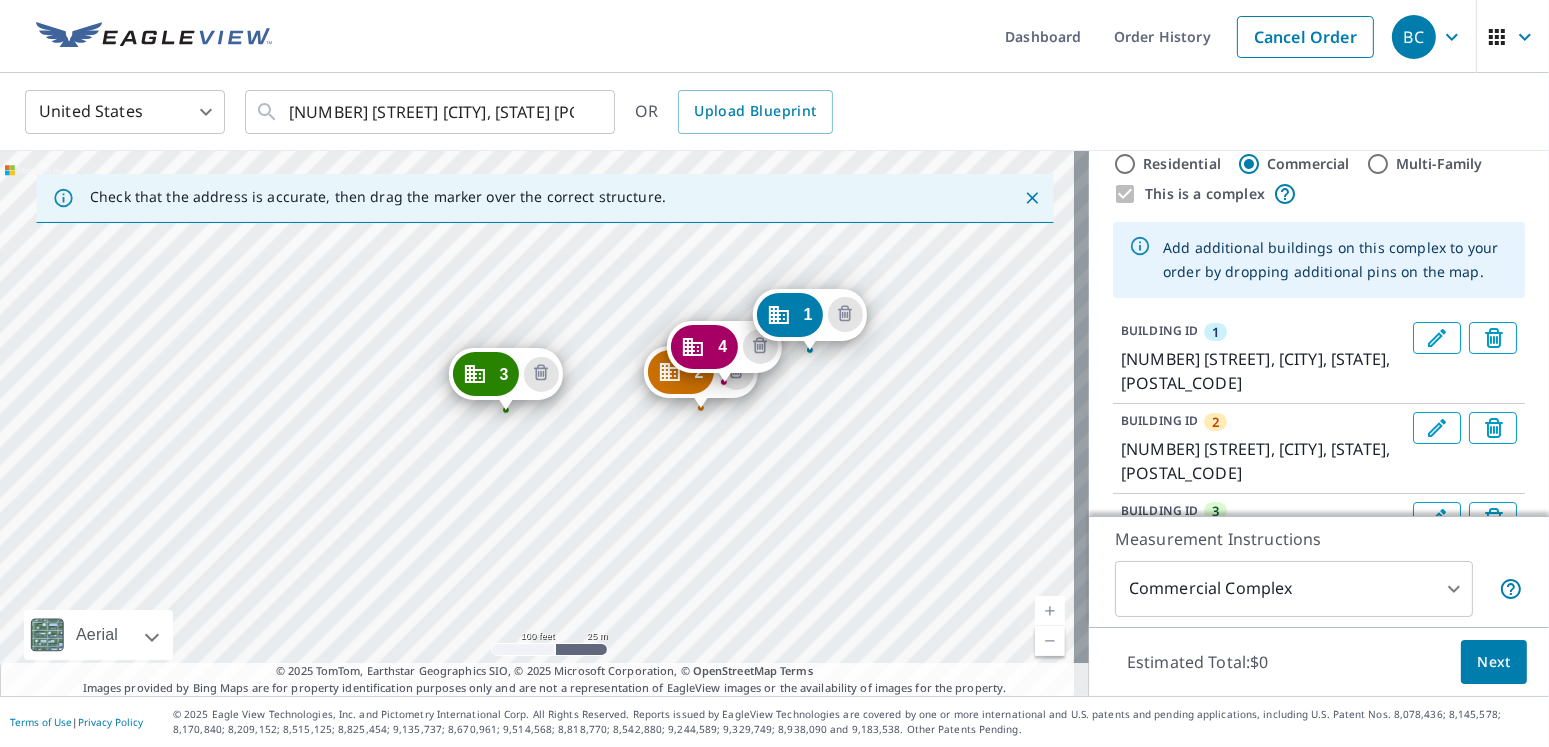 click on "1" at bounding box center [808, 314] 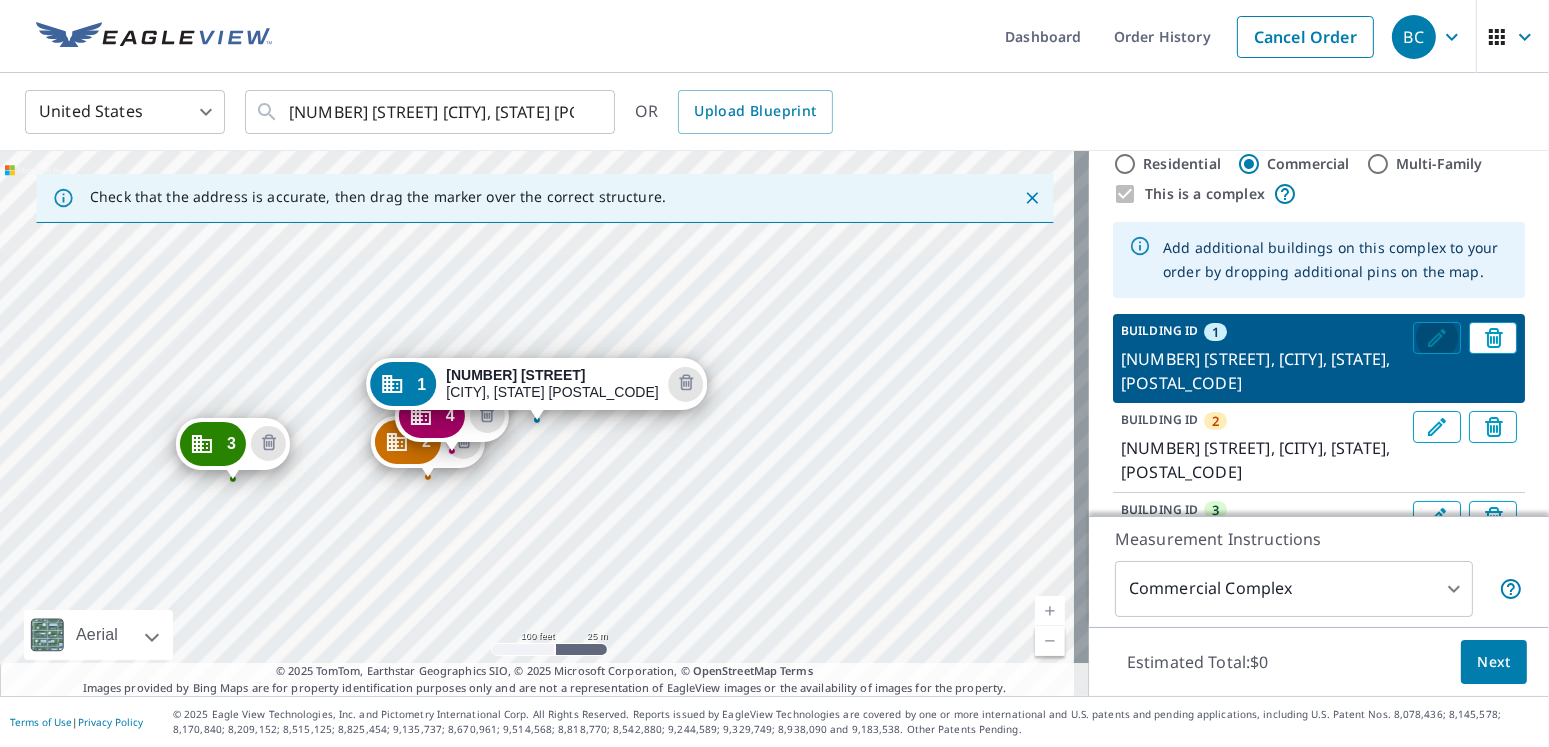 click 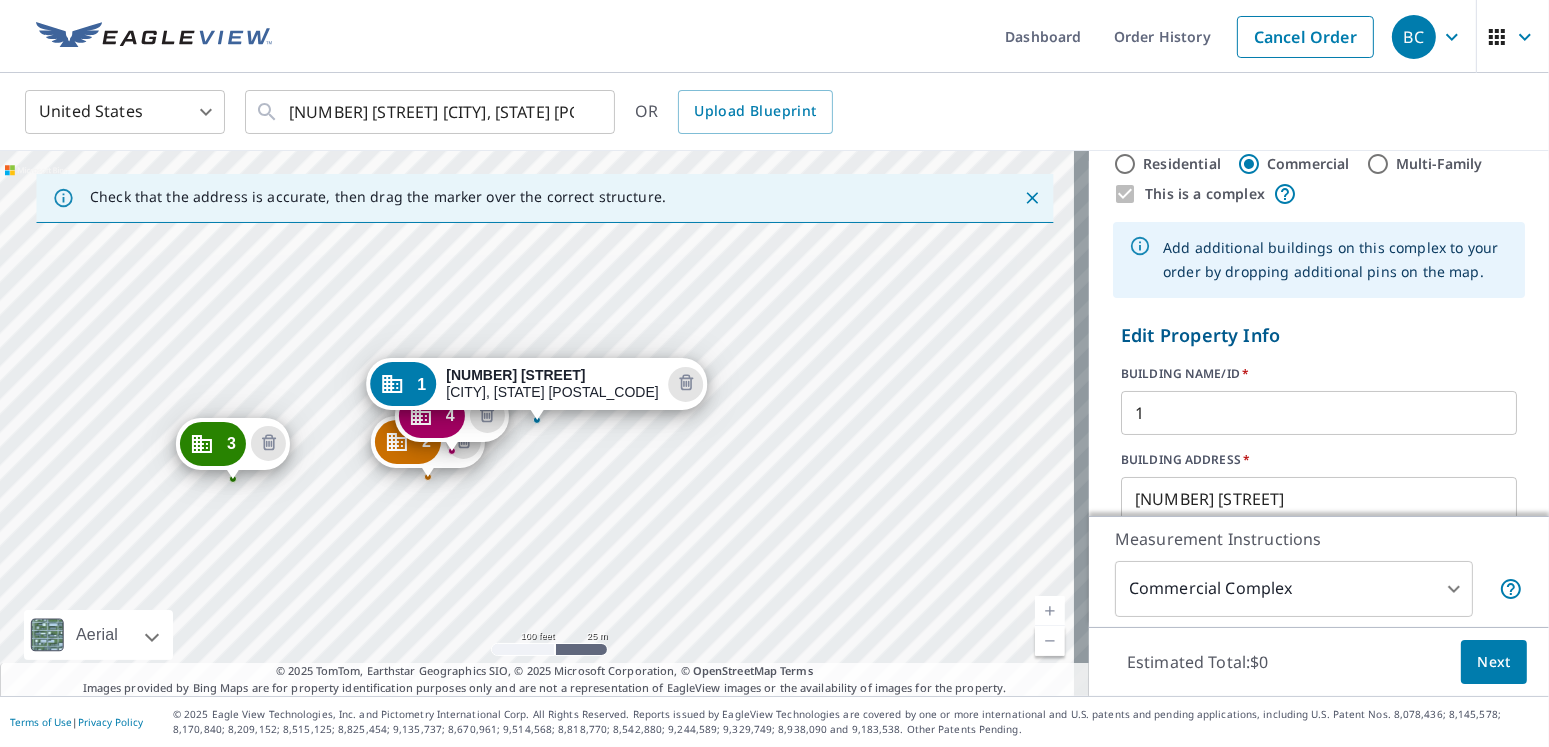click on "1" at bounding box center (1319, 413) 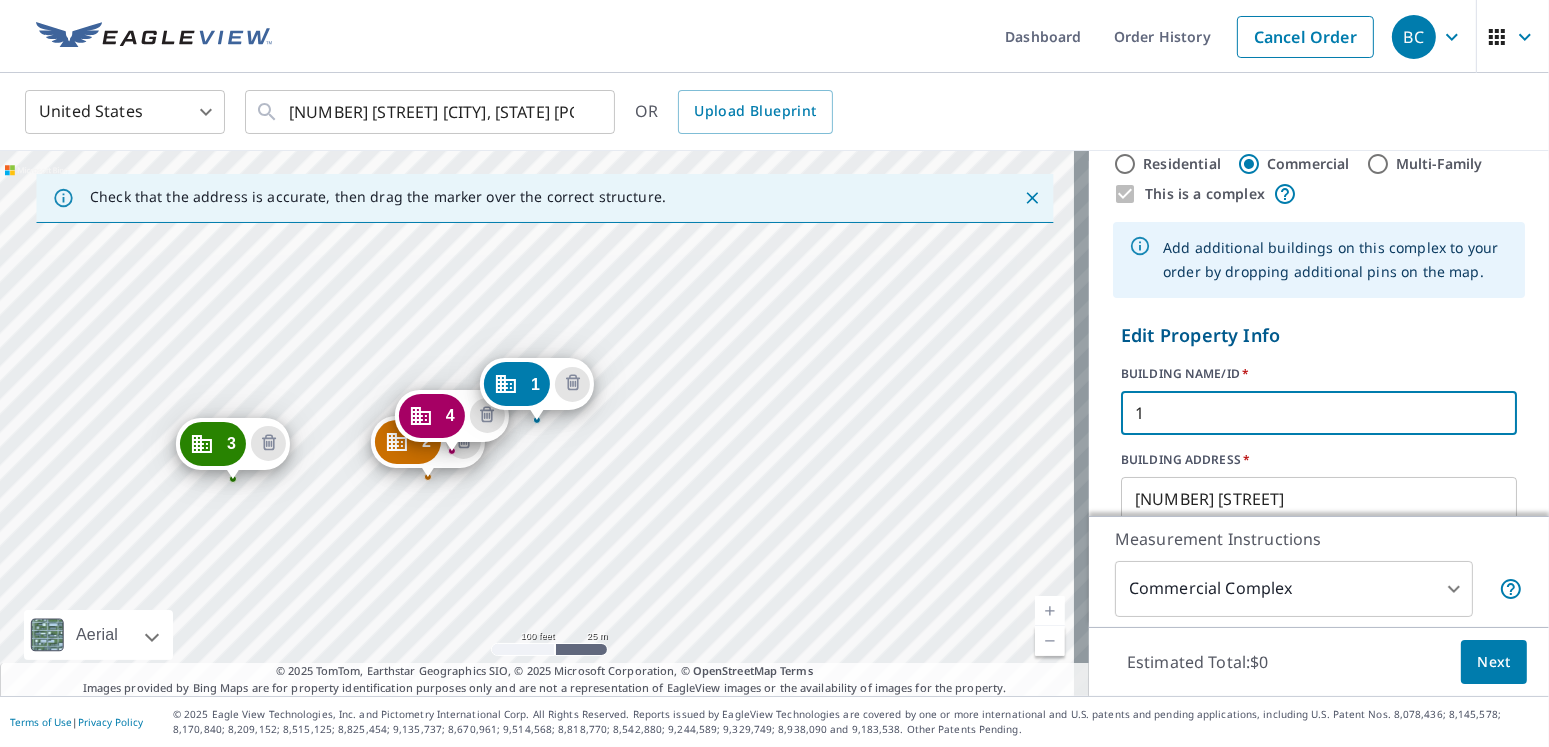 click on "1" at bounding box center (1319, 413) 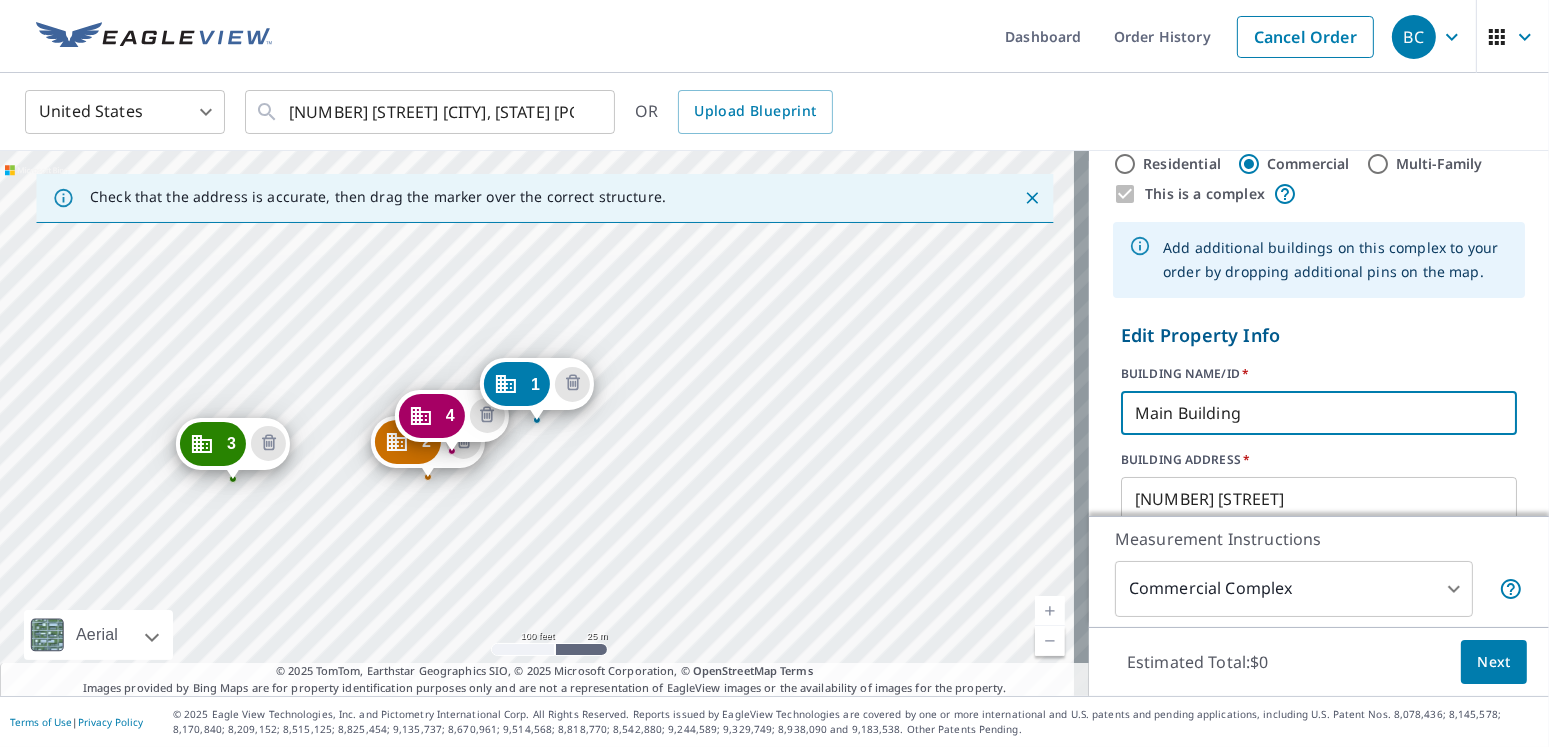 type on "Main Building" 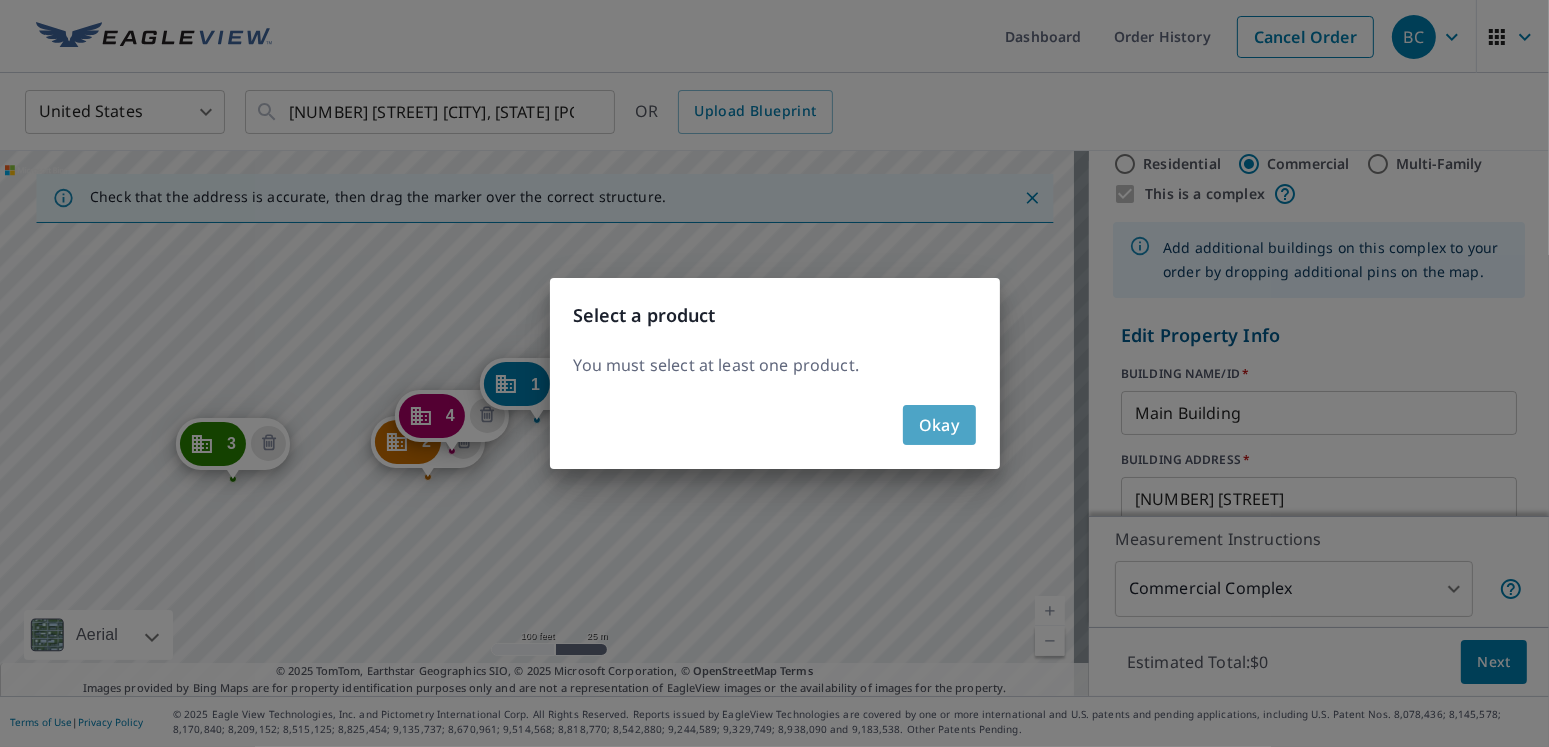 click on "Okay" at bounding box center (939, 425) 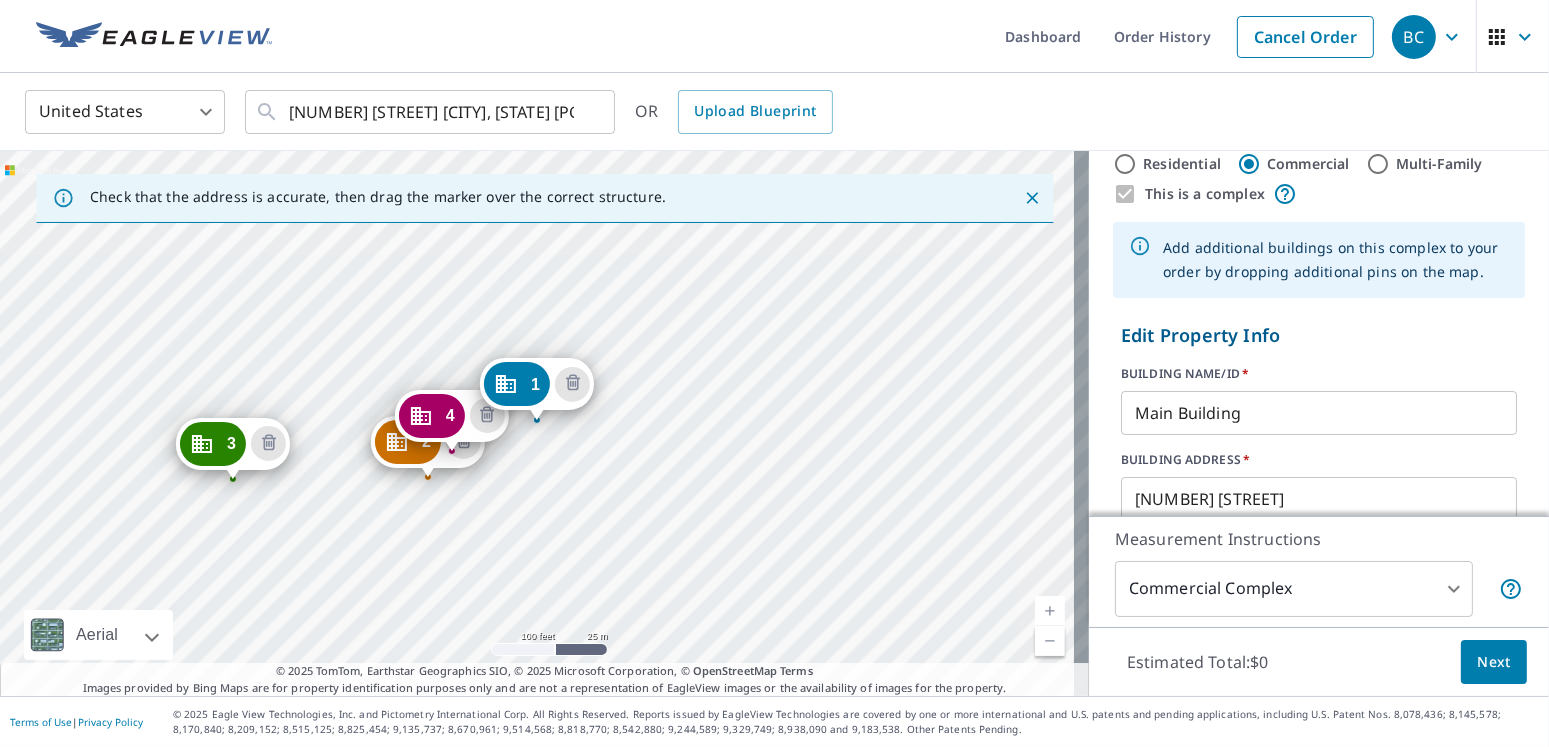 click on "Edit Property Info" at bounding box center [1319, 335] 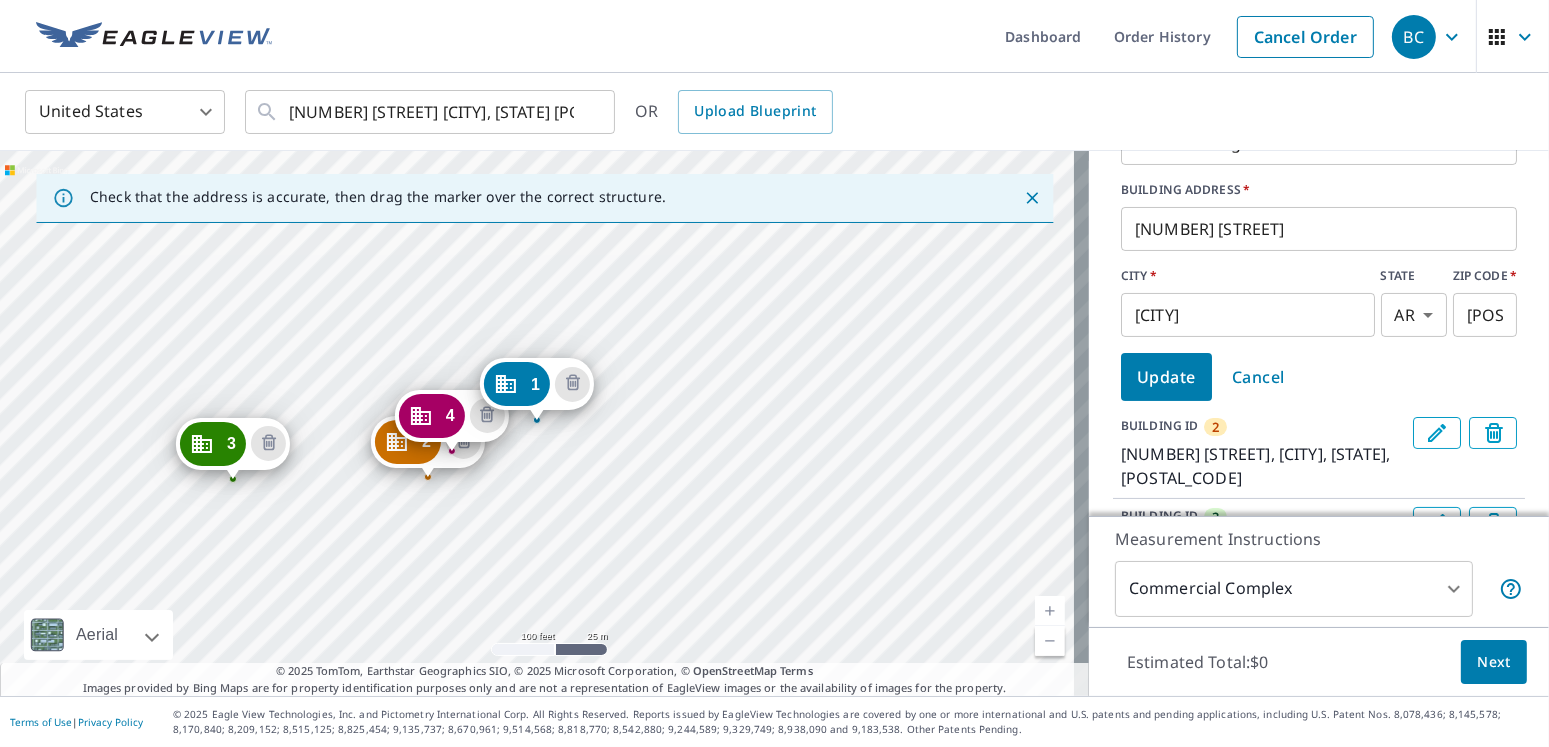 scroll, scrollTop: 347, scrollLeft: 0, axis: vertical 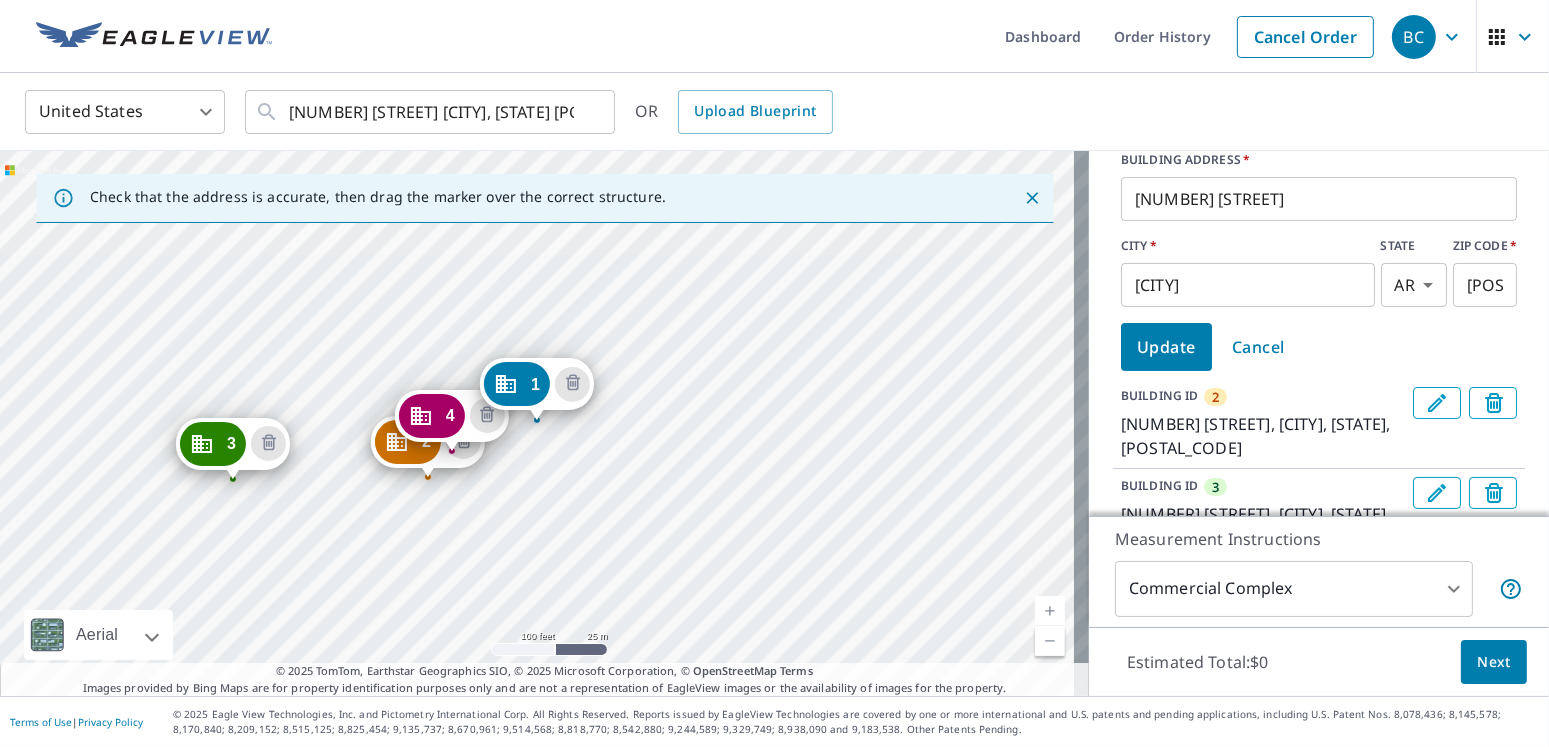 click on "Update" at bounding box center (1166, 347) 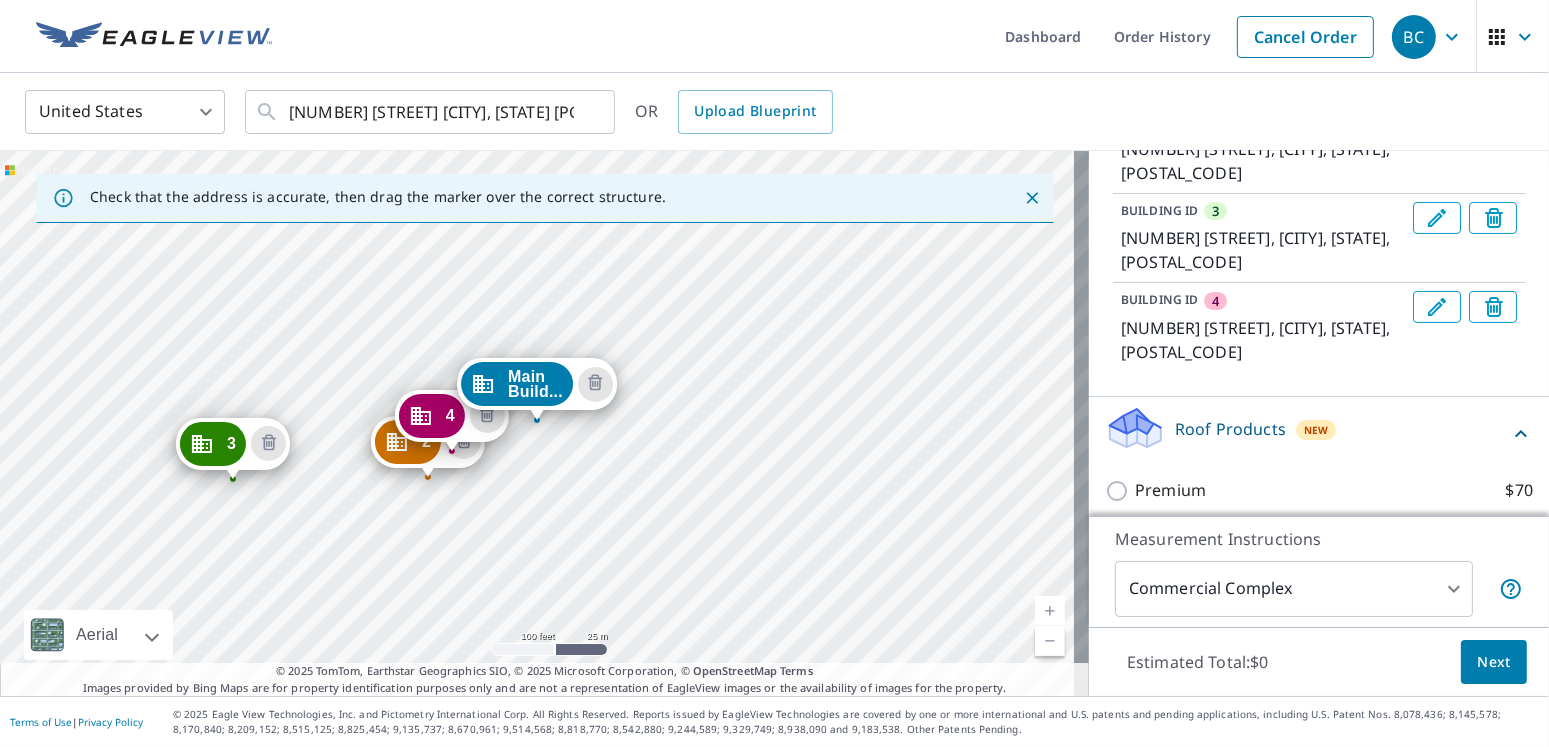 scroll, scrollTop: 72, scrollLeft: 0, axis: vertical 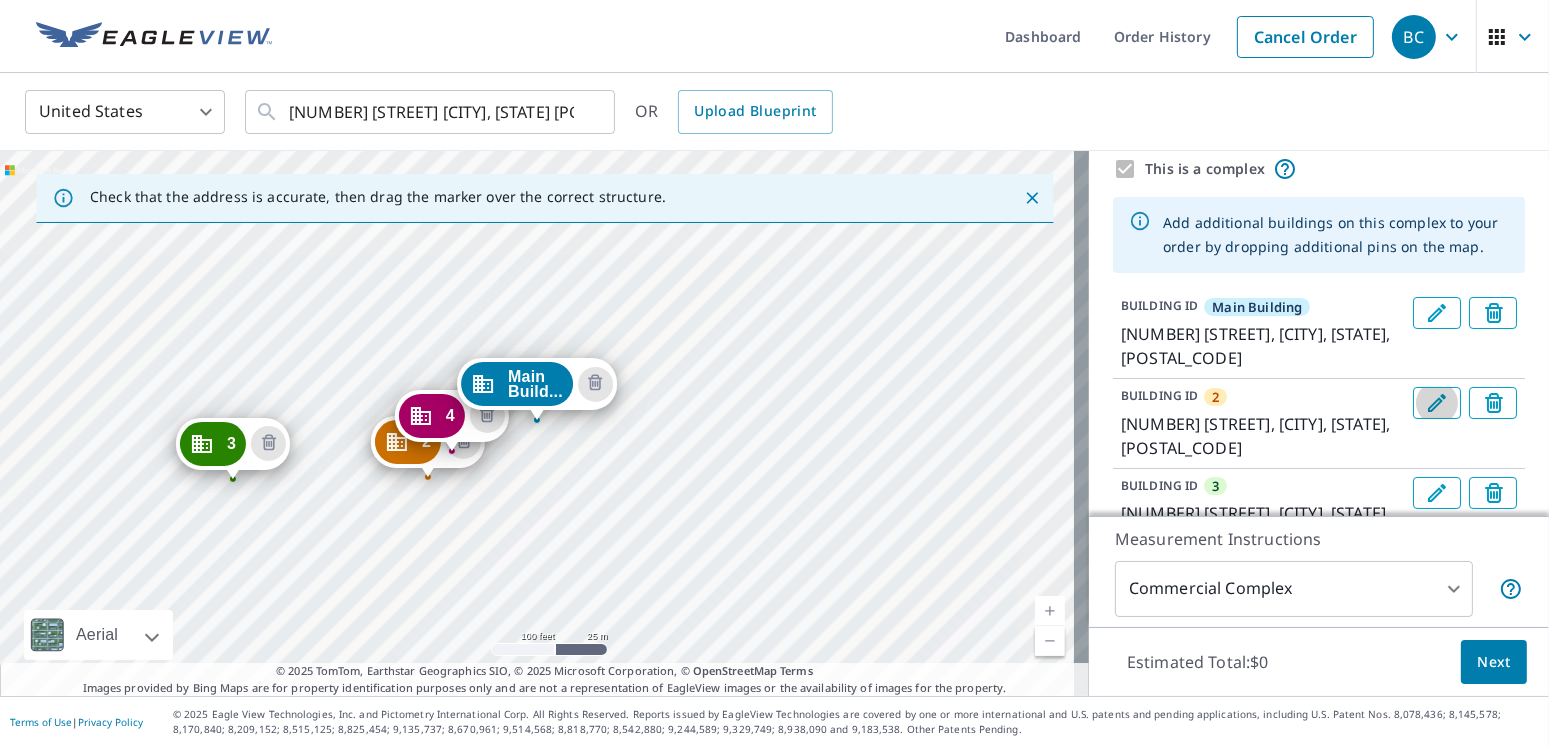 click 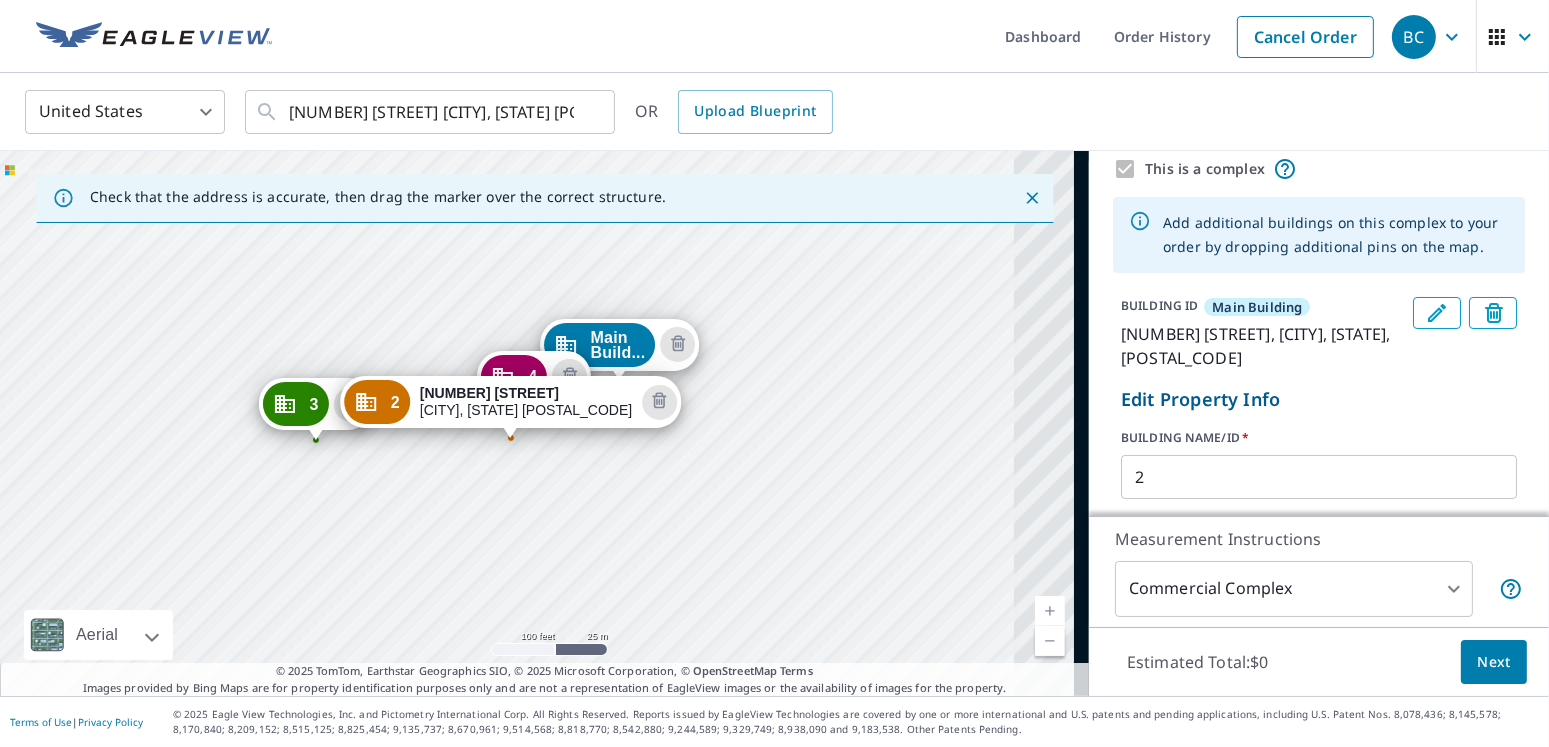 drag, startPoint x: 700, startPoint y: 481, endPoint x: 540, endPoint y: 458, distance: 161.64467 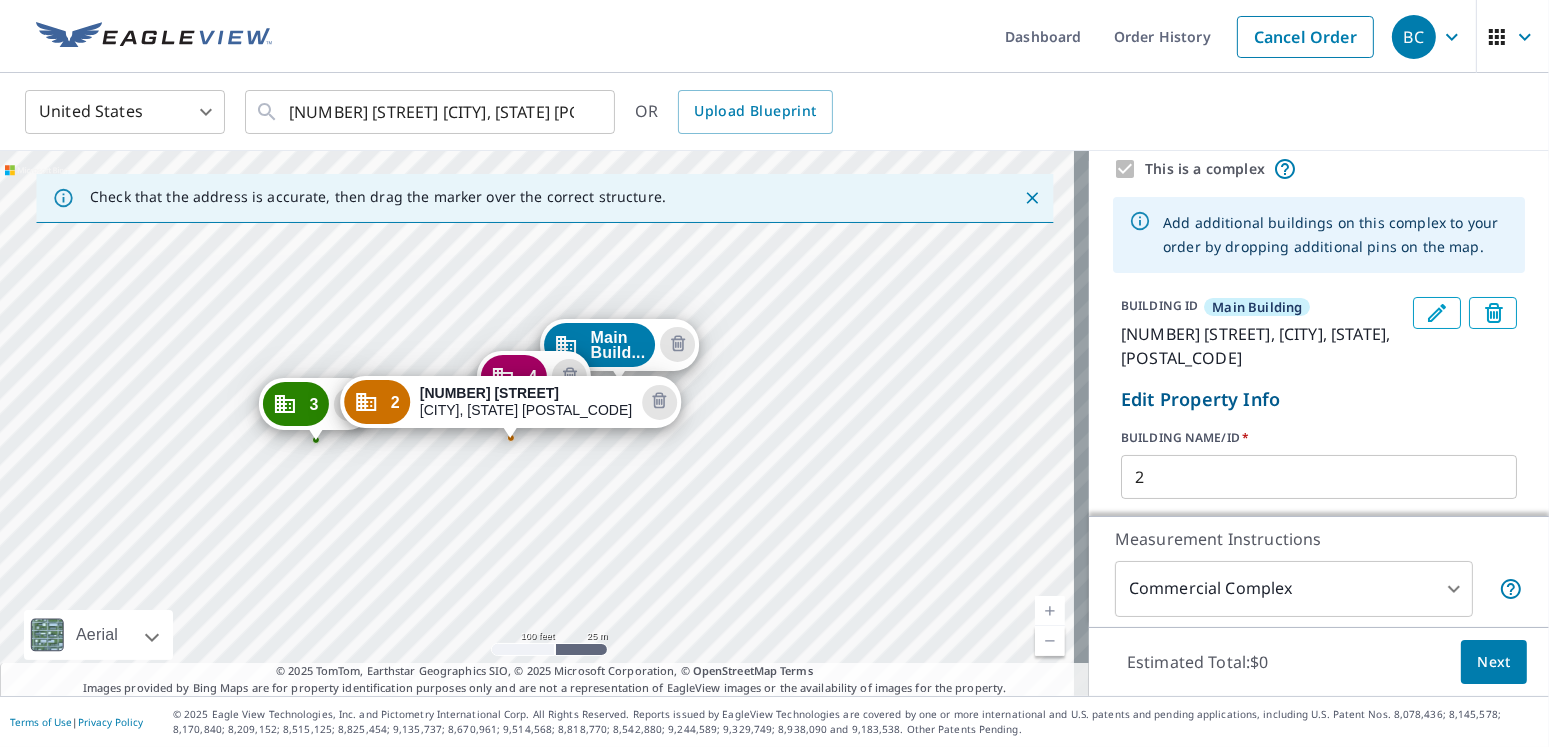 click on "2" at bounding box center [1319, 477] 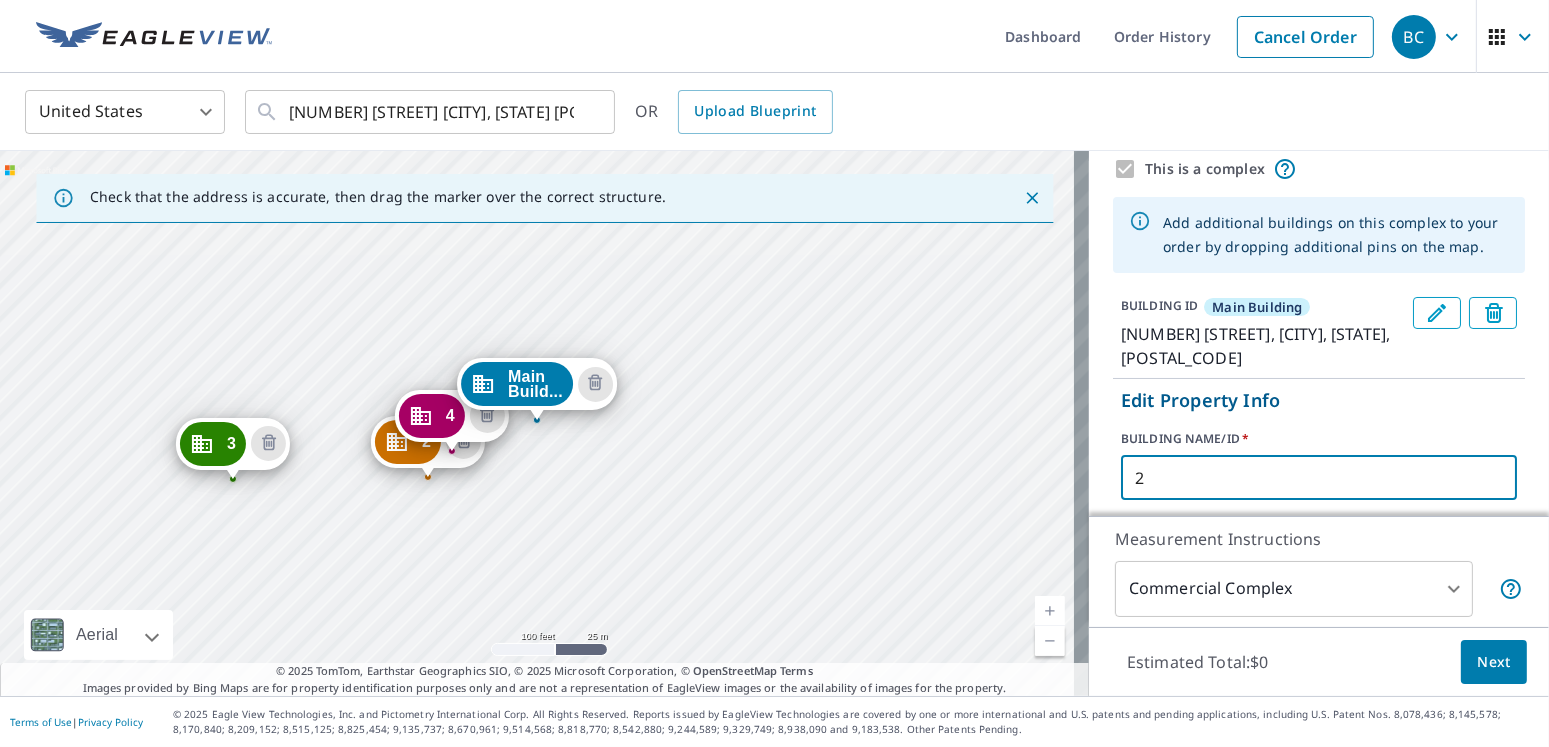 click on "2" at bounding box center [1319, 478] 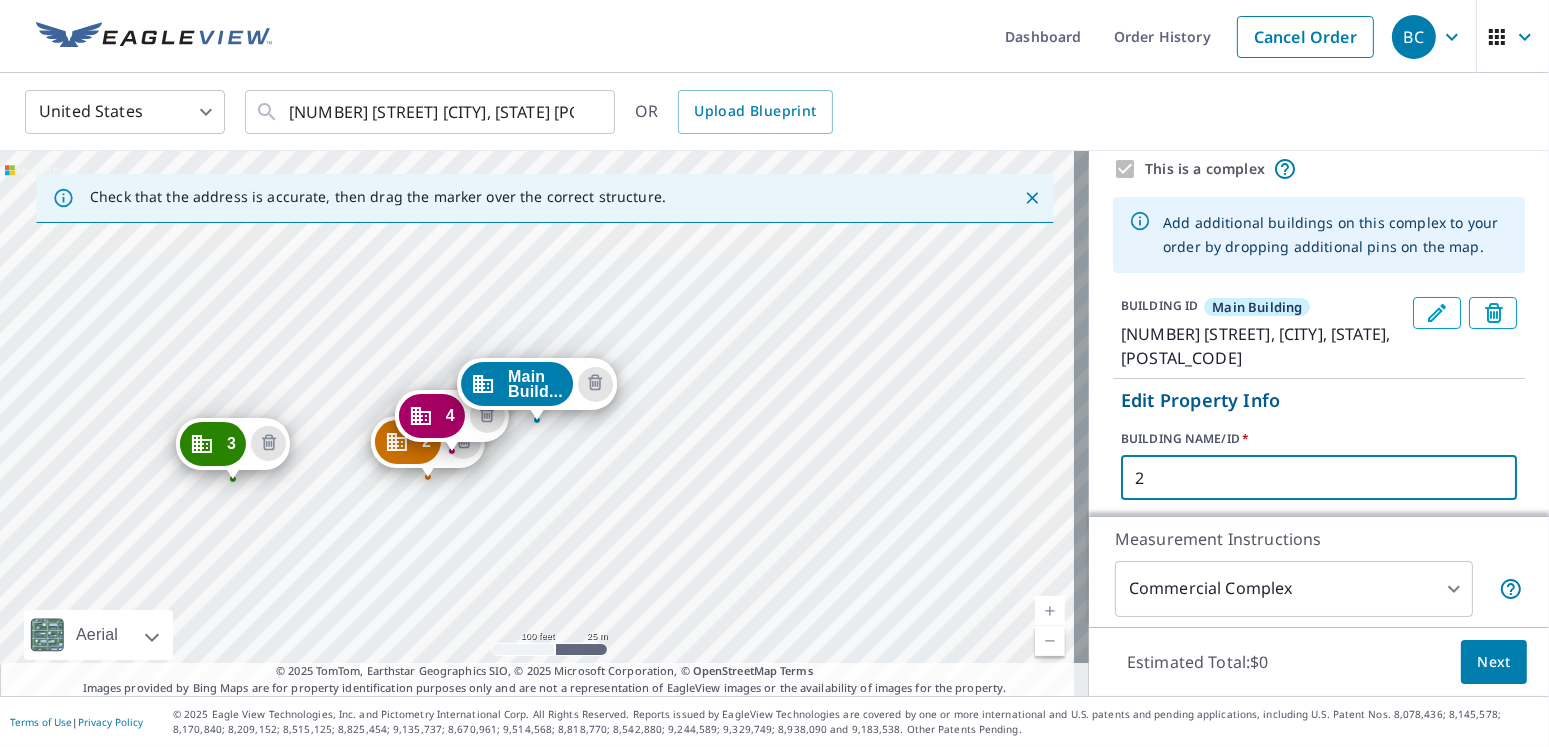 type on "F" 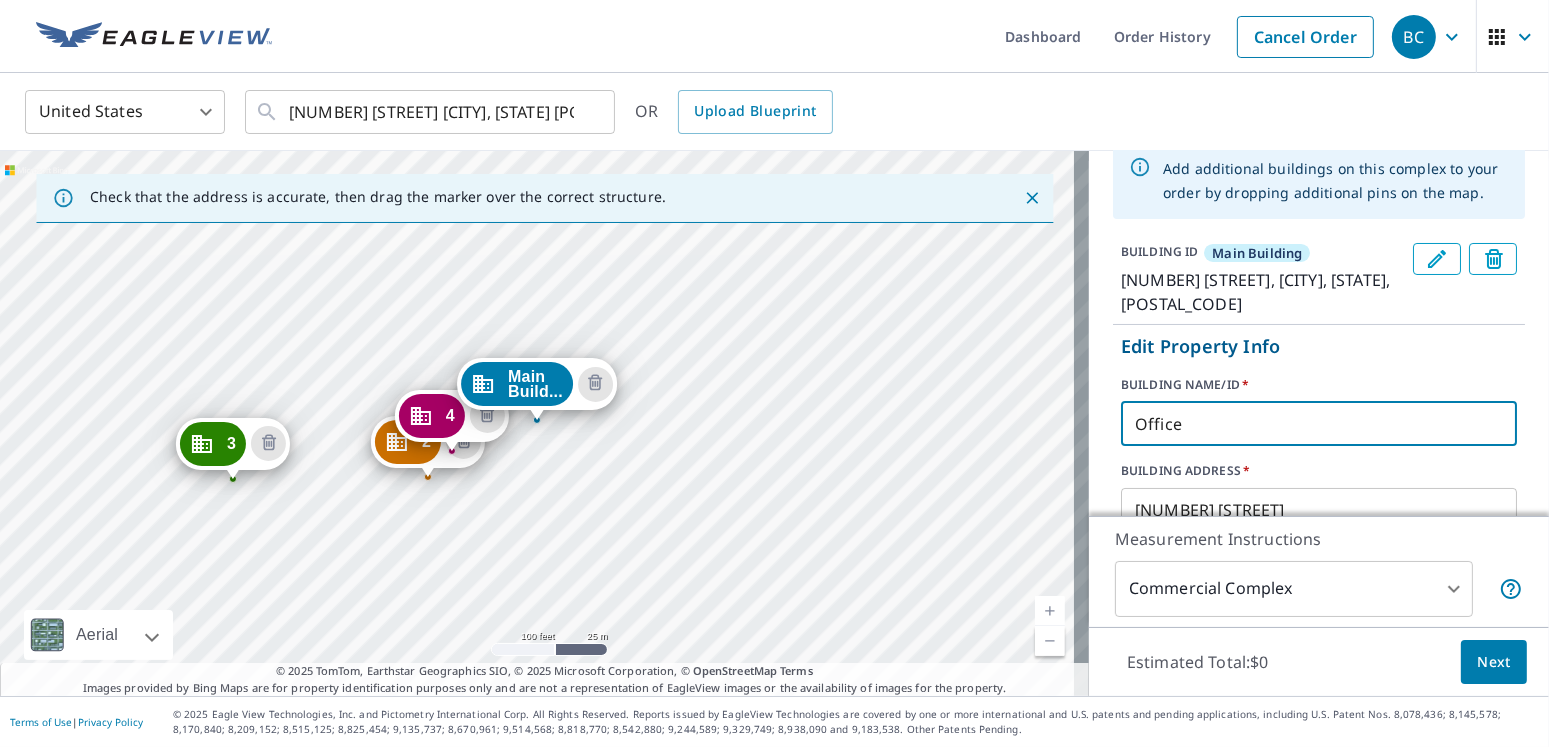 scroll, scrollTop: 272, scrollLeft: 0, axis: vertical 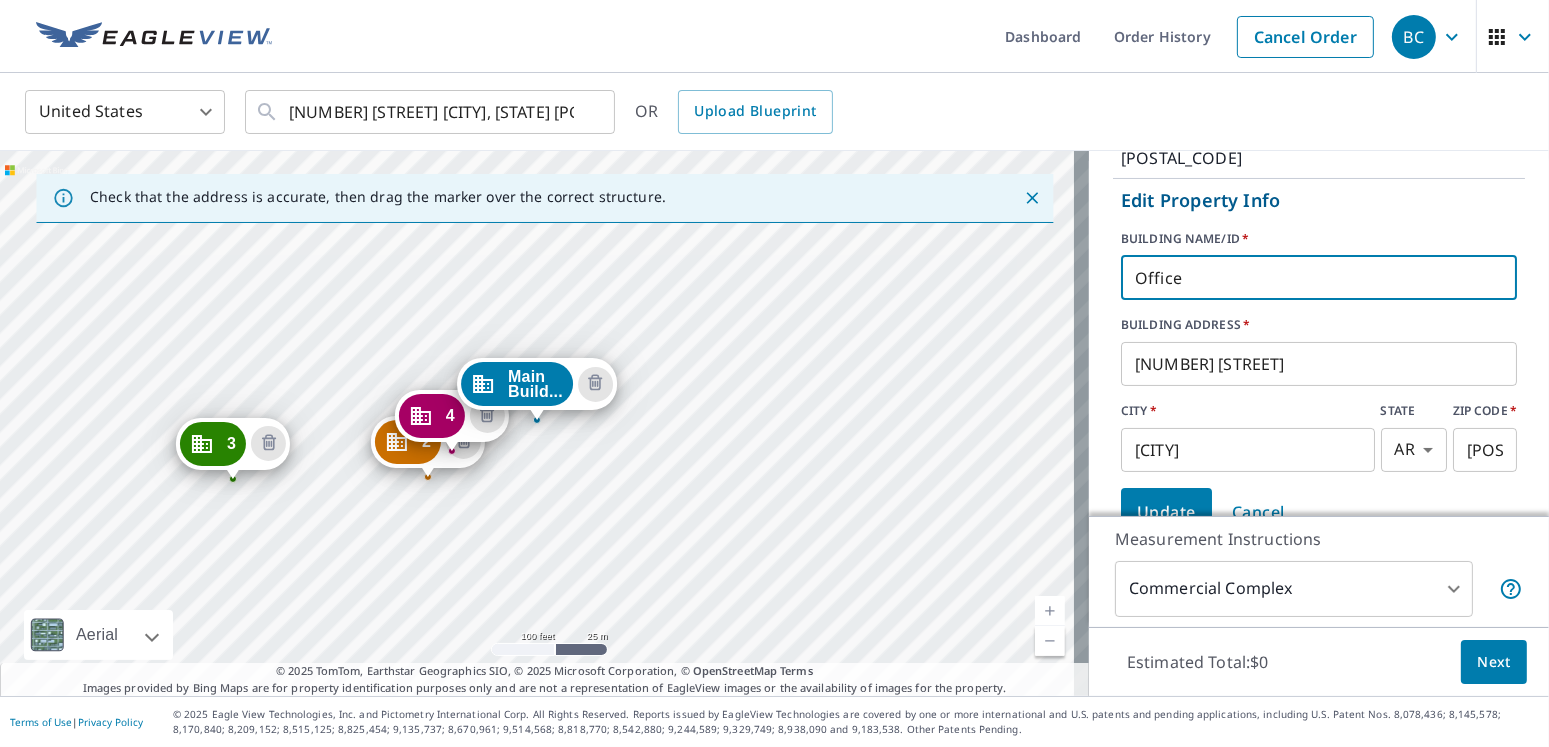 type on "Office" 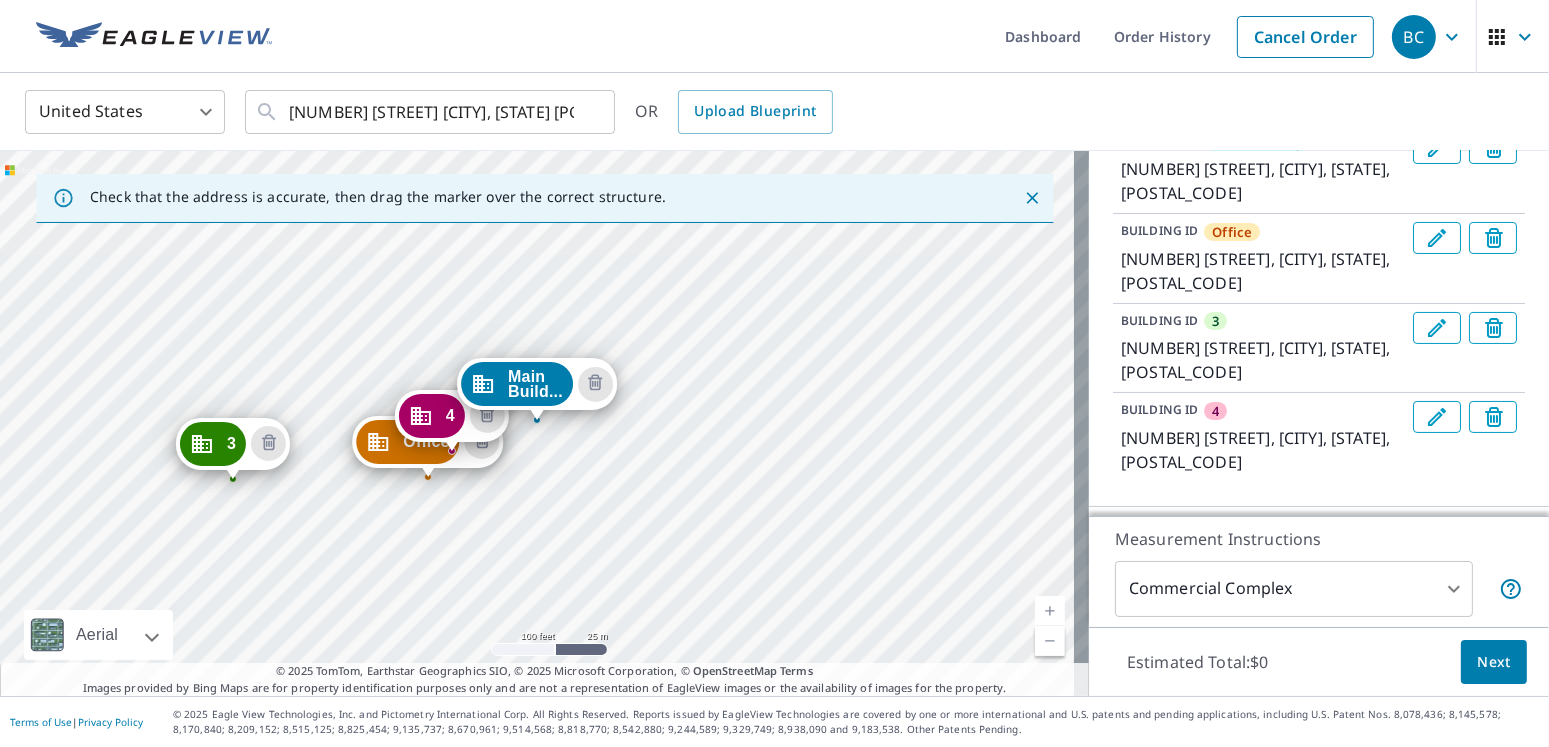scroll, scrollTop: 272, scrollLeft: 0, axis: vertical 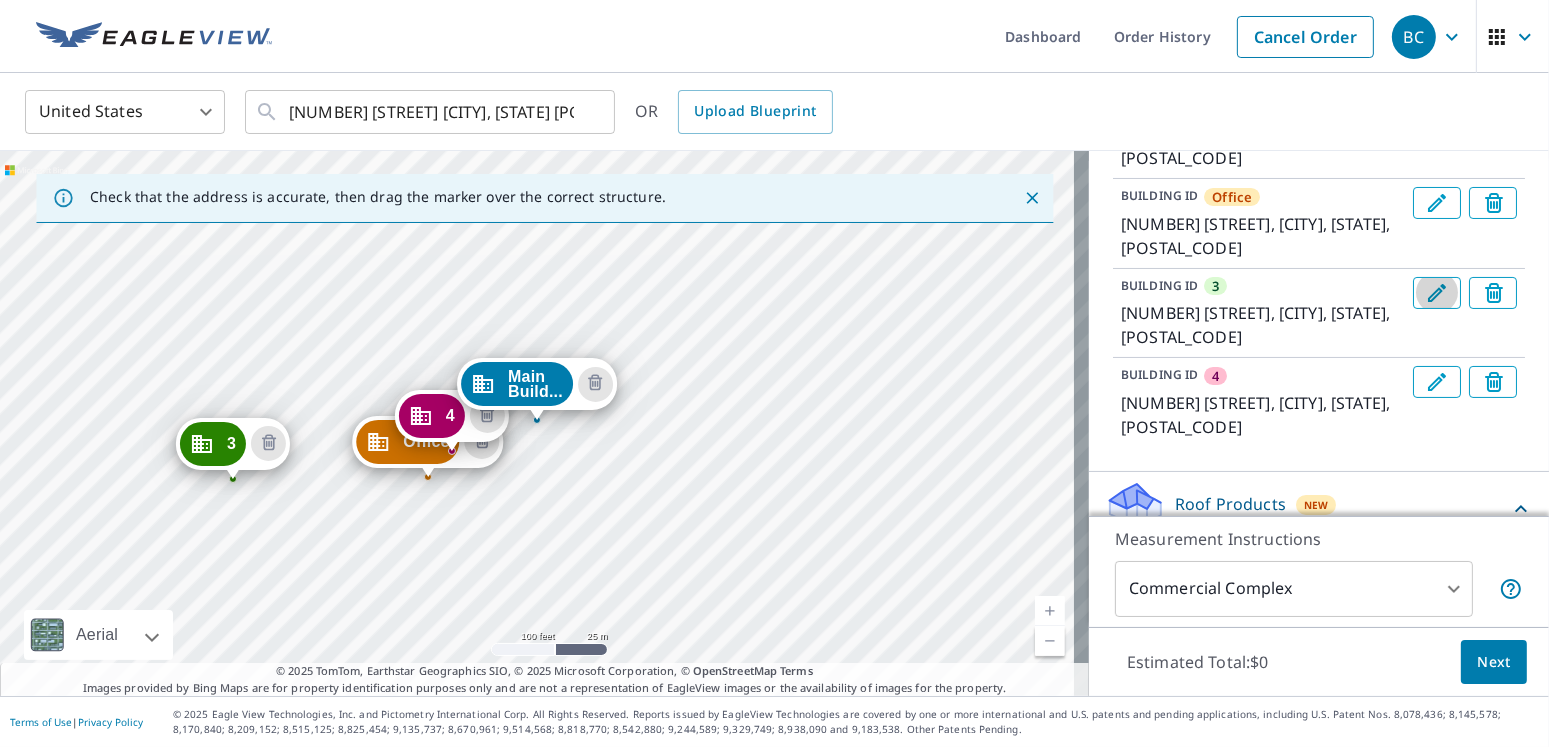 click 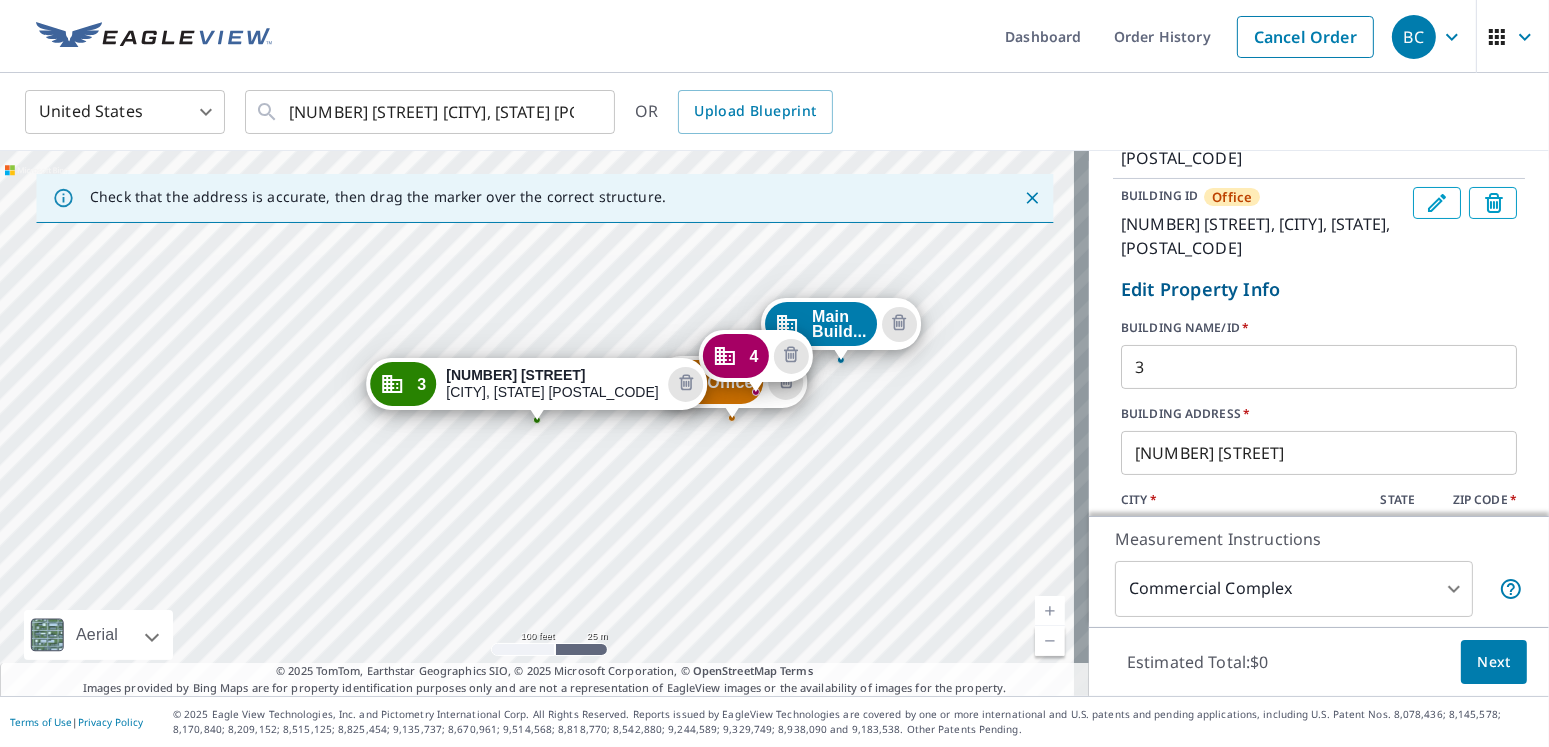 click on "3" at bounding box center [1319, 367] 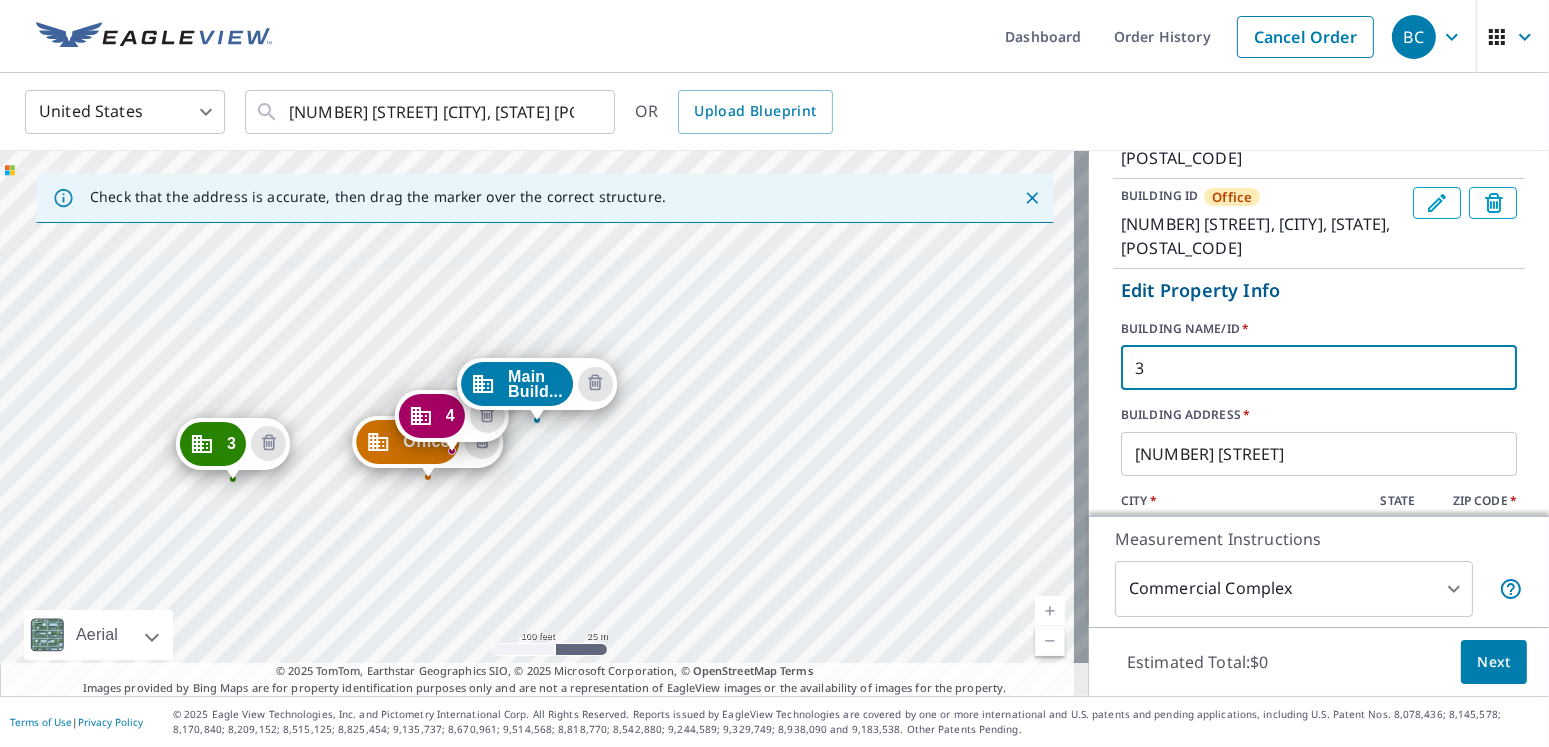 click on "3" at bounding box center (1319, 368) 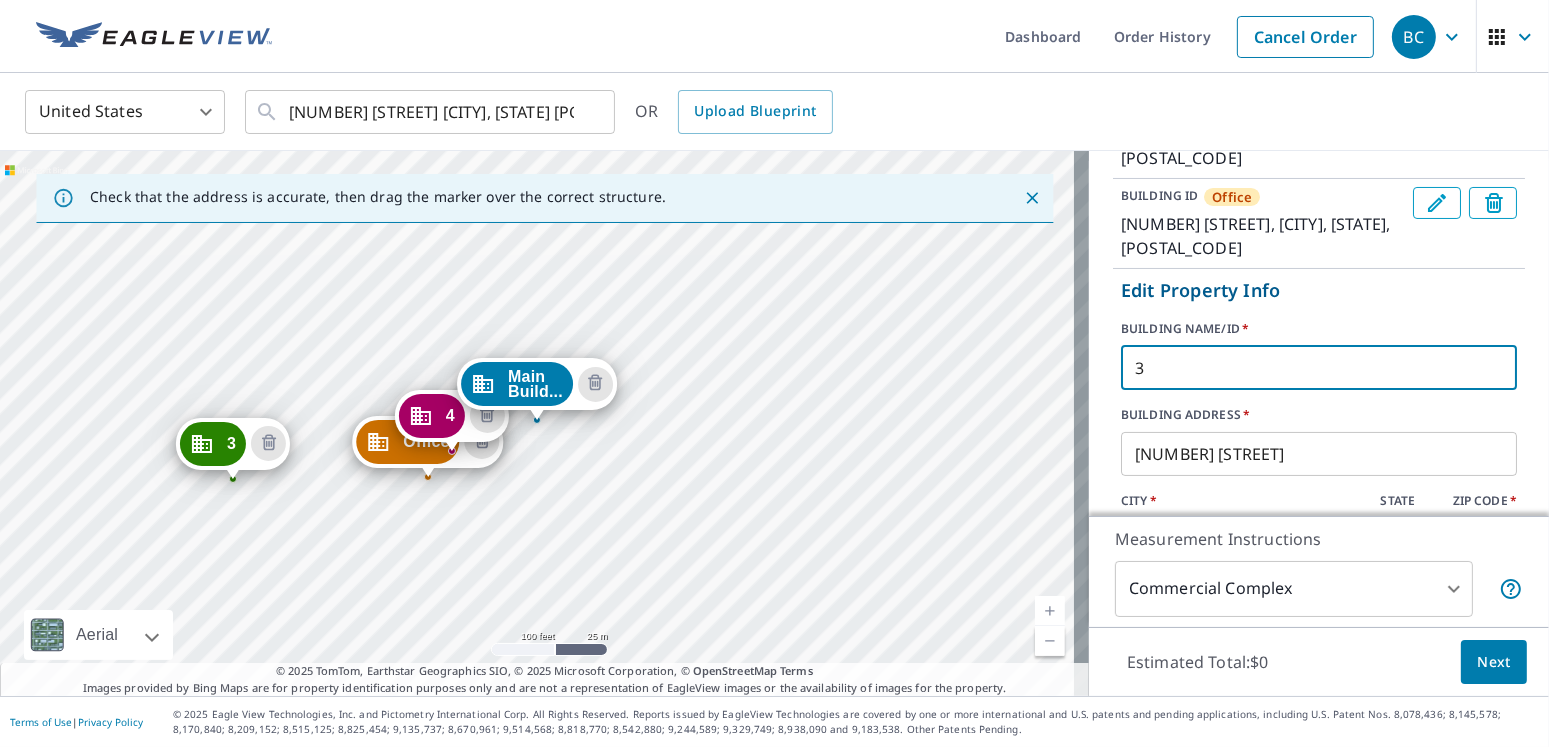 click on "3" at bounding box center (1319, 368) 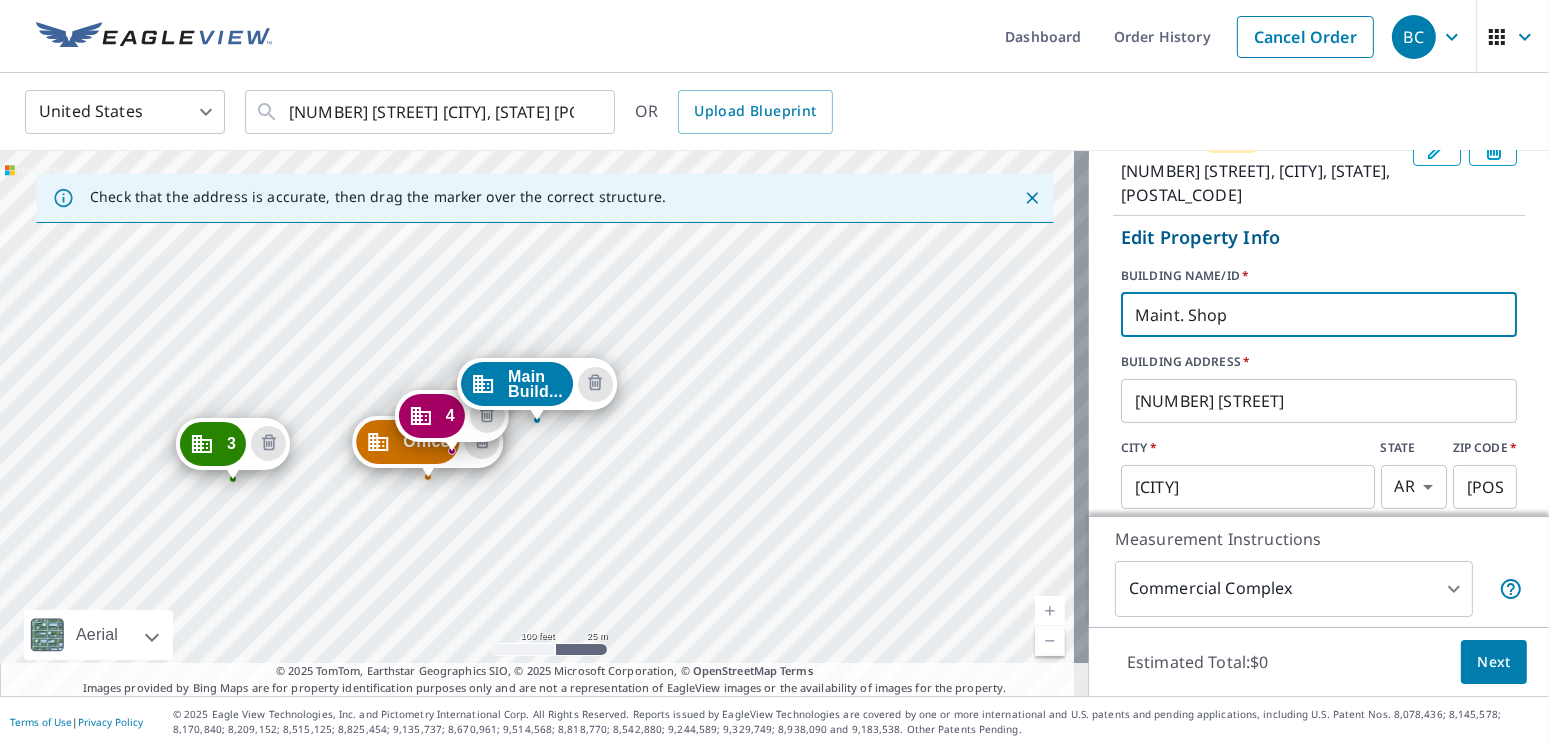 scroll, scrollTop: 372, scrollLeft: 0, axis: vertical 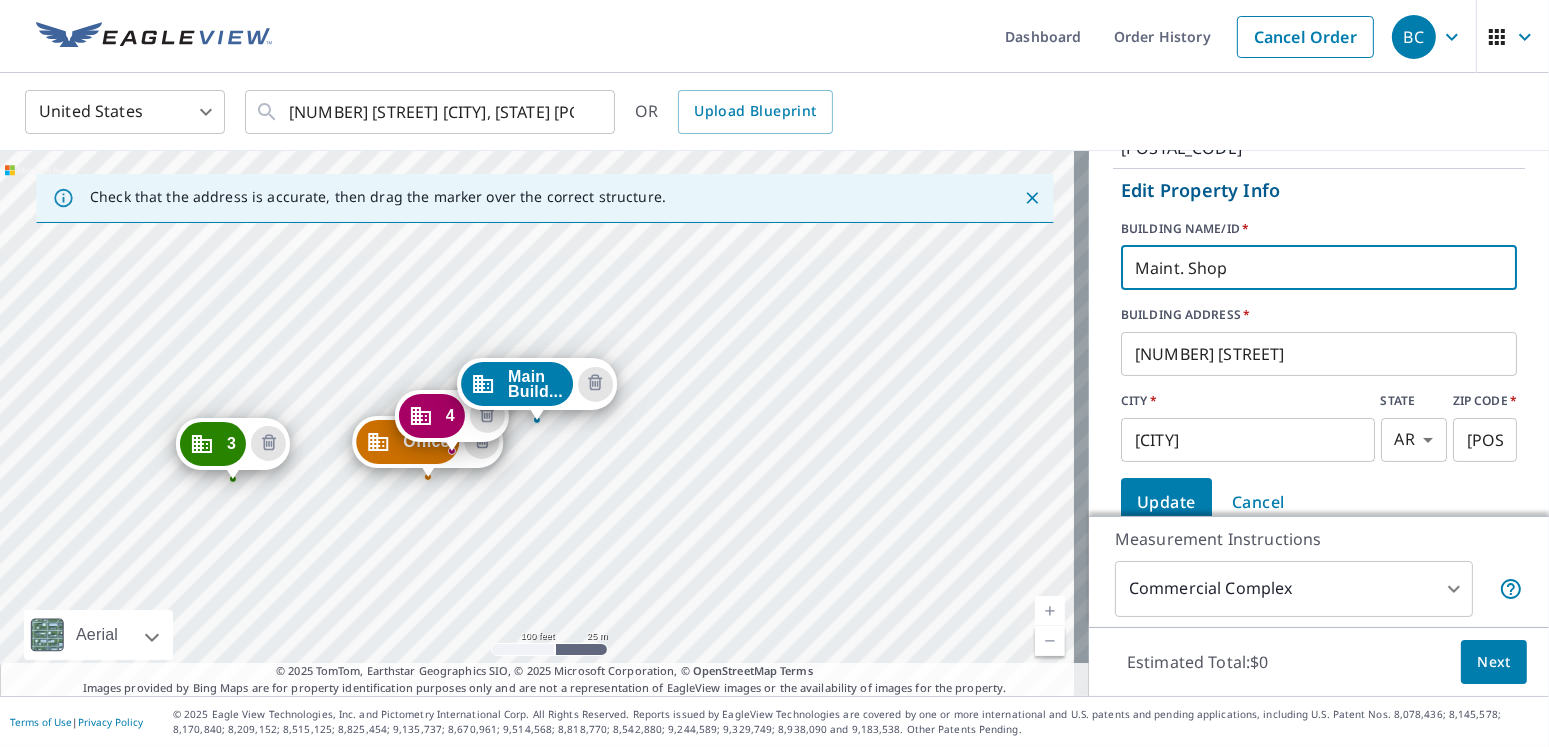 type on "Maint. Shop" 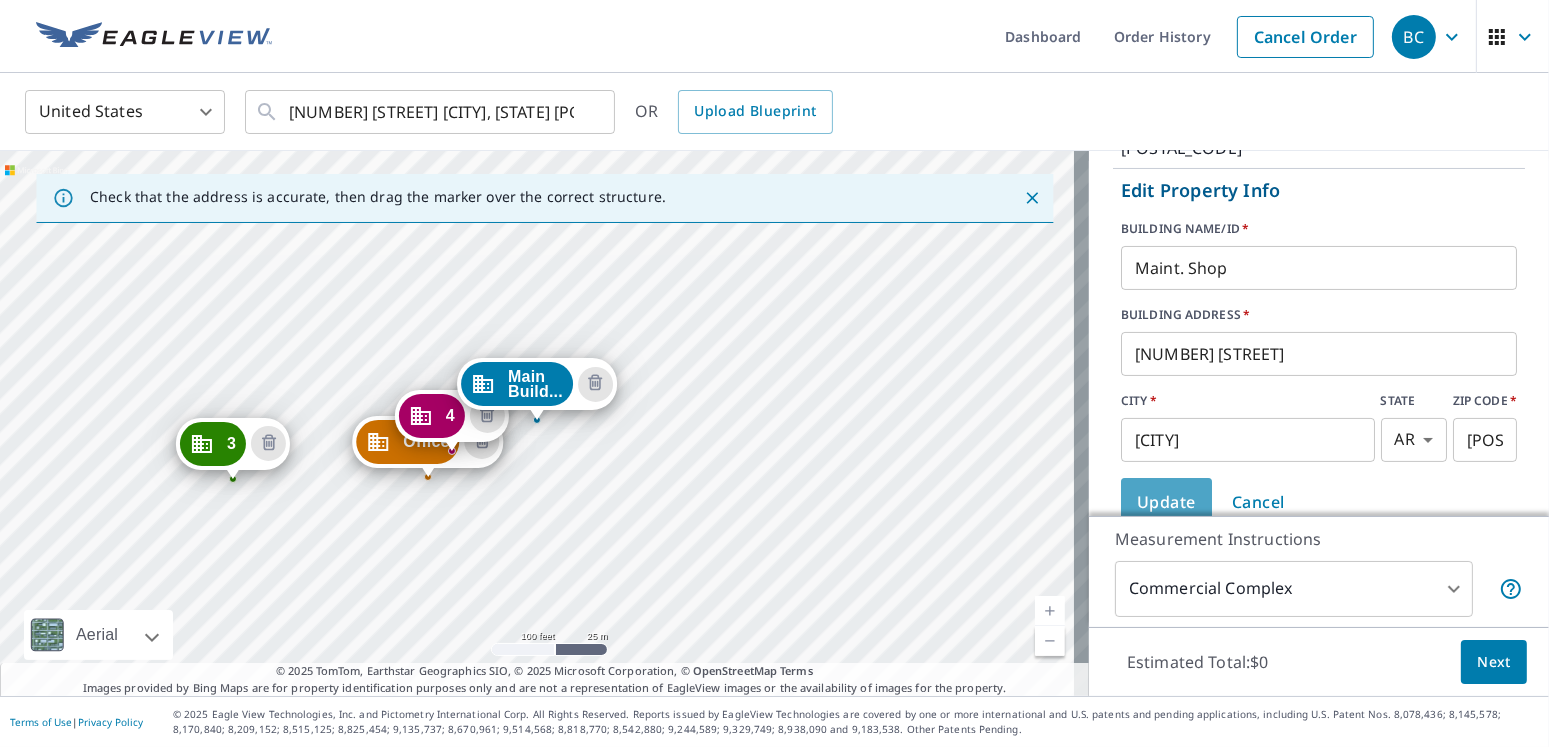 click on "Update" at bounding box center [1166, 502] 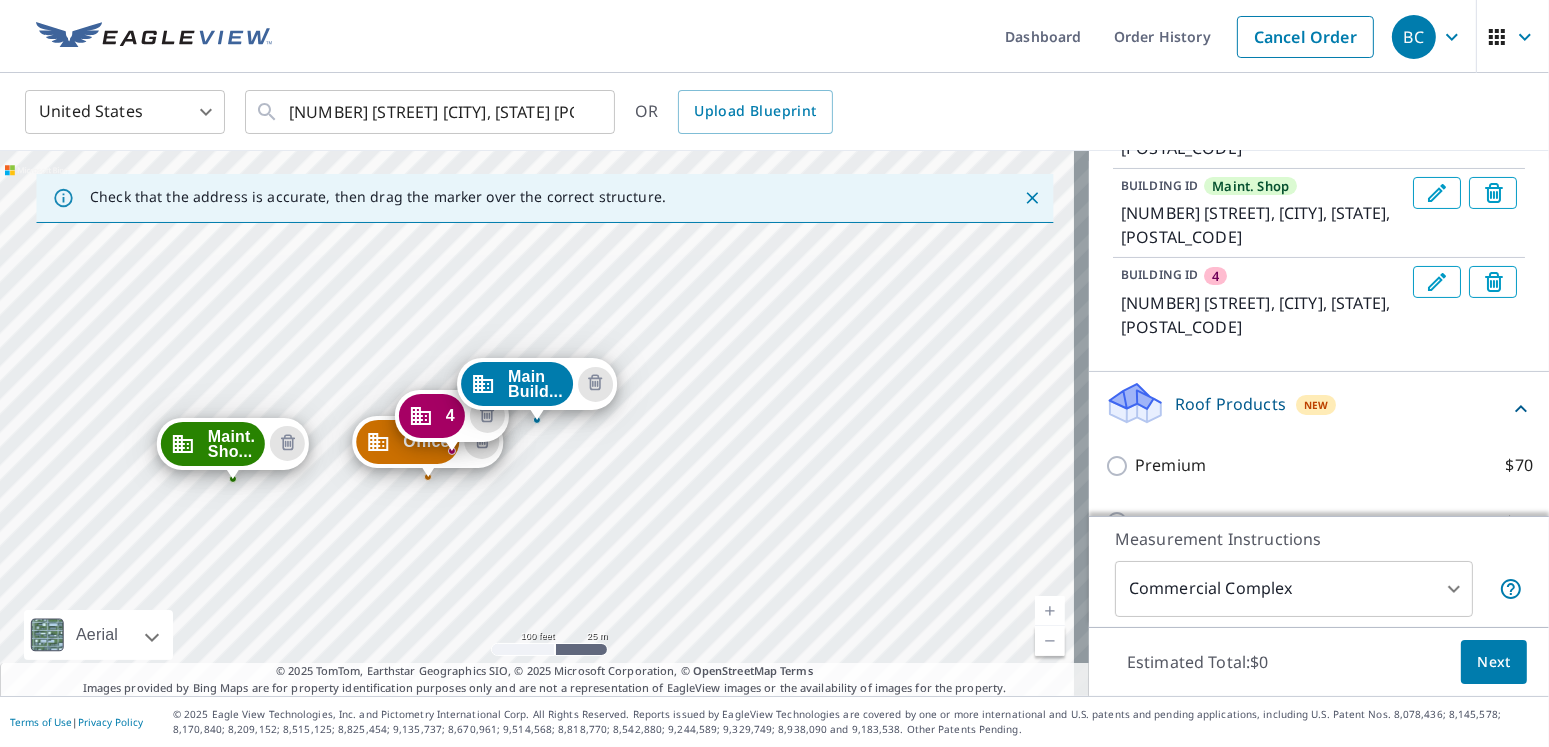 click on "4" at bounding box center (432, 416) 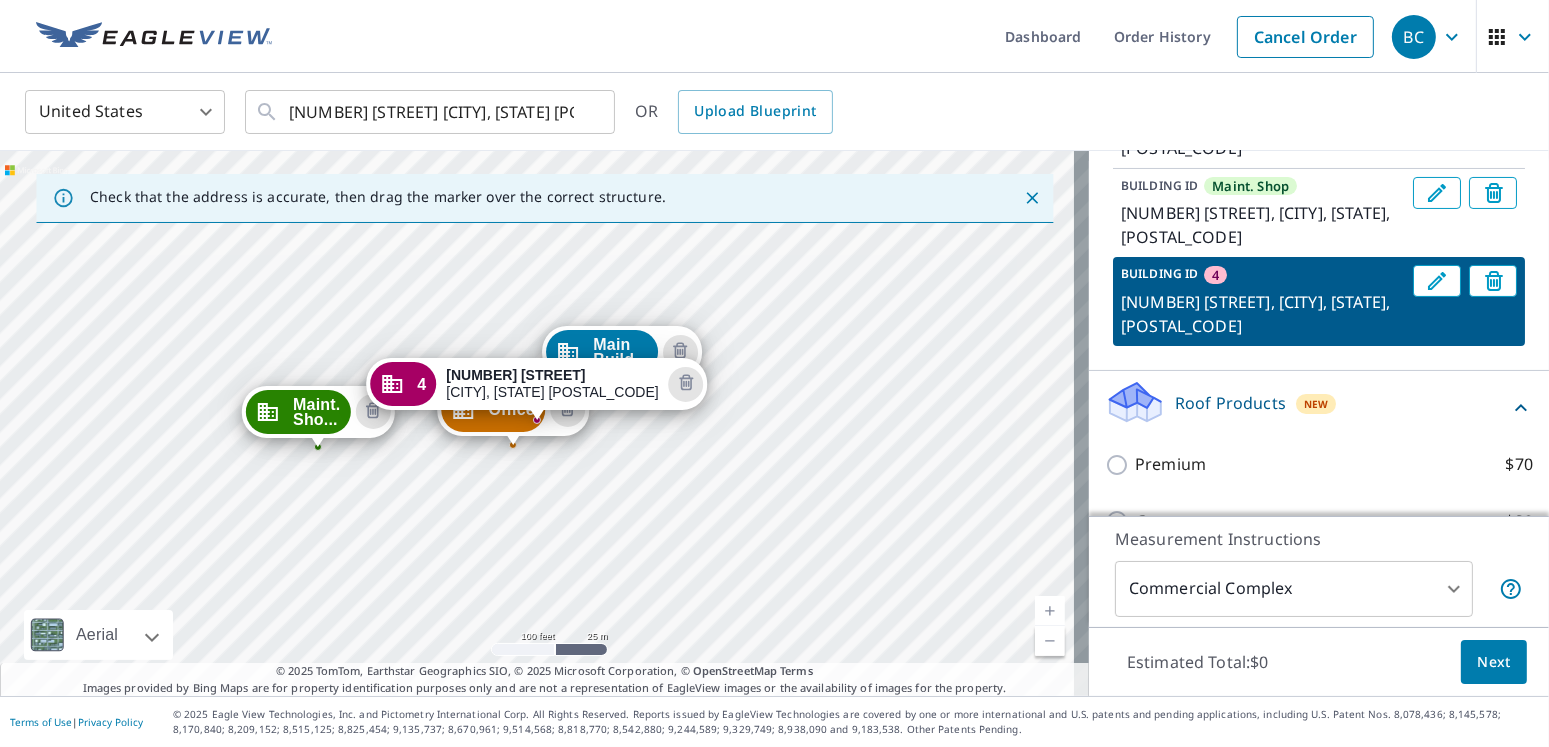 click on "4 [NUMBER] [STREET] [CITY], [STATE] [POSTAL_CODE]" at bounding box center (536, 389) 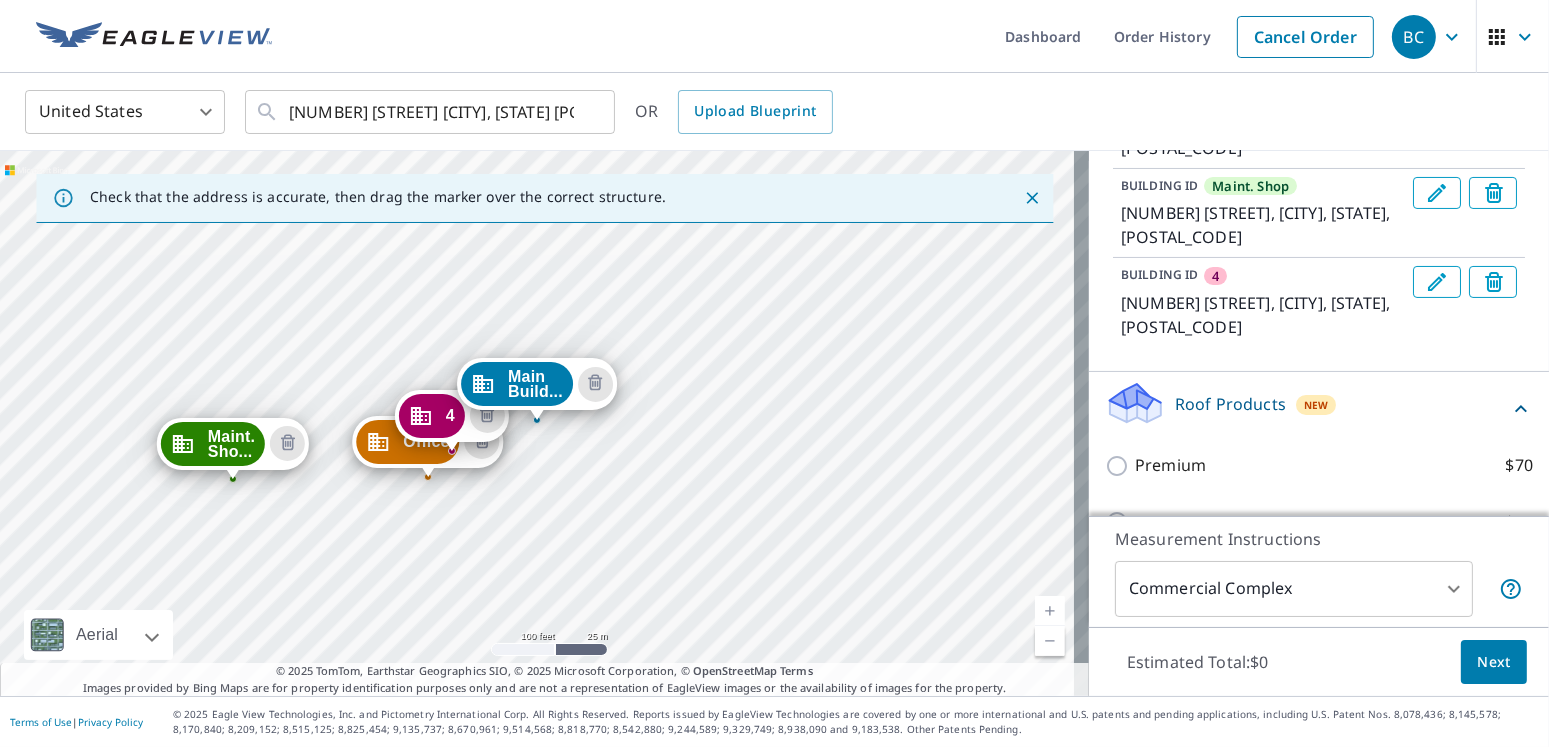 click at bounding box center (1437, 282) 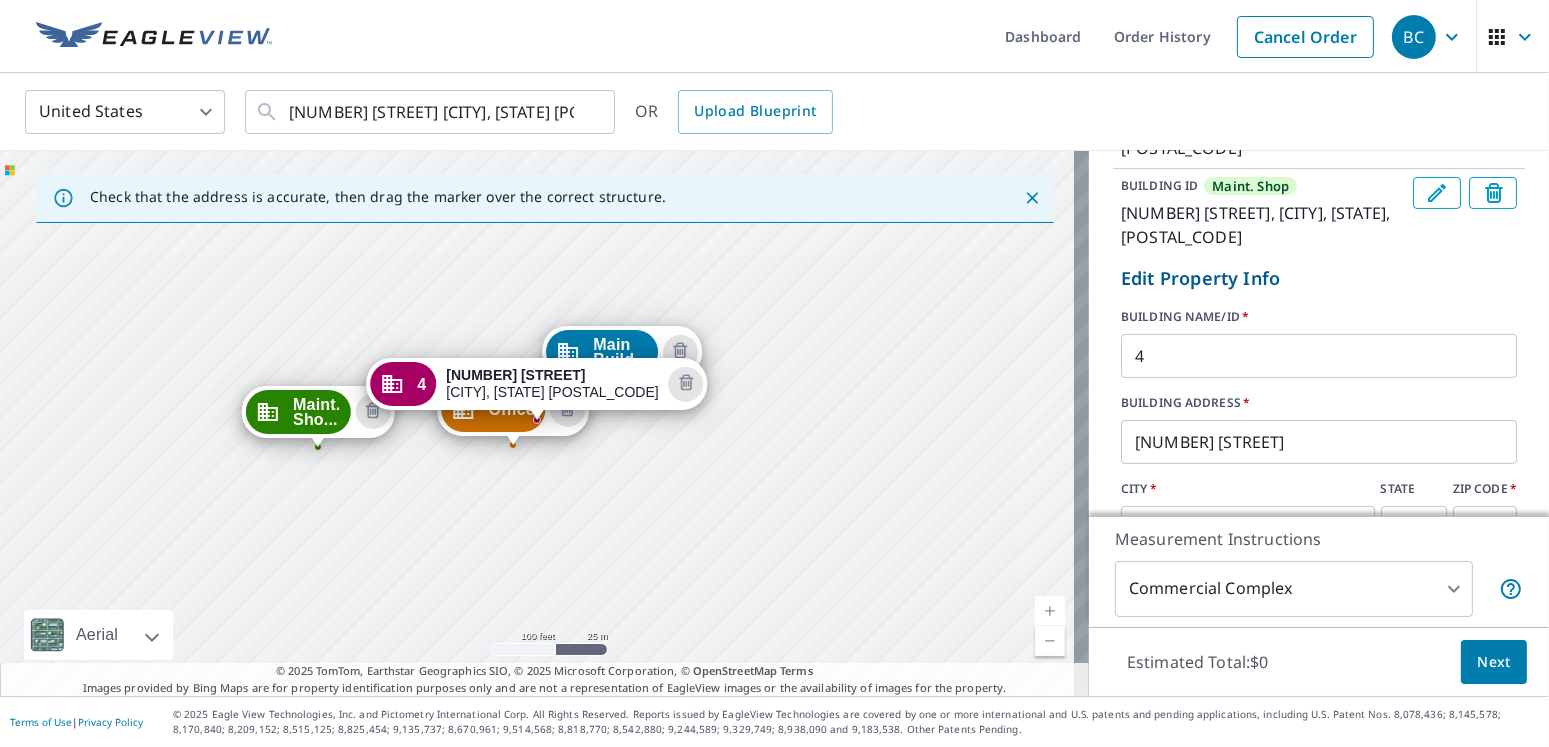 click on "Edit Property Info" at bounding box center [1319, 278] 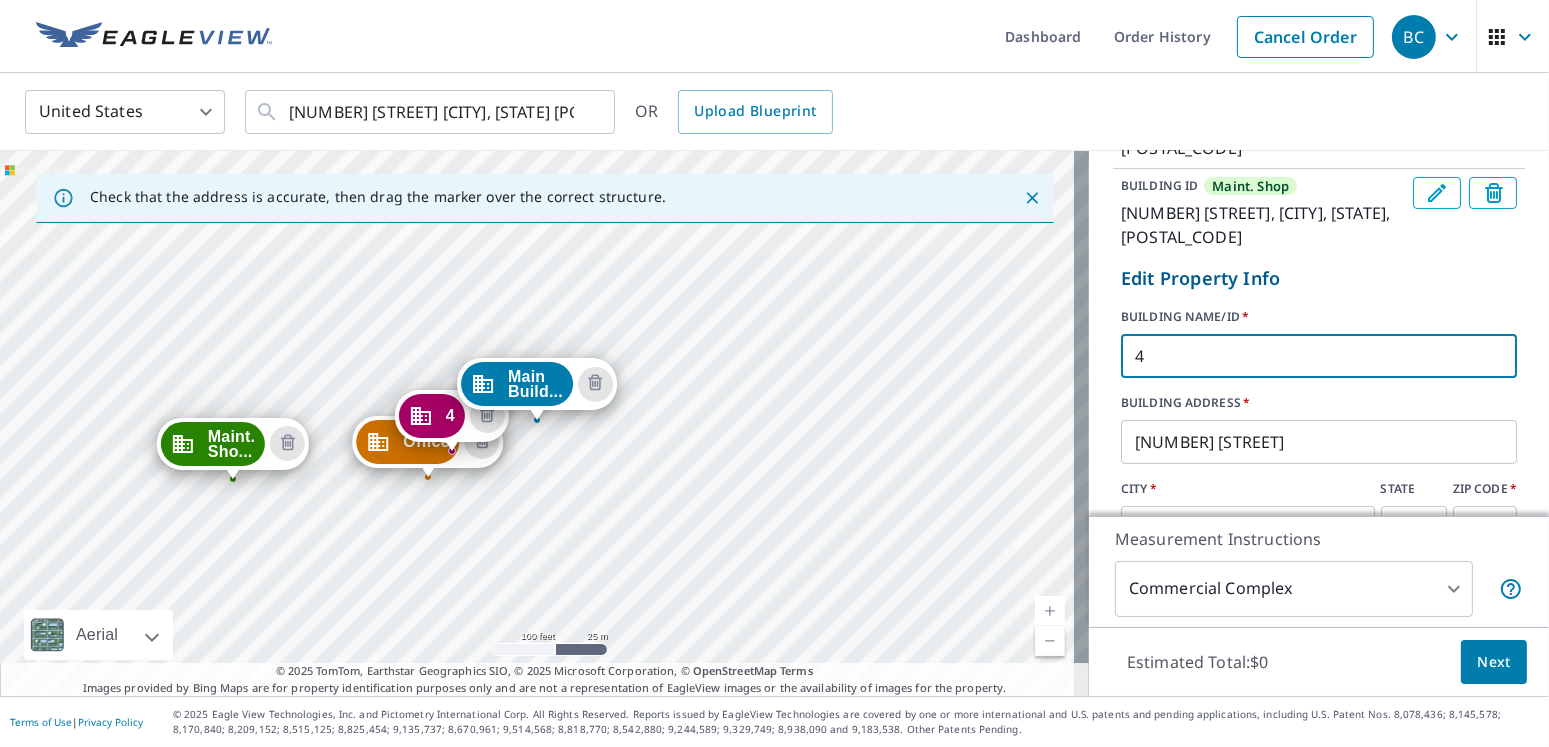 click on "4" at bounding box center [1319, 356] 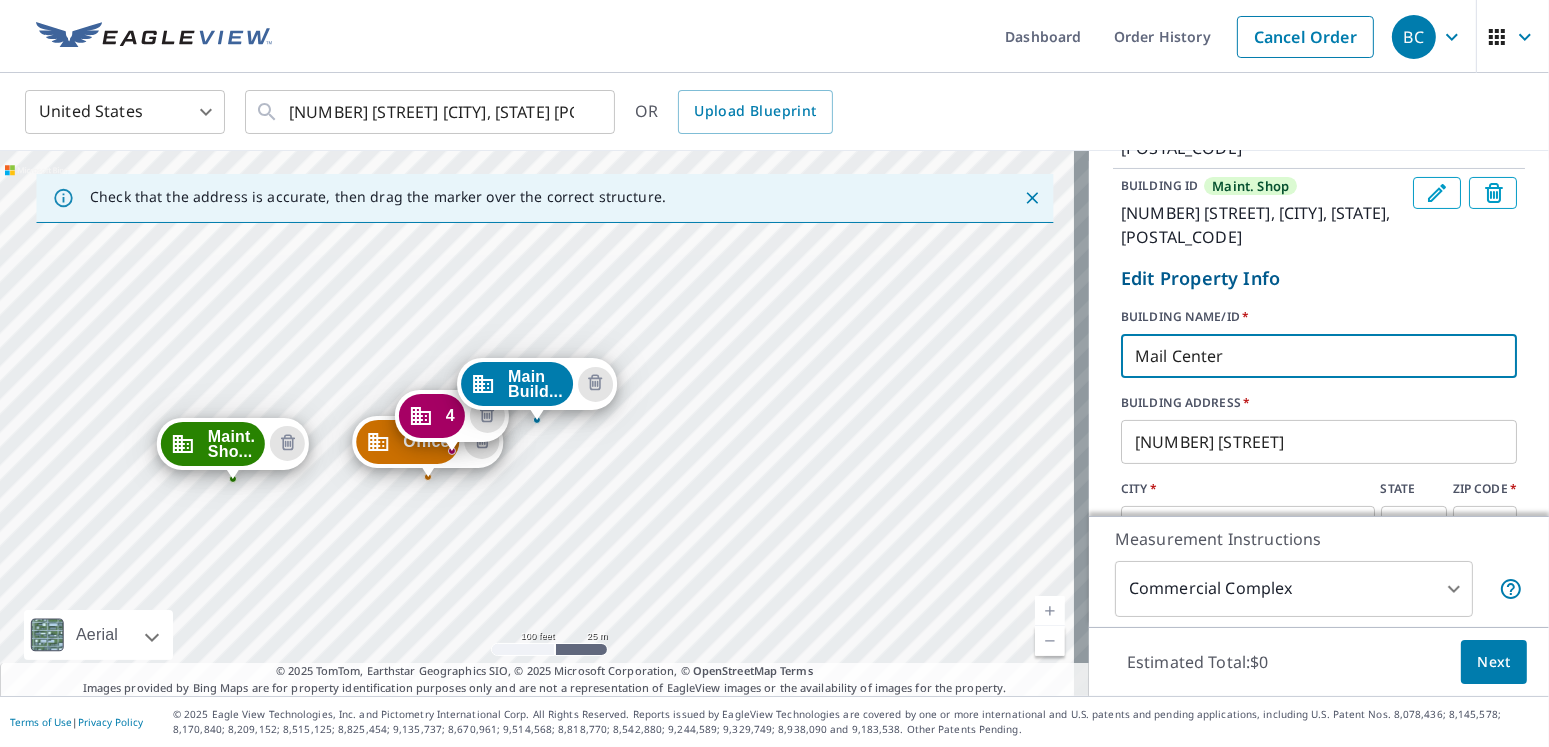 type on "Mail Center" 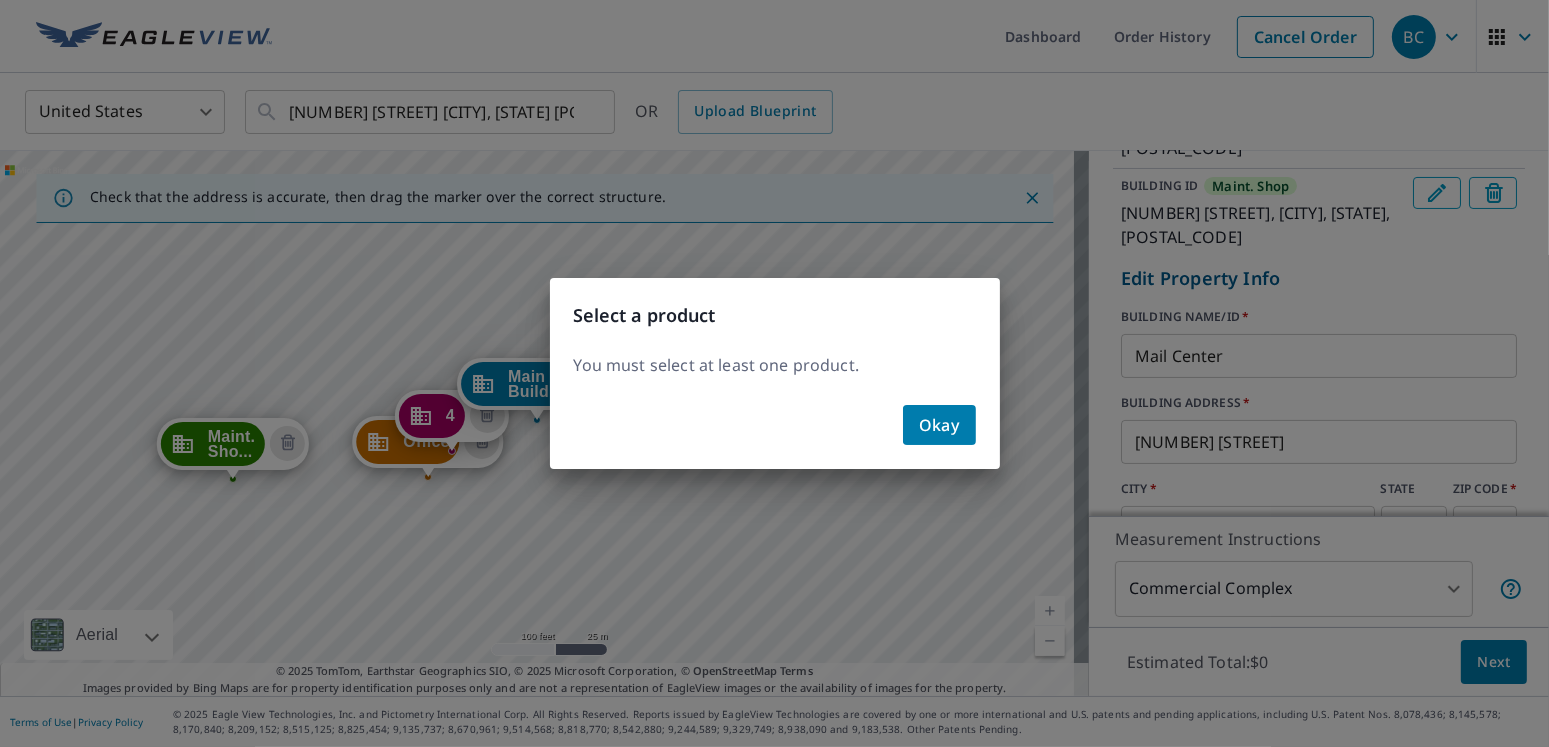 click on "Okay" at bounding box center [939, 425] 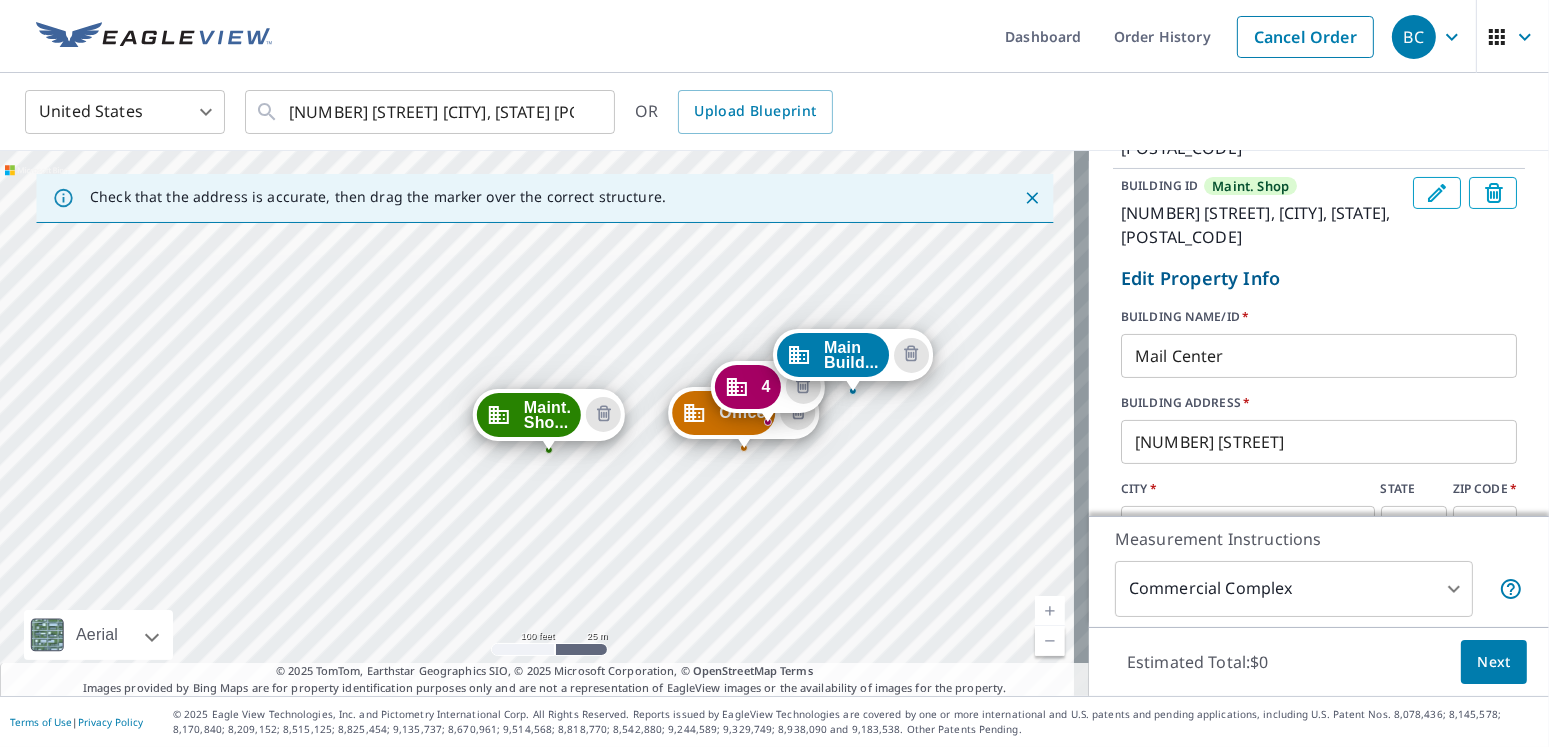 drag, startPoint x: 350, startPoint y: 517, endPoint x: 666, endPoint y: 488, distance: 317.3279 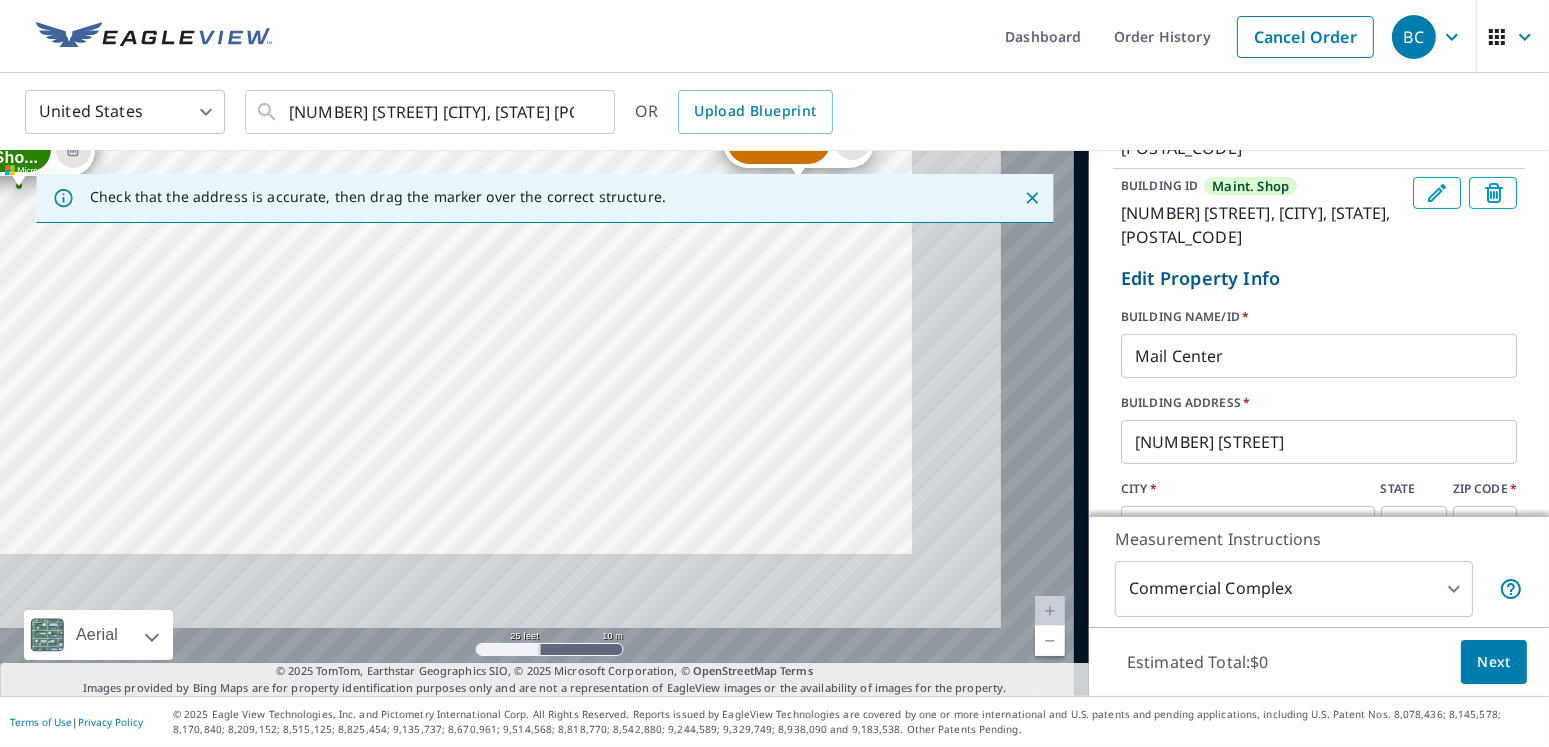 drag, startPoint x: 668, startPoint y: 486, endPoint x: 495, endPoint y: 318, distance: 241.14934 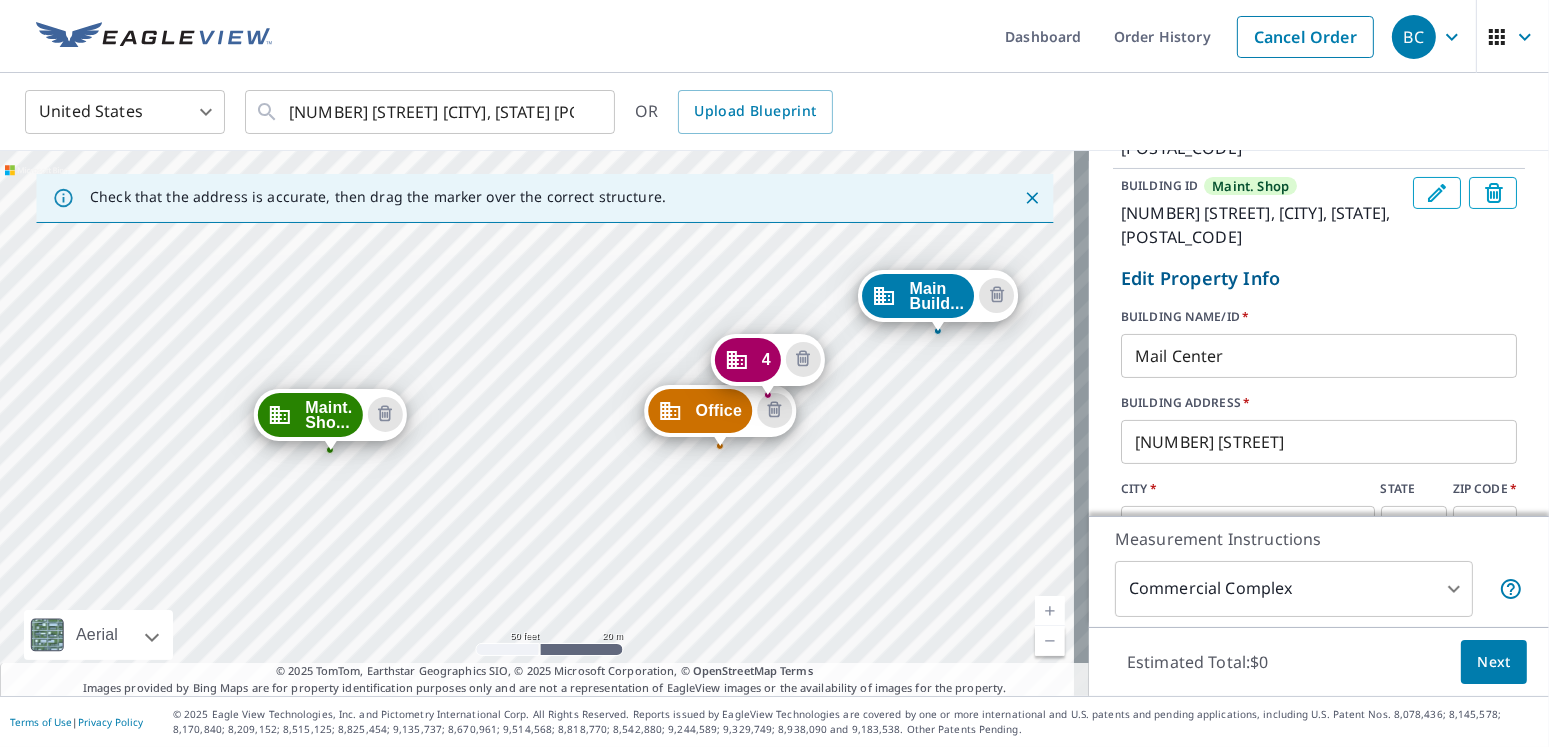 drag, startPoint x: 470, startPoint y: 313, endPoint x: 558, endPoint y: 498, distance: 204.86337 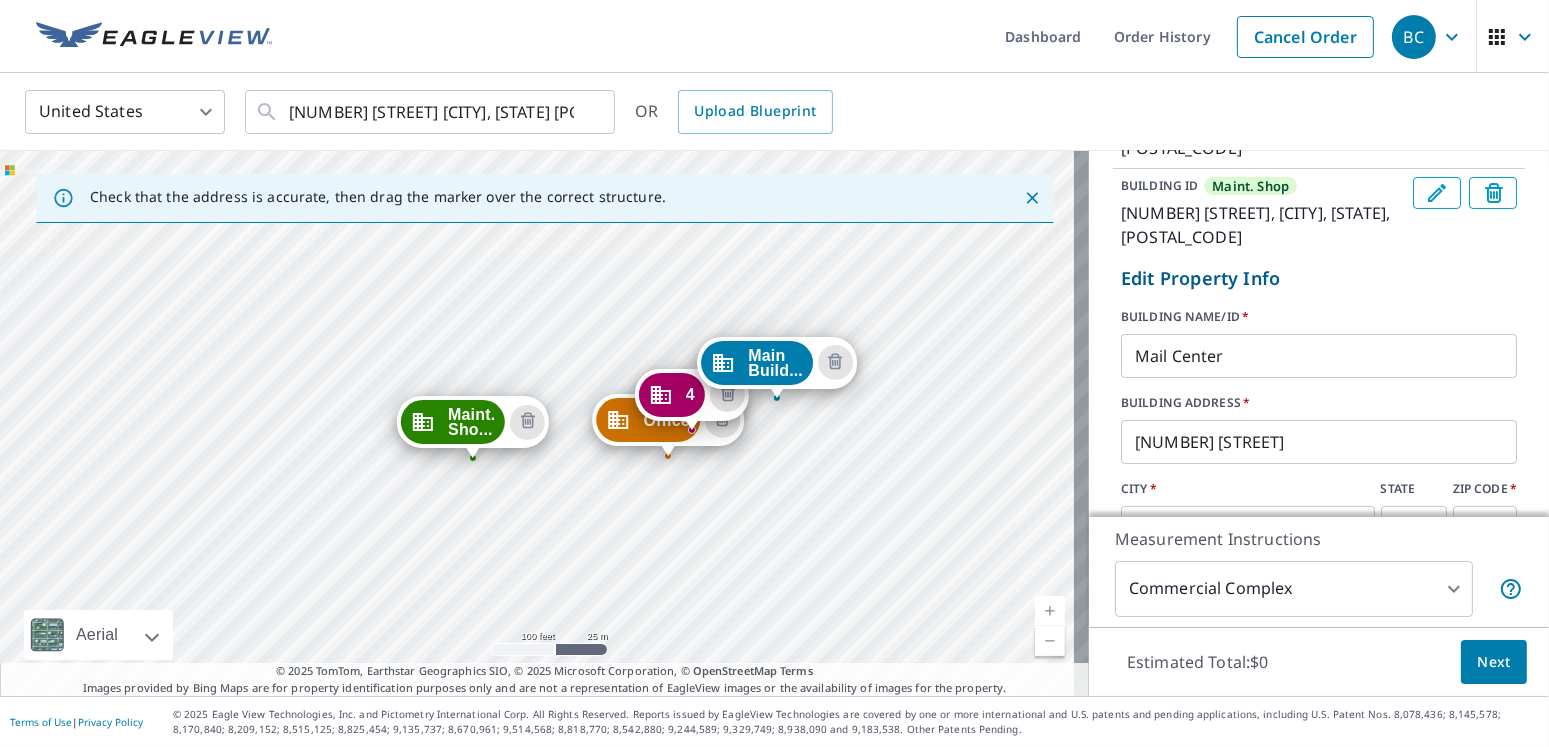 drag, startPoint x: 562, startPoint y: 491, endPoint x: 591, endPoint y: 477, distance: 32.202484 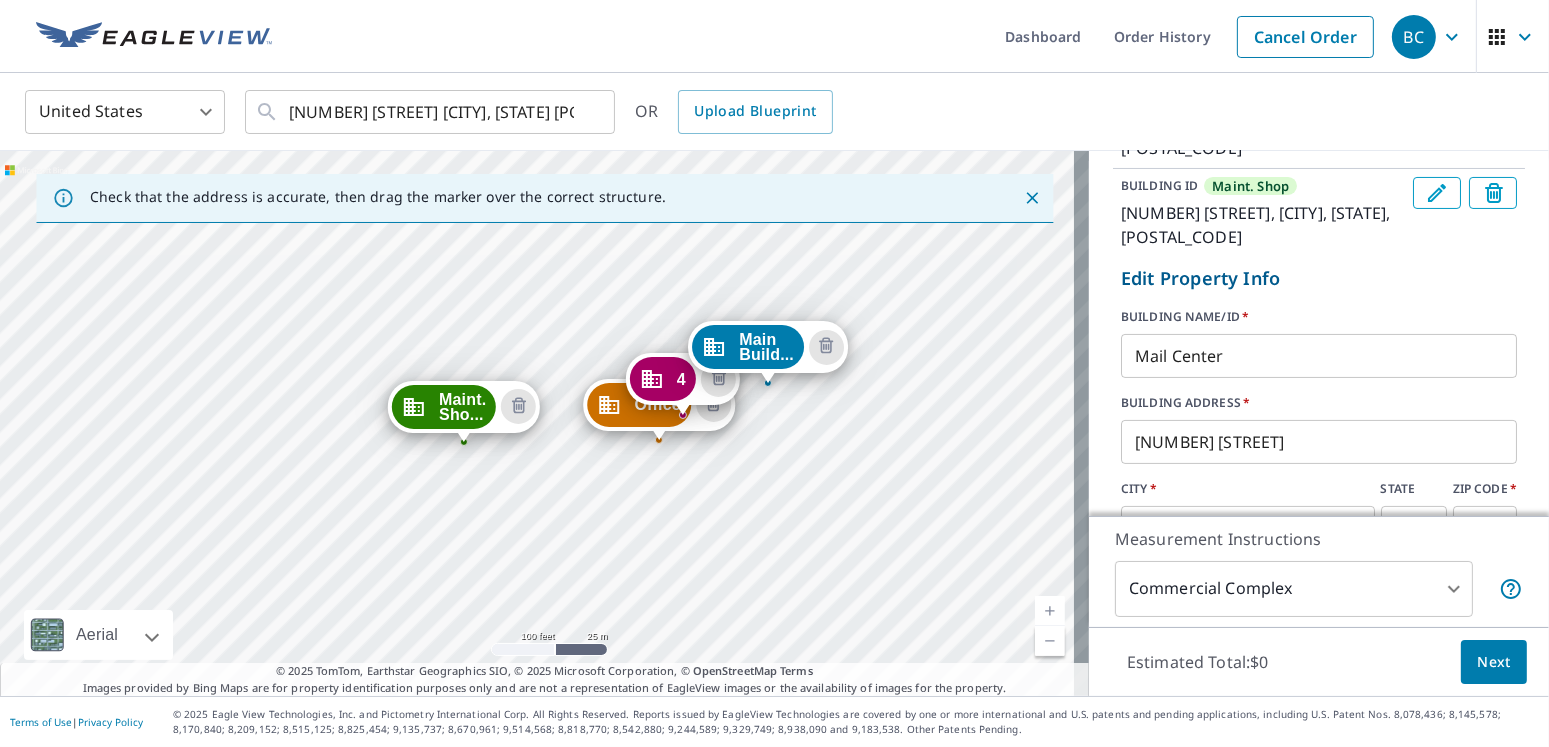 drag, startPoint x: 572, startPoint y: 471, endPoint x: 563, endPoint y: 455, distance: 18.35756 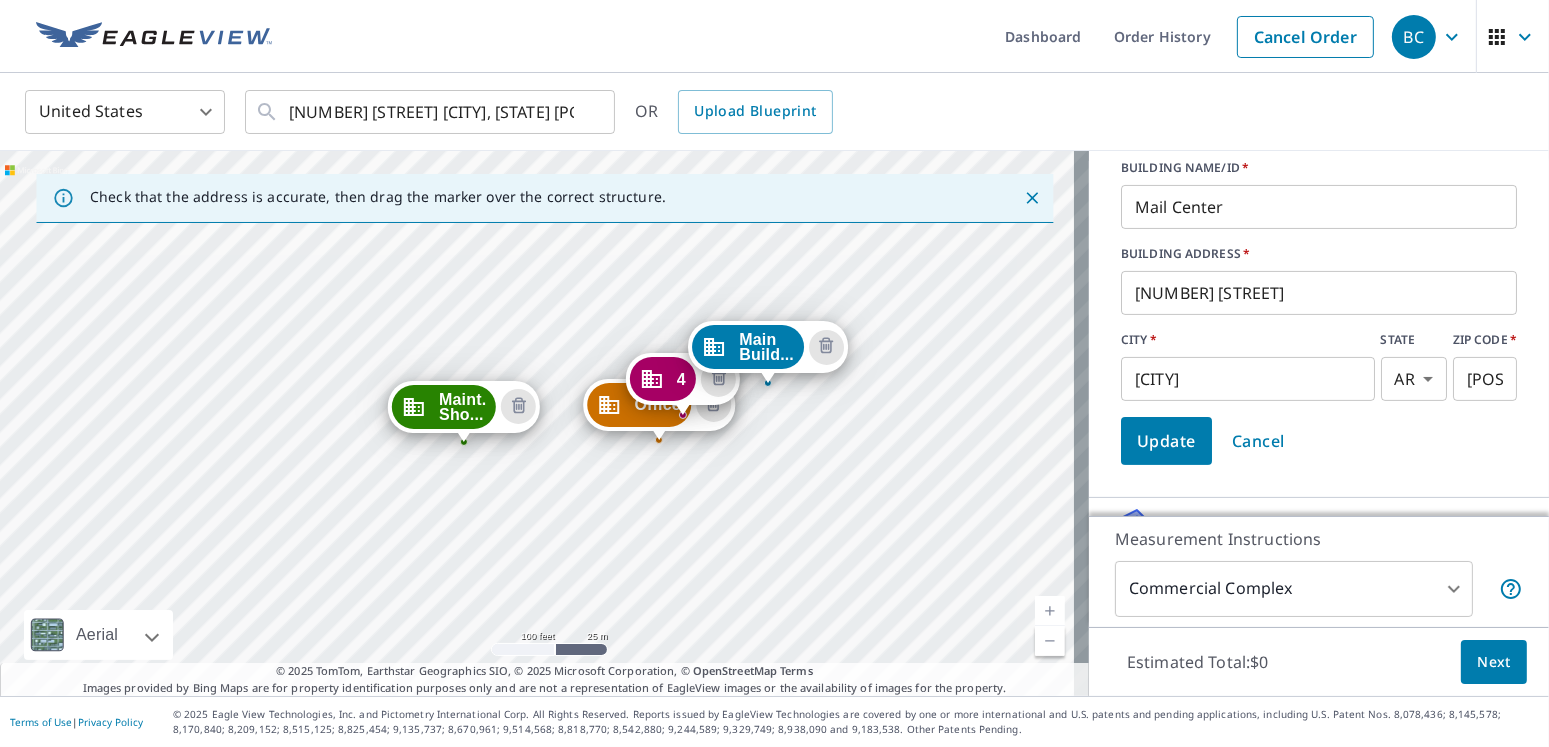 scroll, scrollTop: 572, scrollLeft: 0, axis: vertical 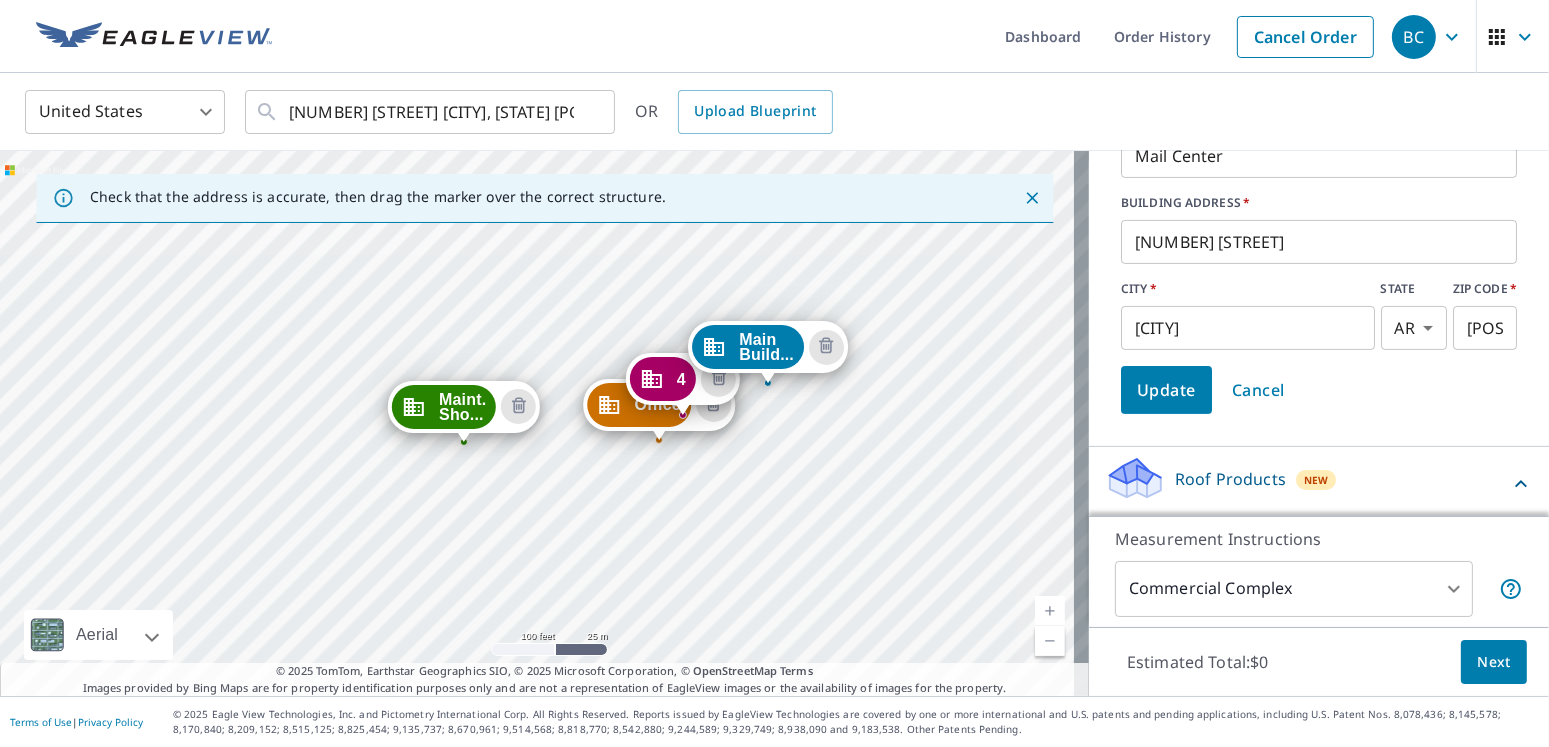 click on "Update" at bounding box center (1166, 390) 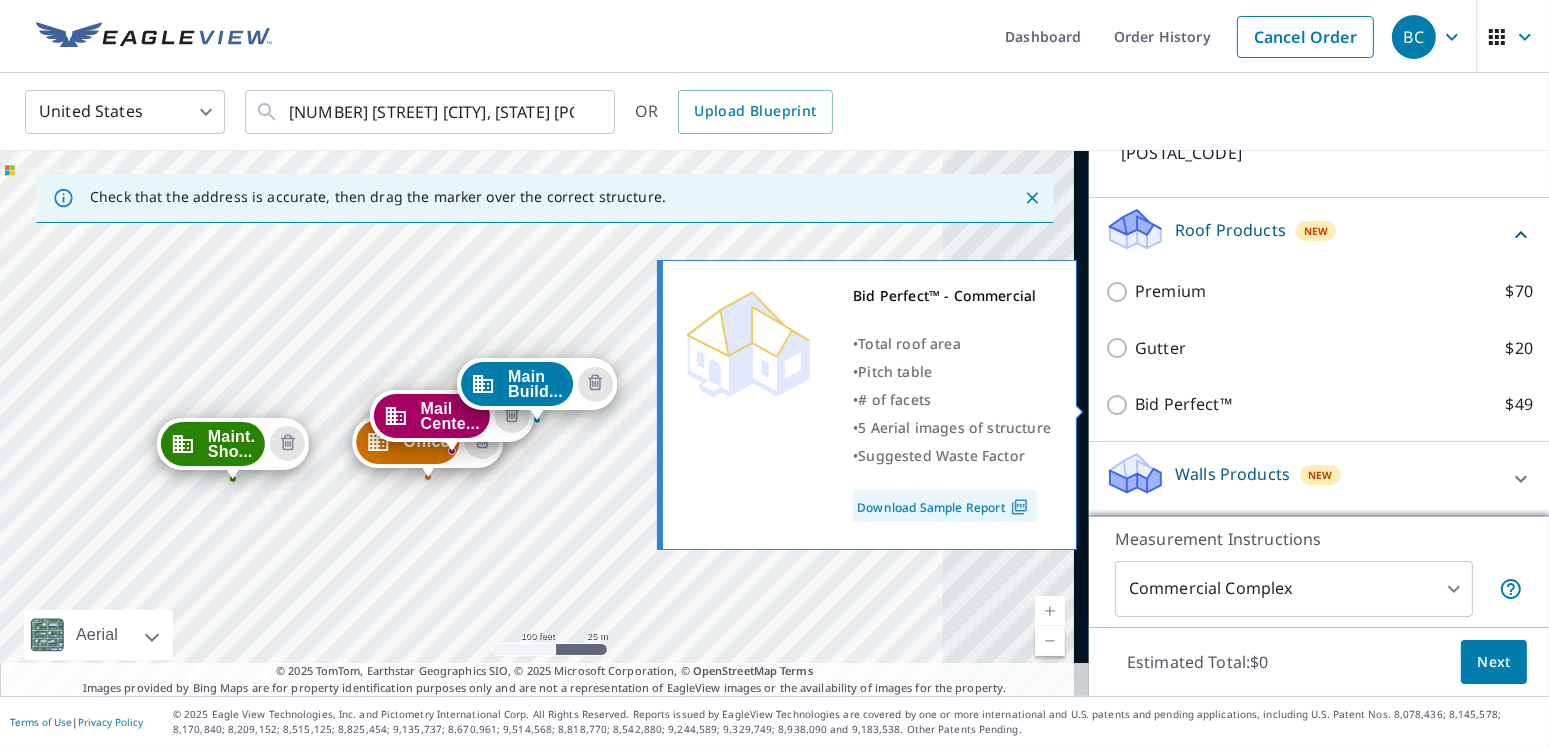 scroll, scrollTop: 547, scrollLeft: 0, axis: vertical 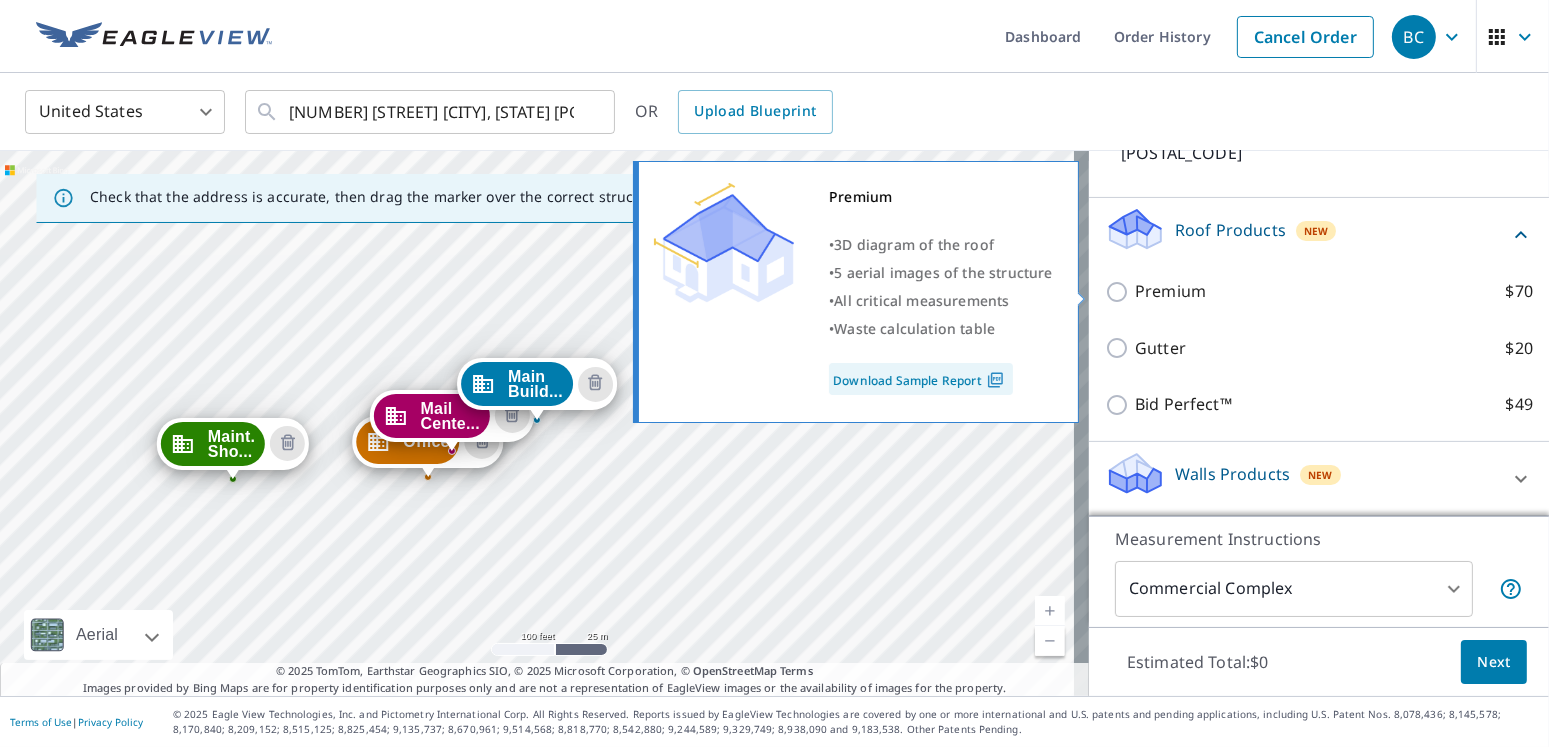 click on "Premium $70" at bounding box center [1120, 292] 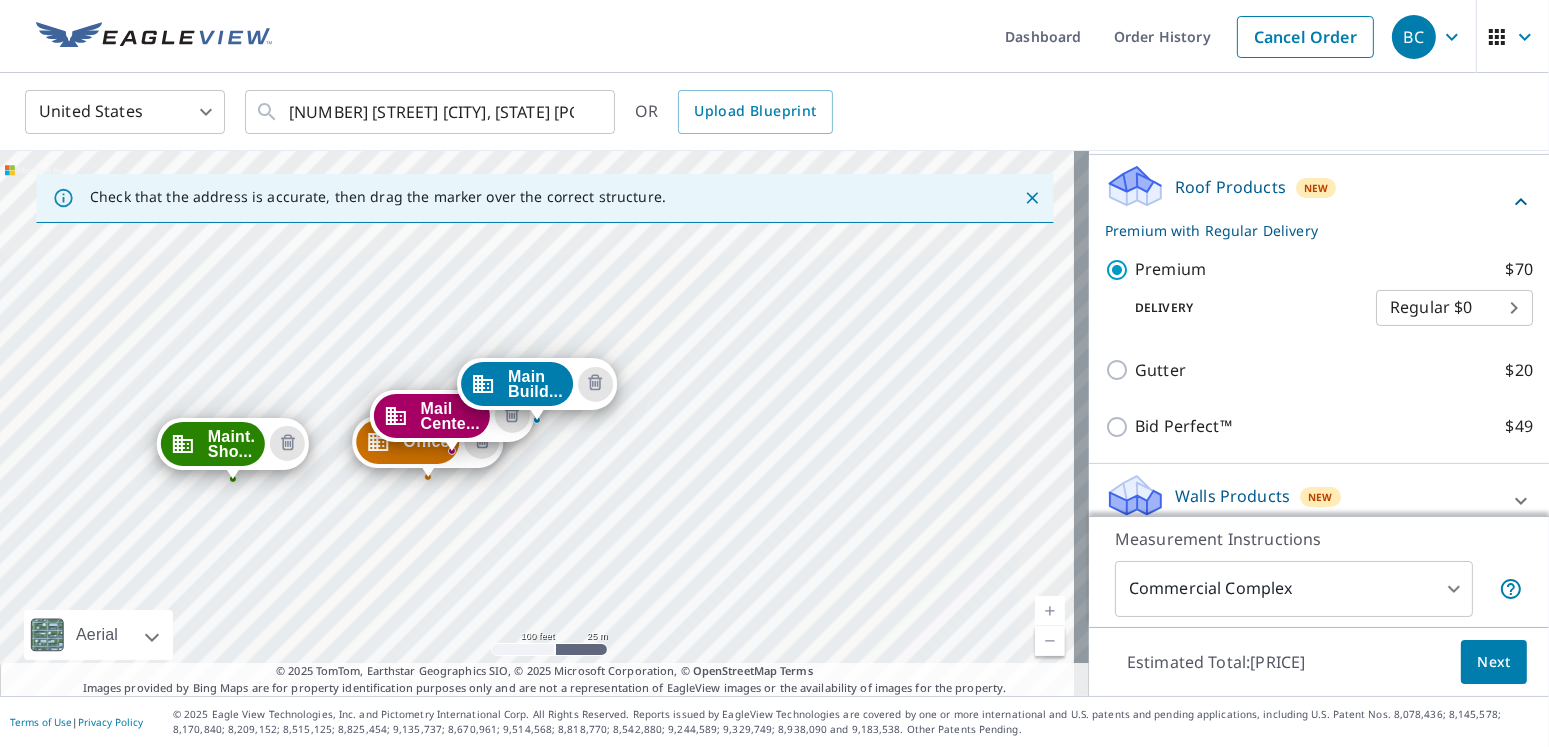scroll, scrollTop: 612, scrollLeft: 0, axis: vertical 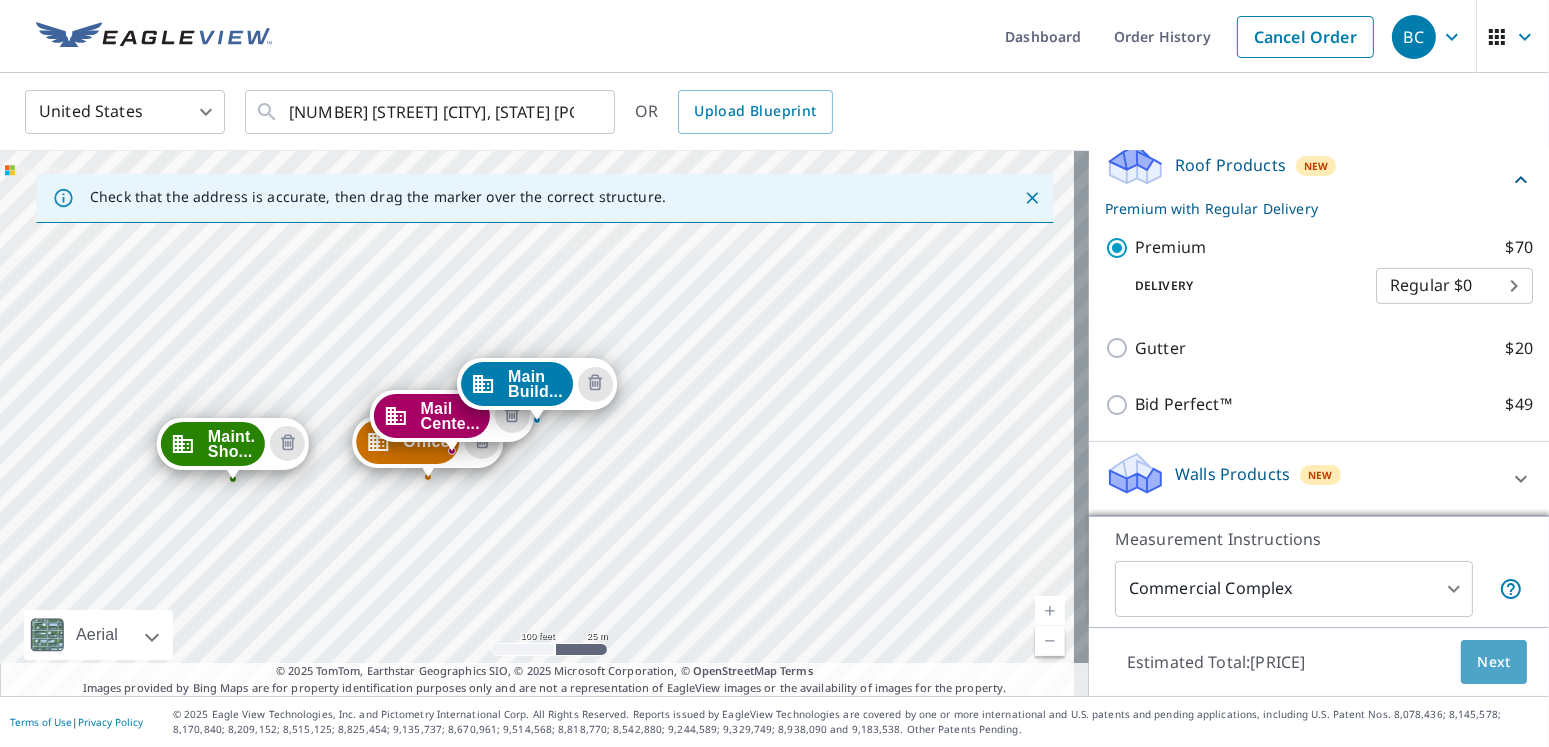 click on "Next" at bounding box center (1494, 662) 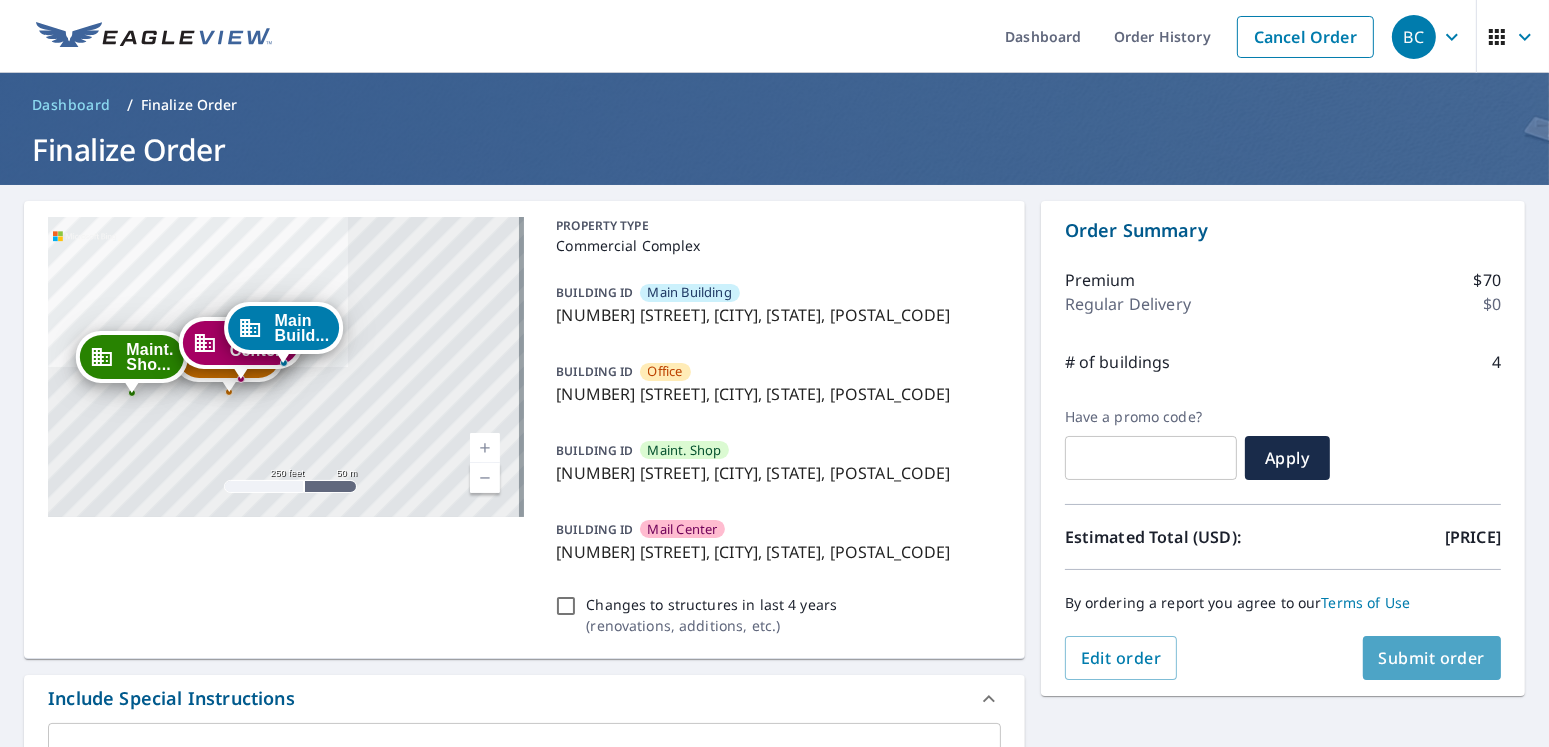 click on "Submit order" at bounding box center (1432, 658) 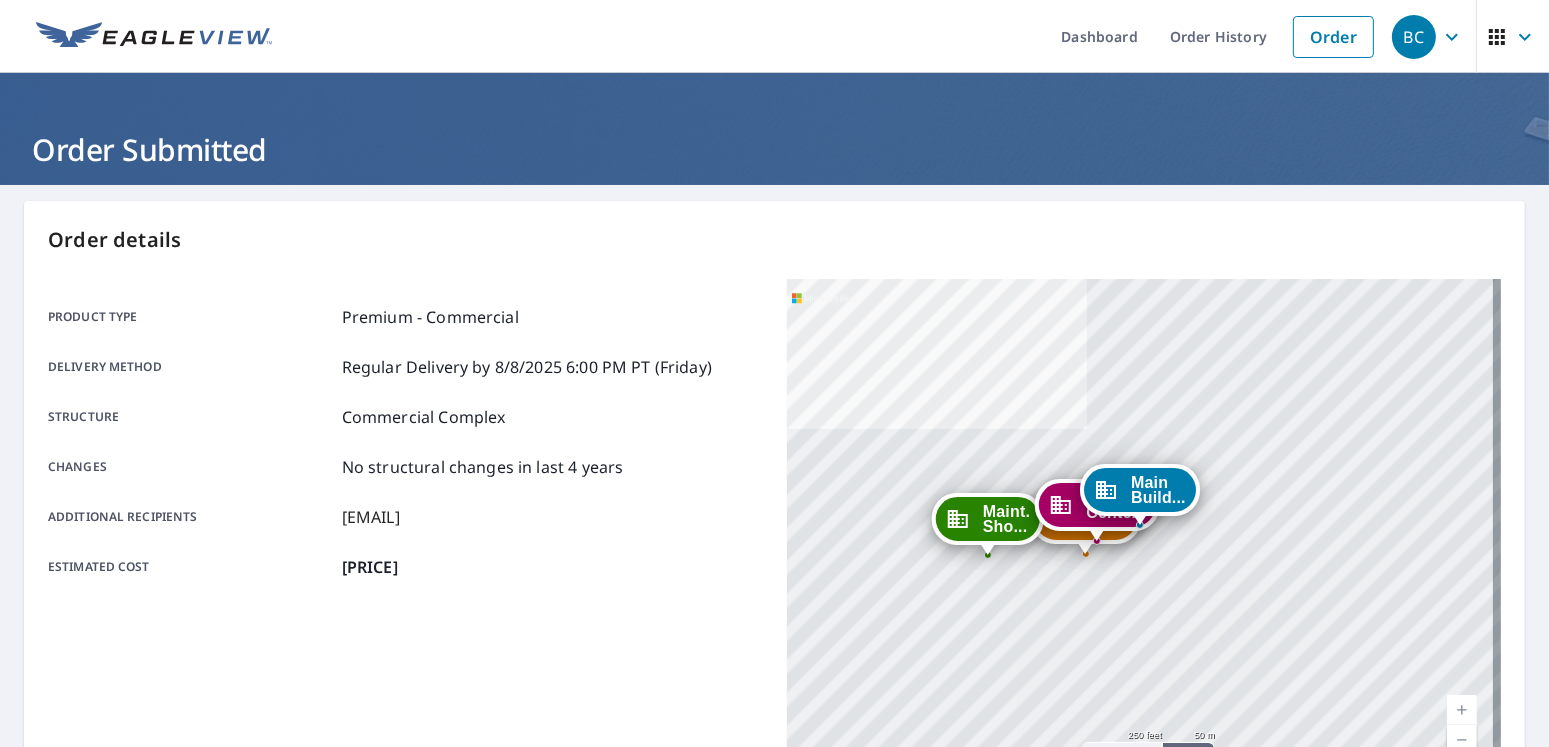 click on "Product type Premium - Commercial Delivery method Regular Delivery by [MONTH] [DAY], [YEAR] [TIME] [DAY_OF_WEEK] Structure Commercial Complex Changes No structural changes in last 4 years Additional recipients [EMAIL] Estimated cost [PRICE]" at bounding box center (405, 442) 